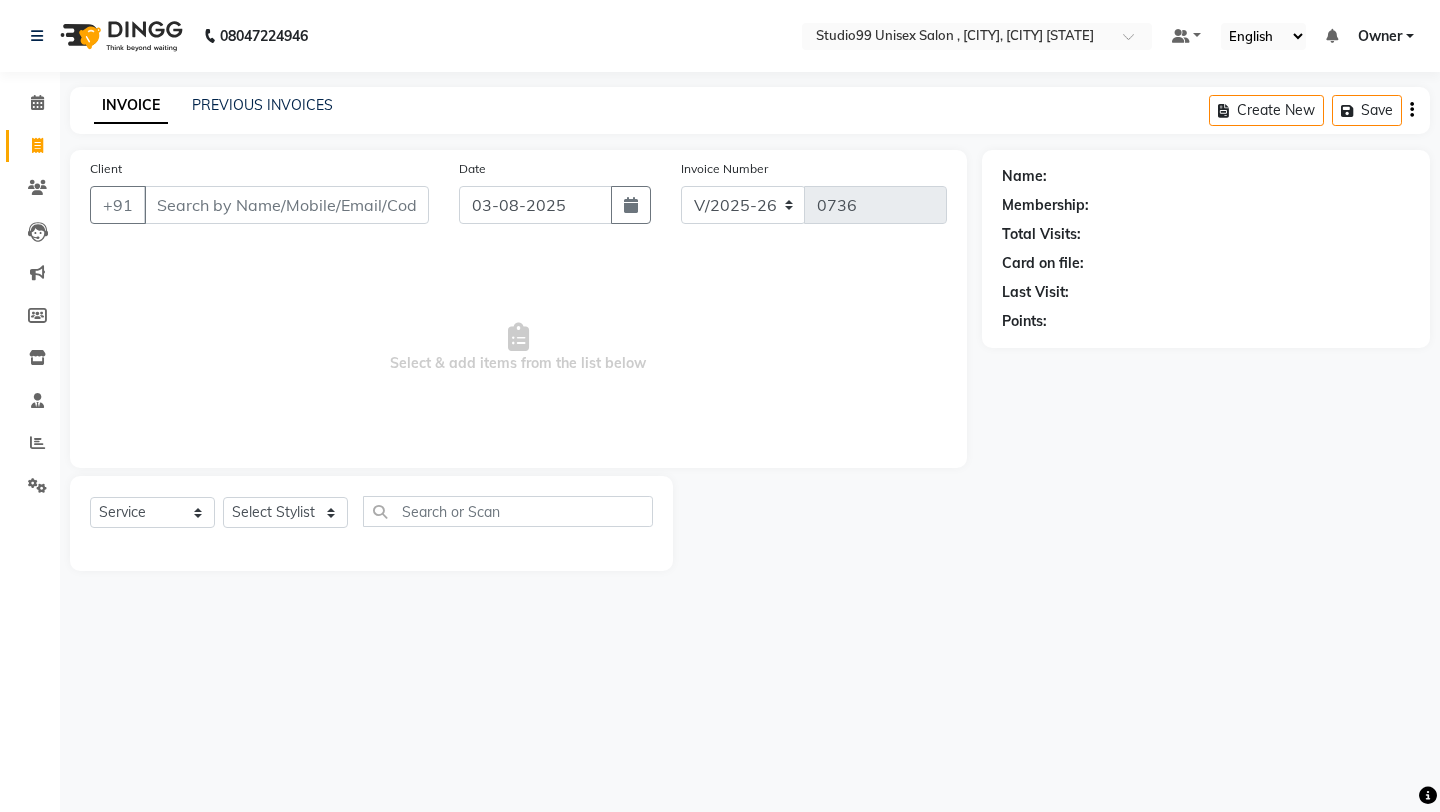 select on "8117" 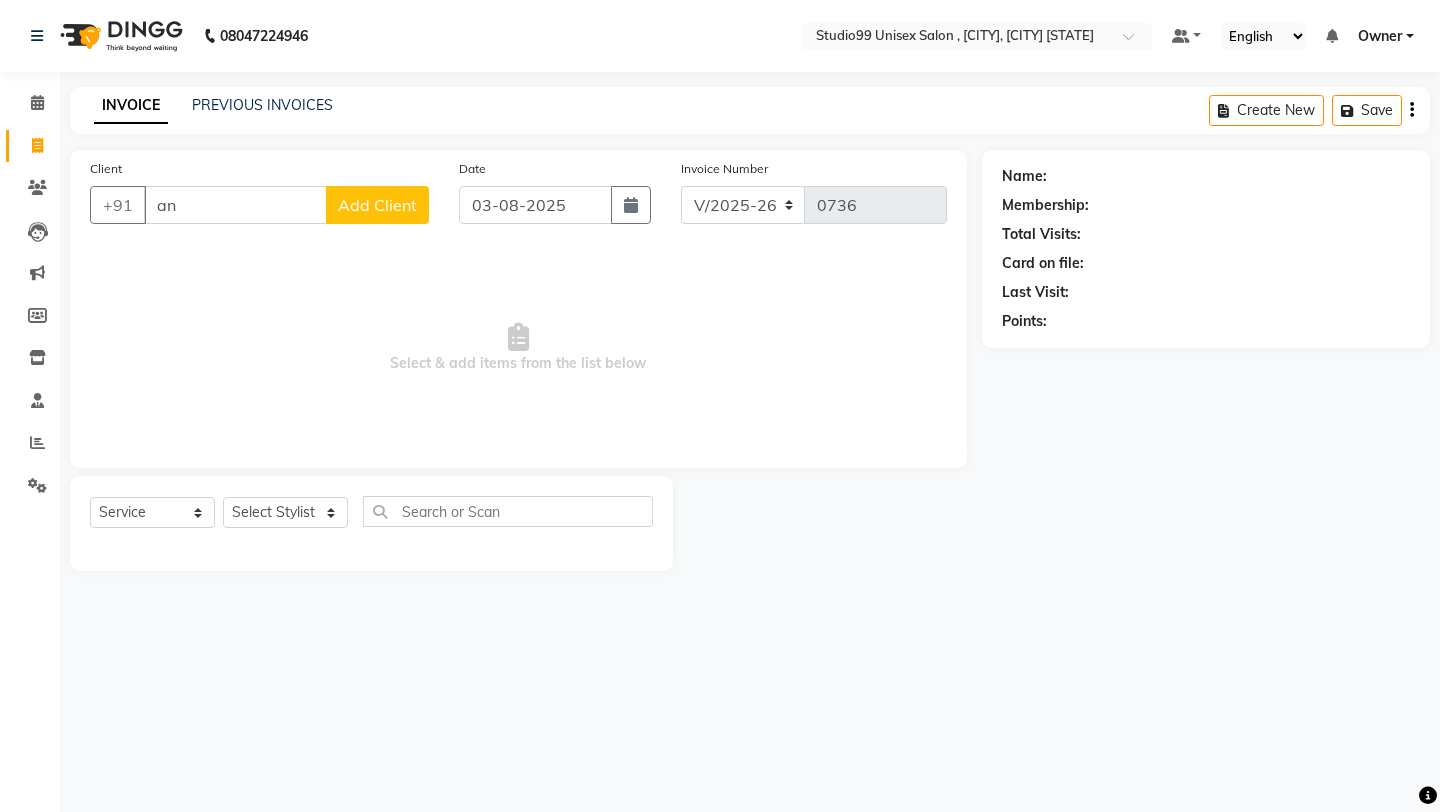 type on "a" 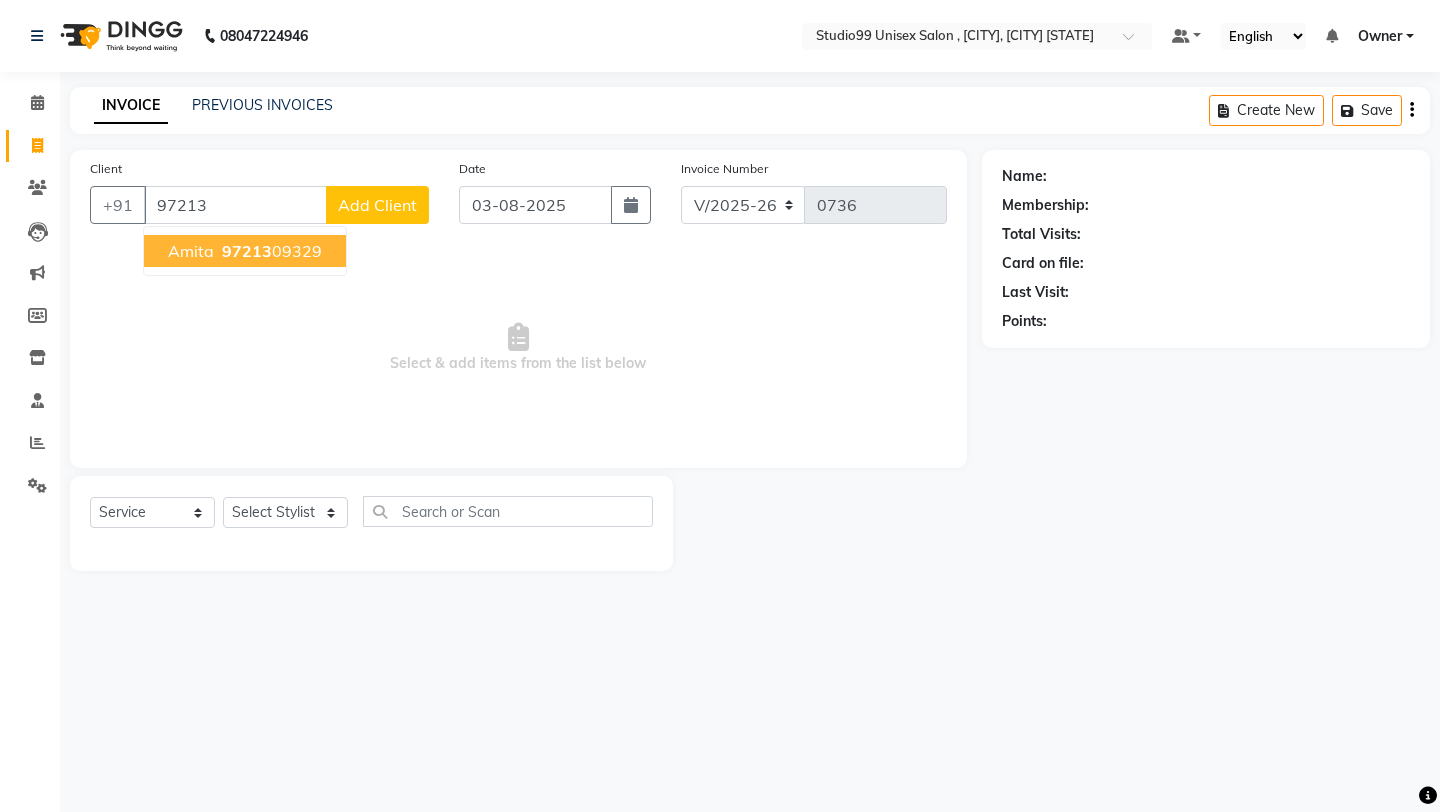 click on "[NAME] [PHONE]" at bounding box center (245, 251) 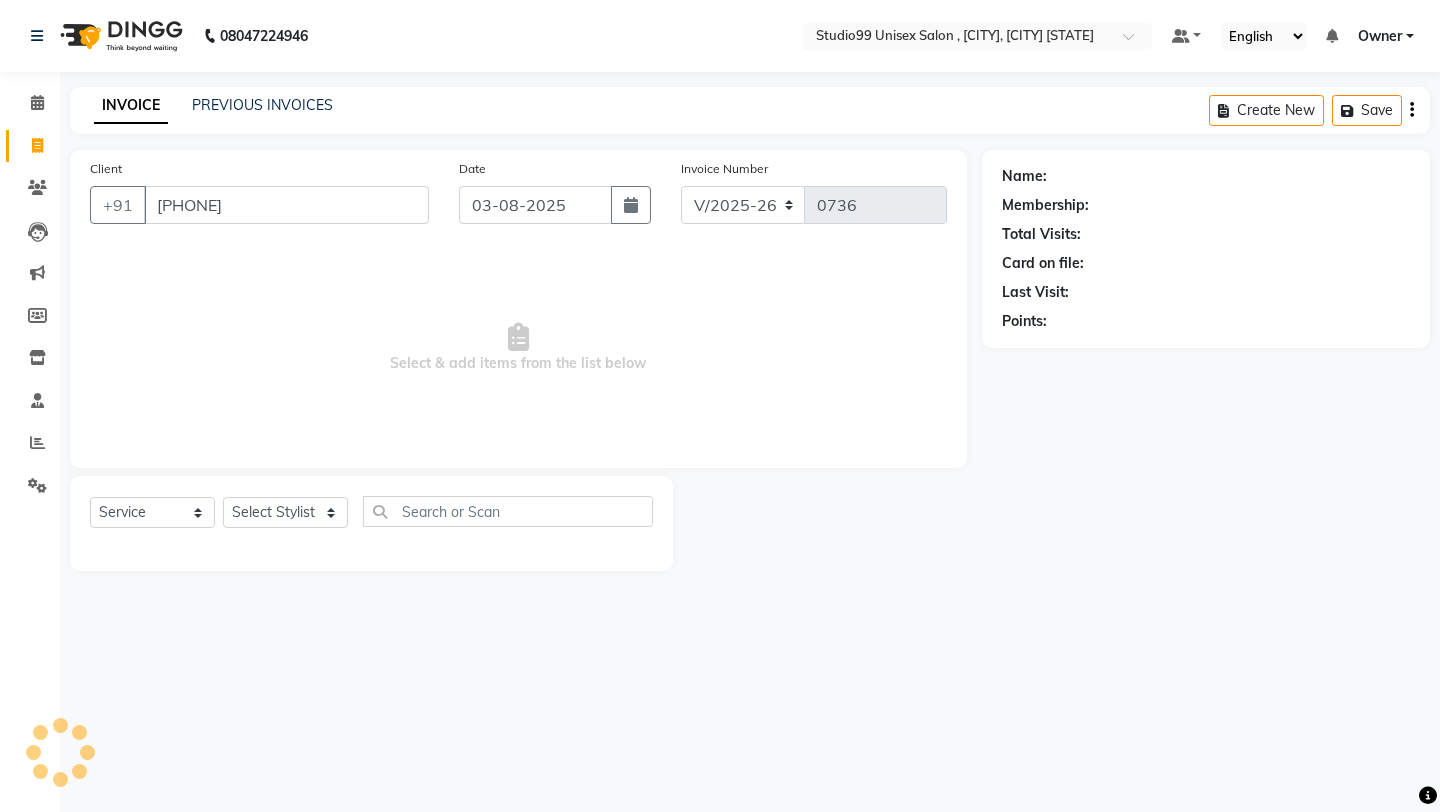 type on "[PHONE]" 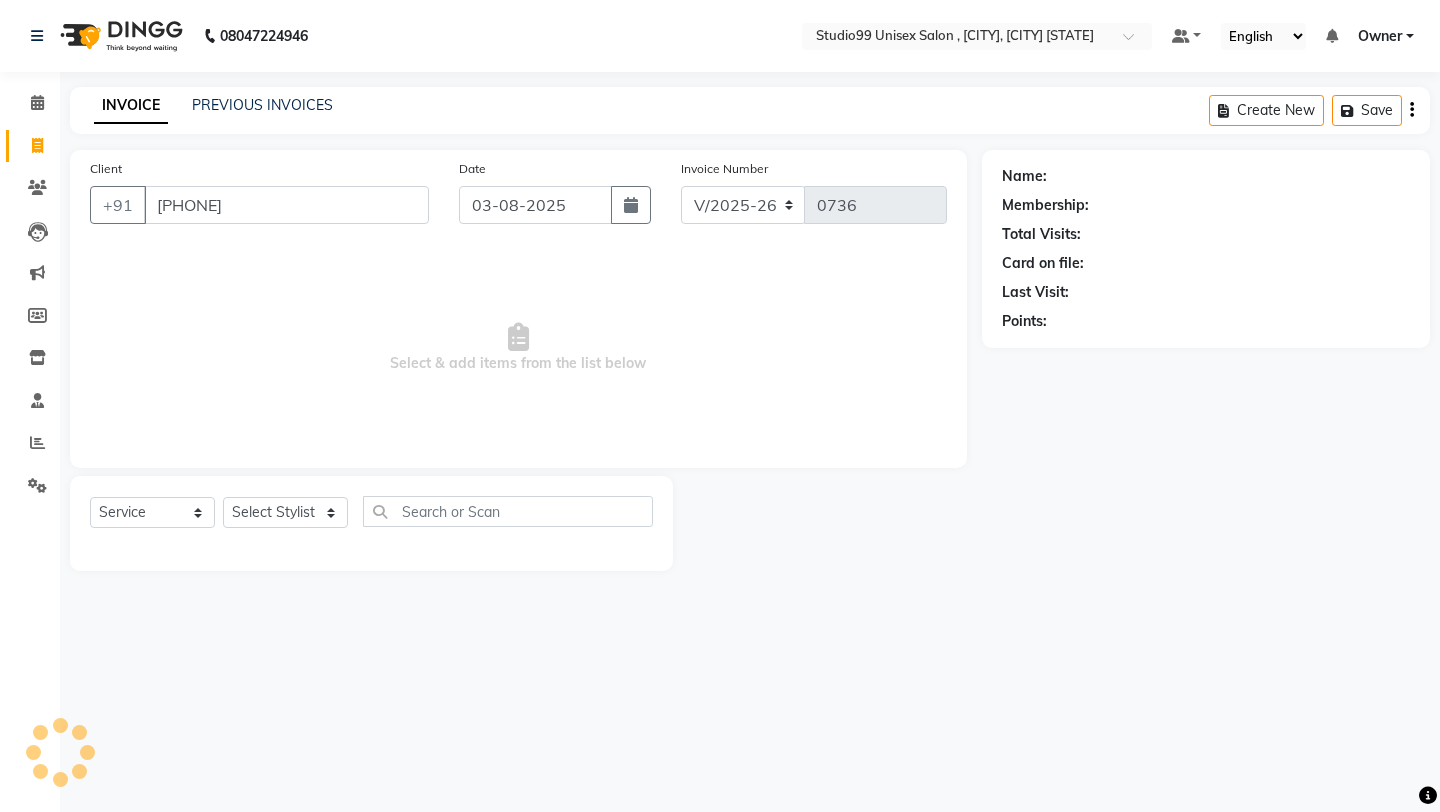 select on "1: Object" 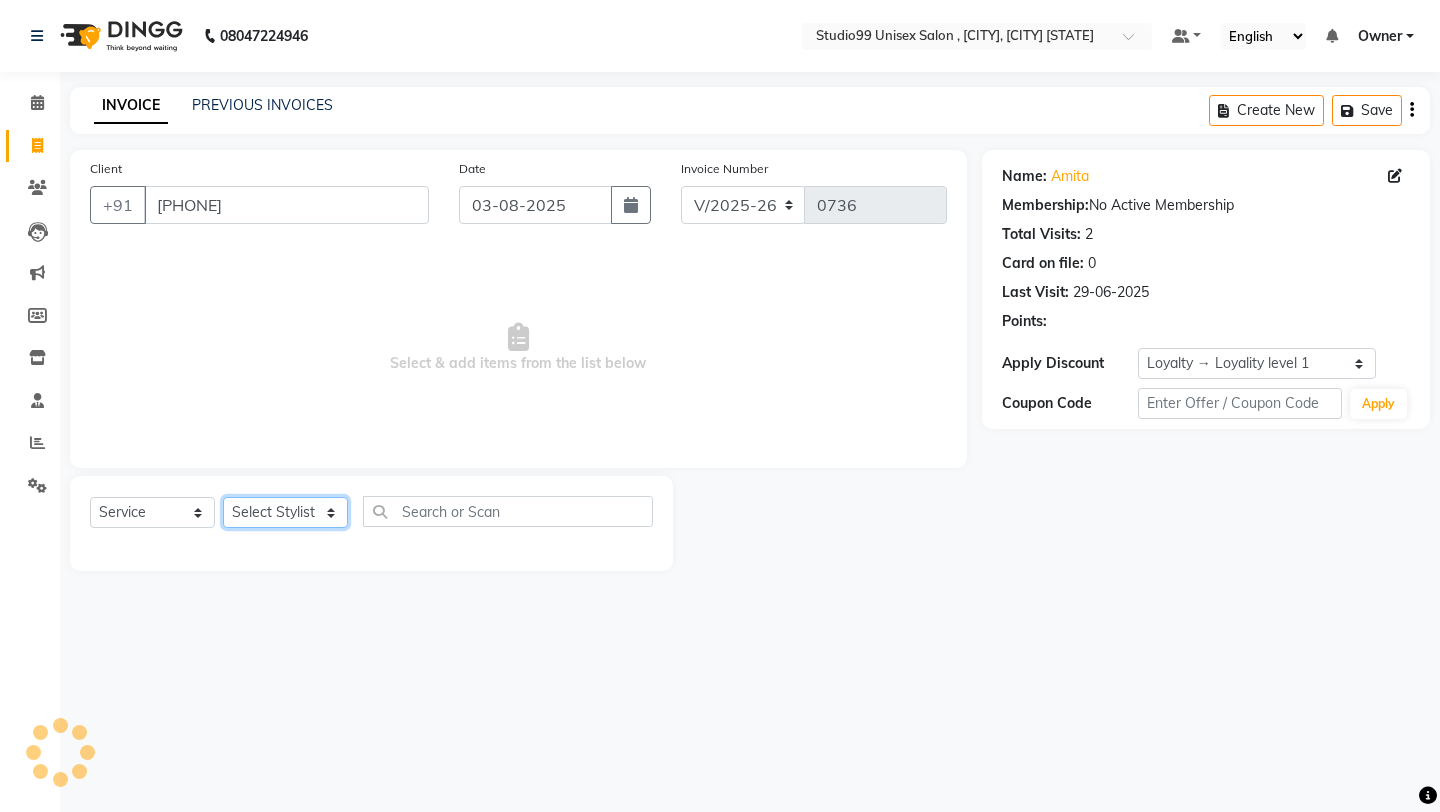 click on "Select Stylist [NAME] [NAME] [NAME] Owner [NAME] [NAME] [NAME] [NAME] [NAME] [NAME] manager [NAME]" 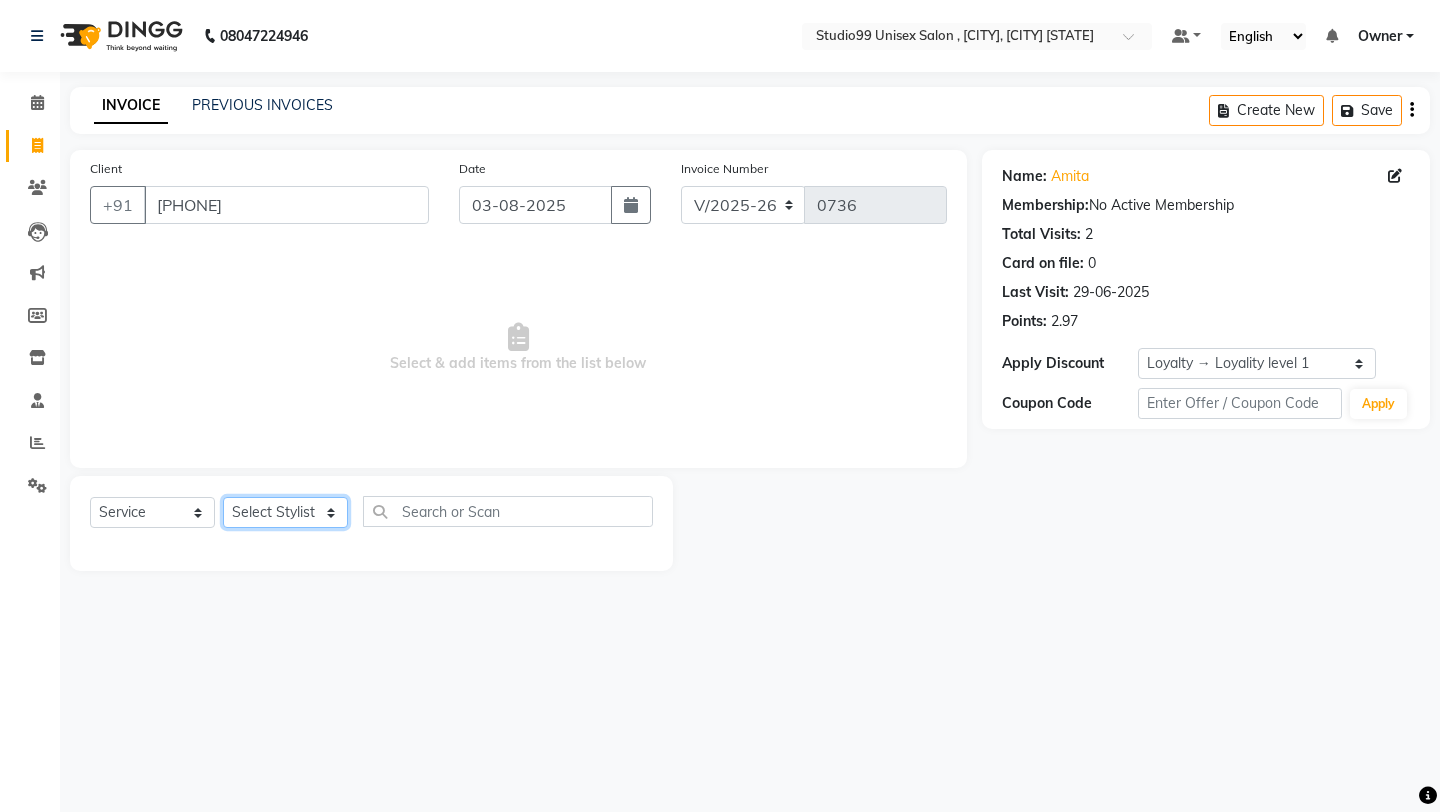 select on "[NUMBER]" 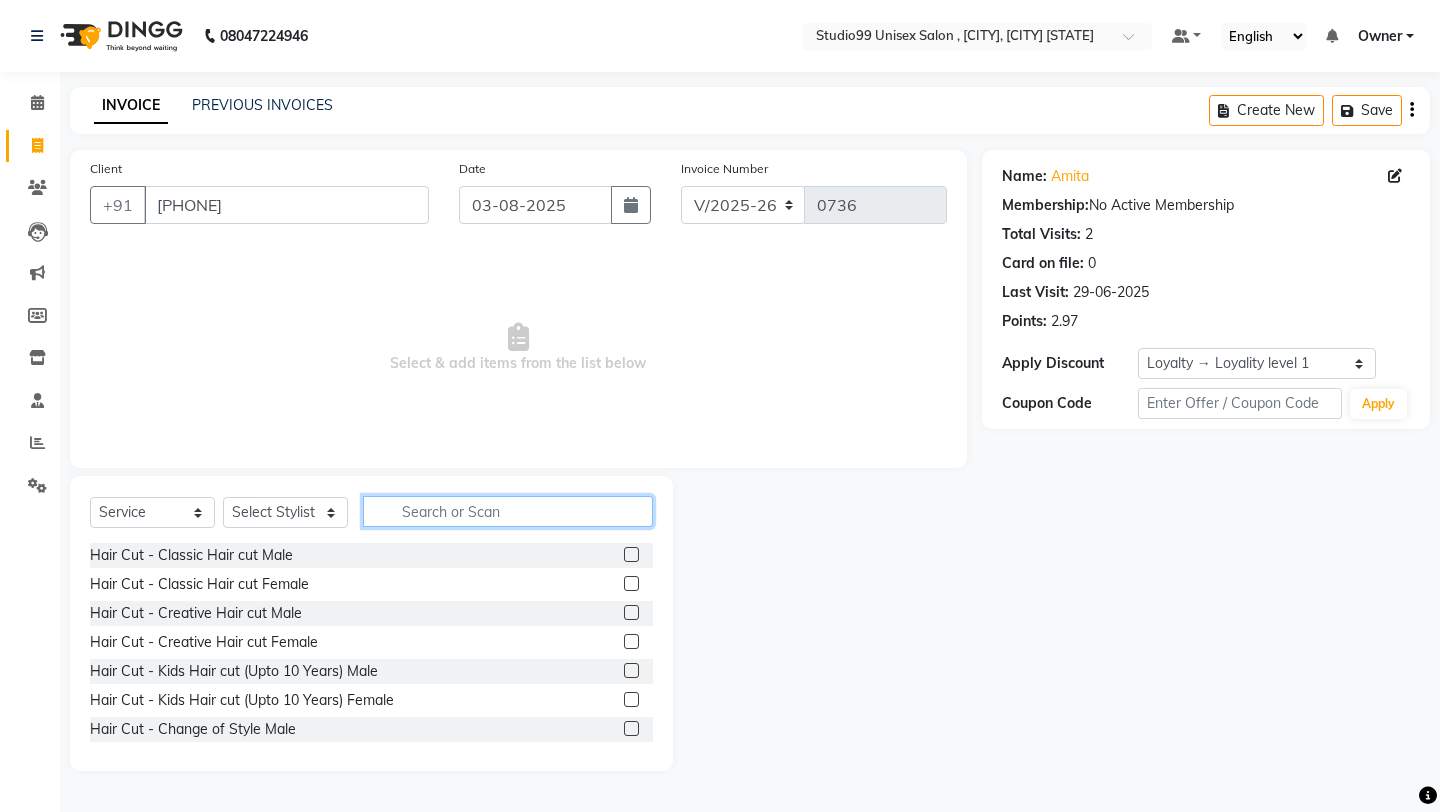 click 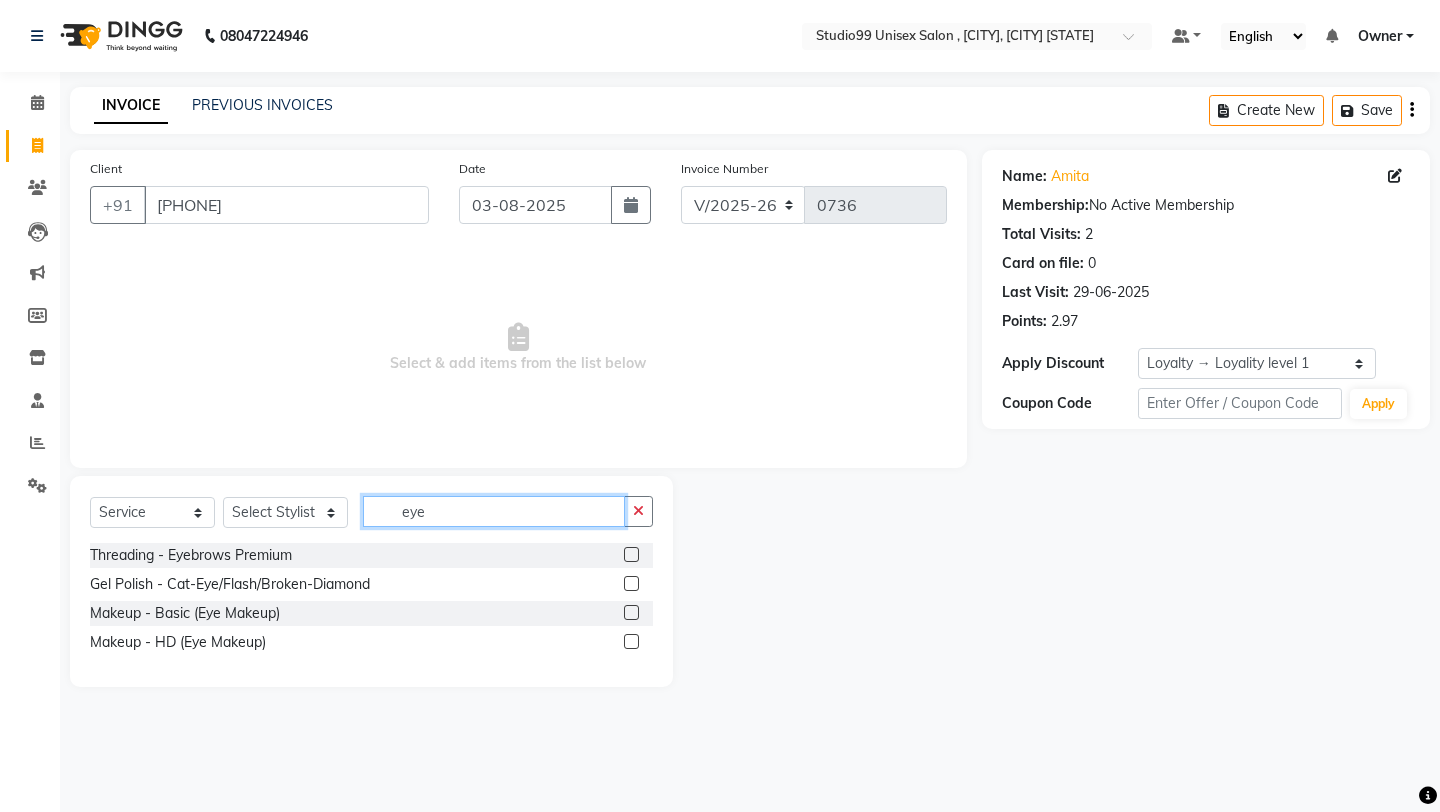 type on "eye" 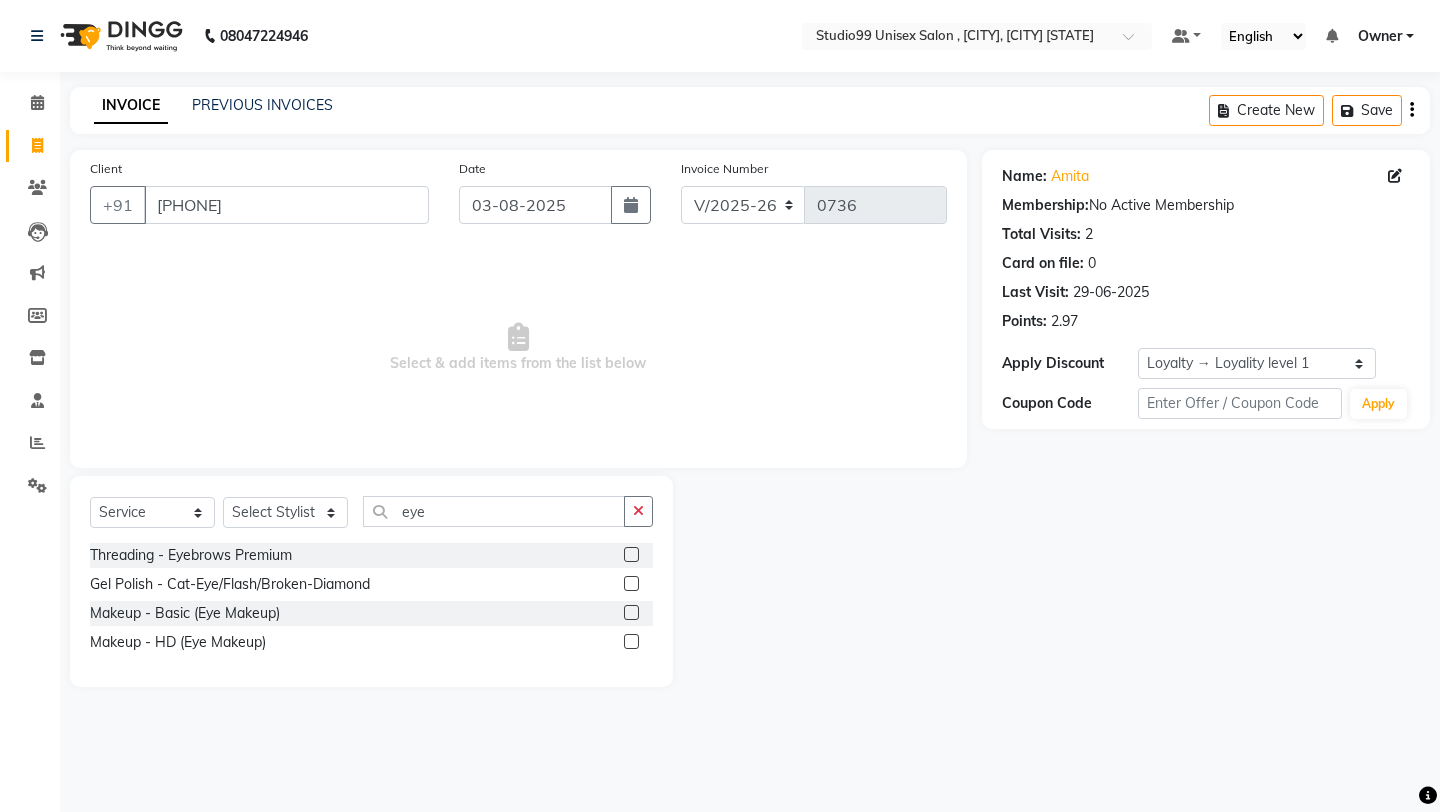 click 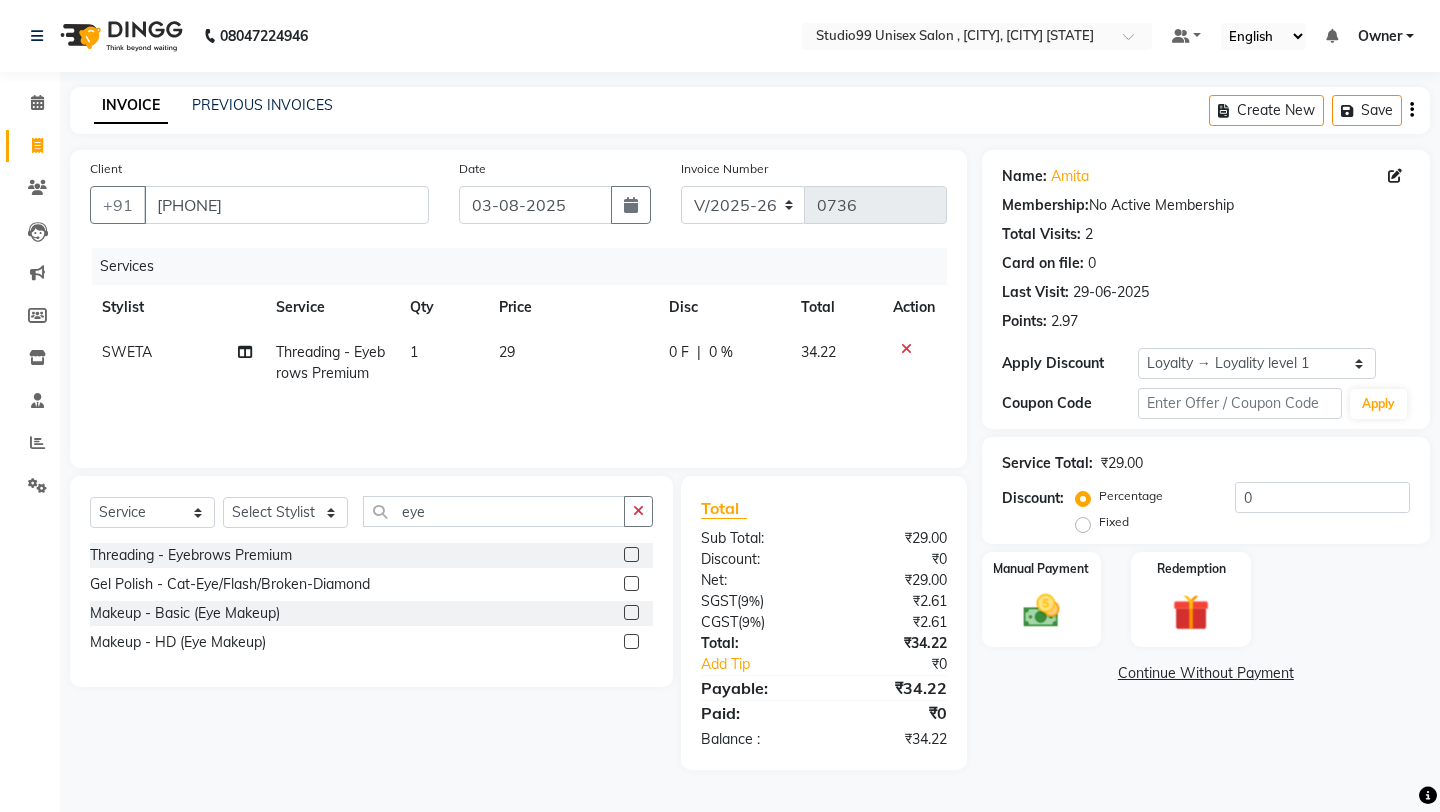 click 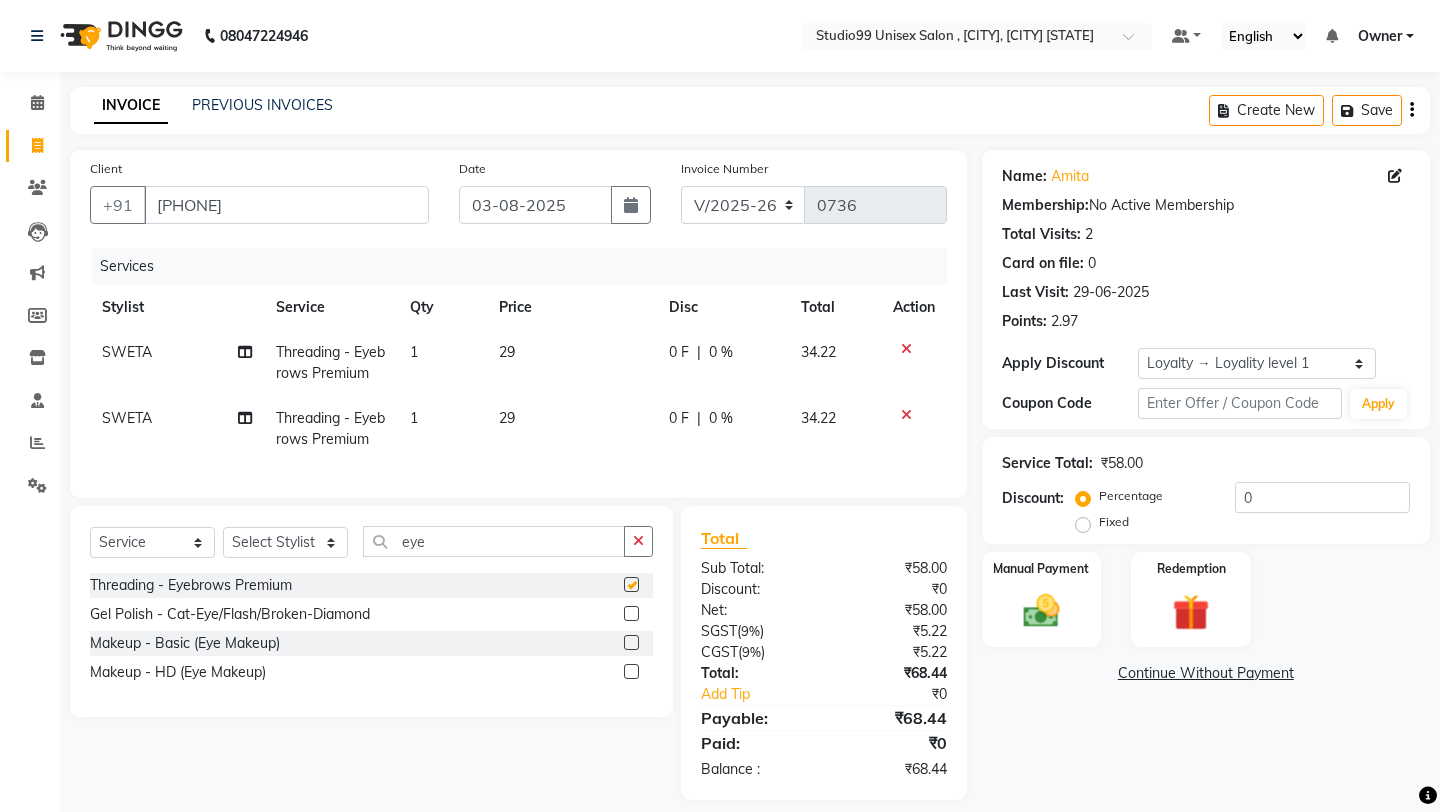 checkbox on "false" 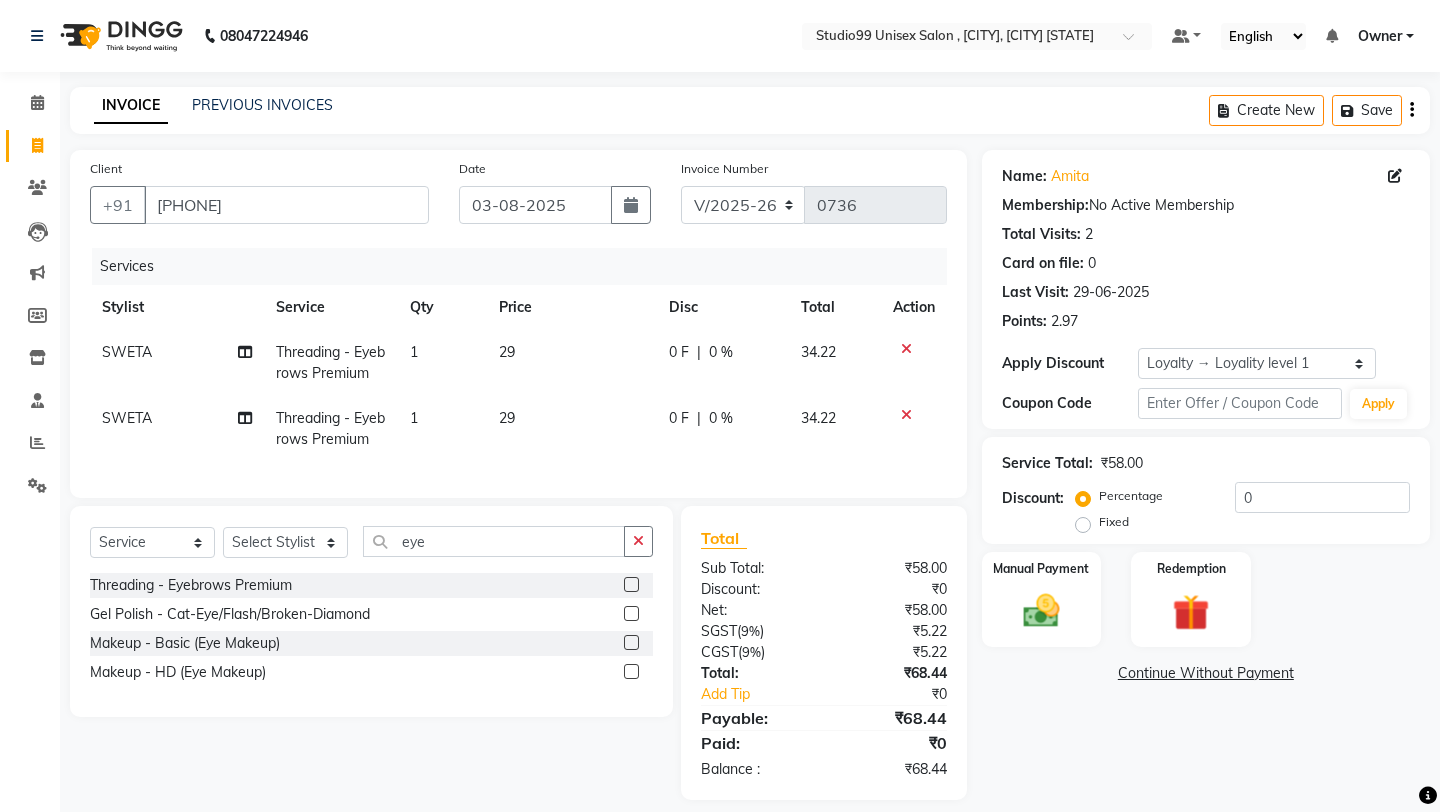 click on "29" 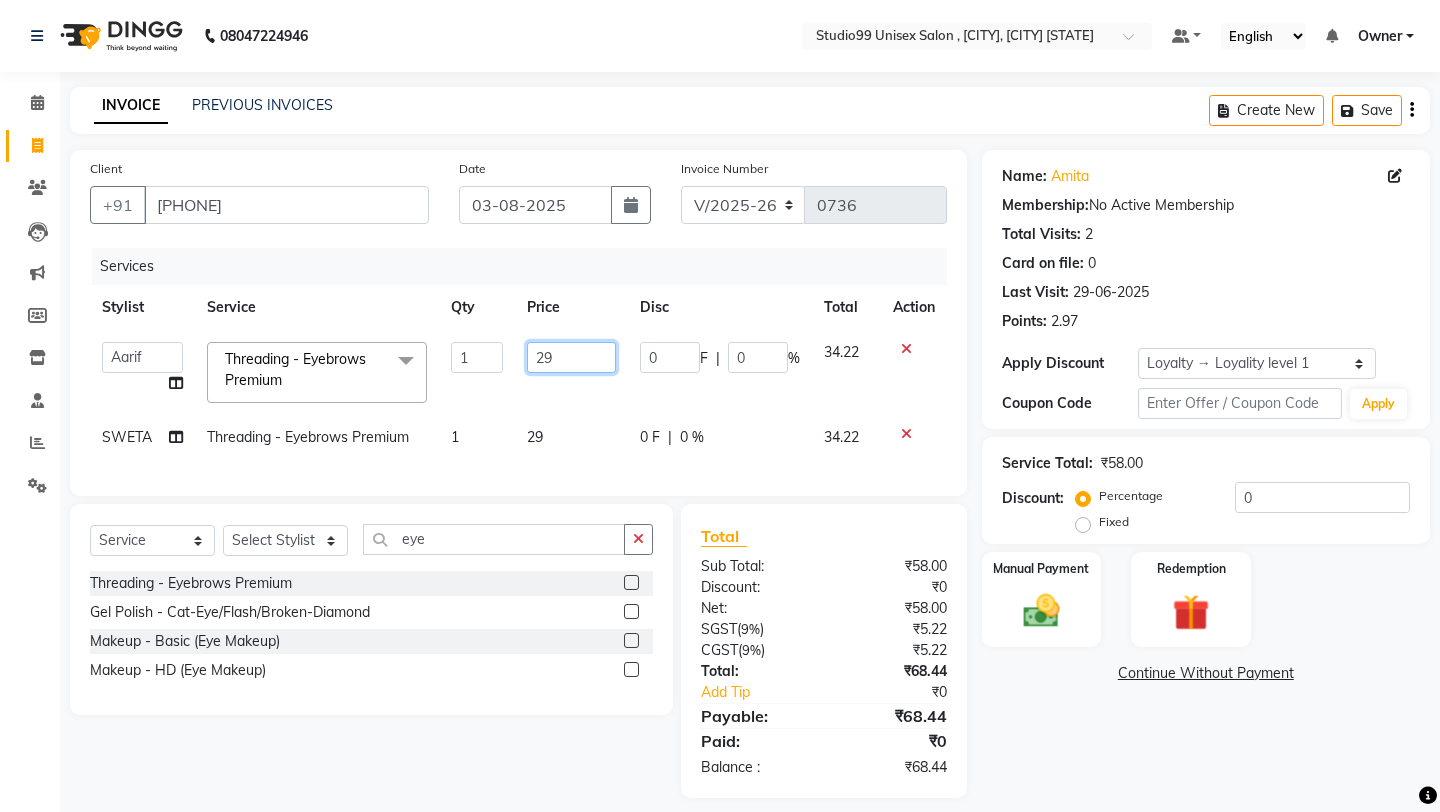 click on "29" 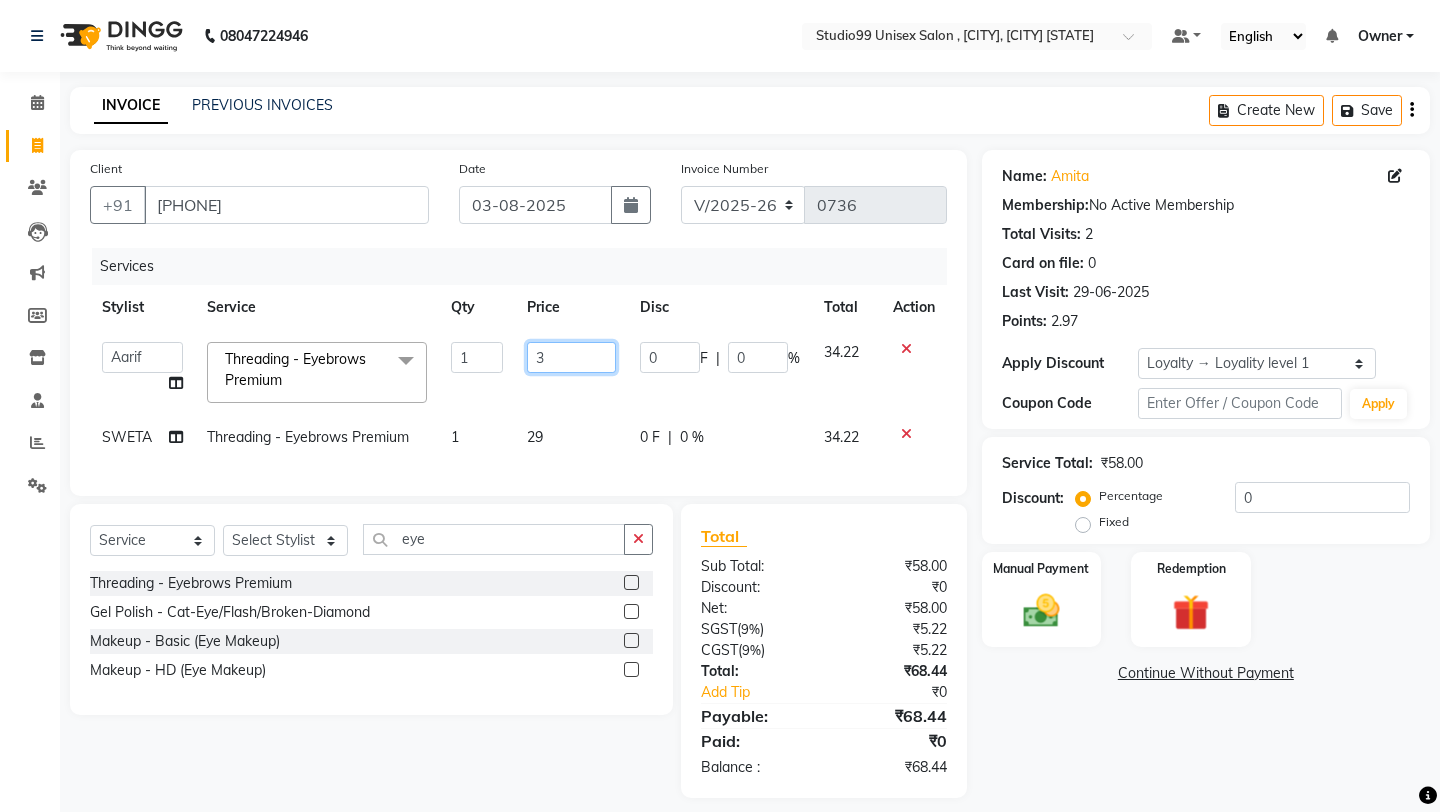type on "30" 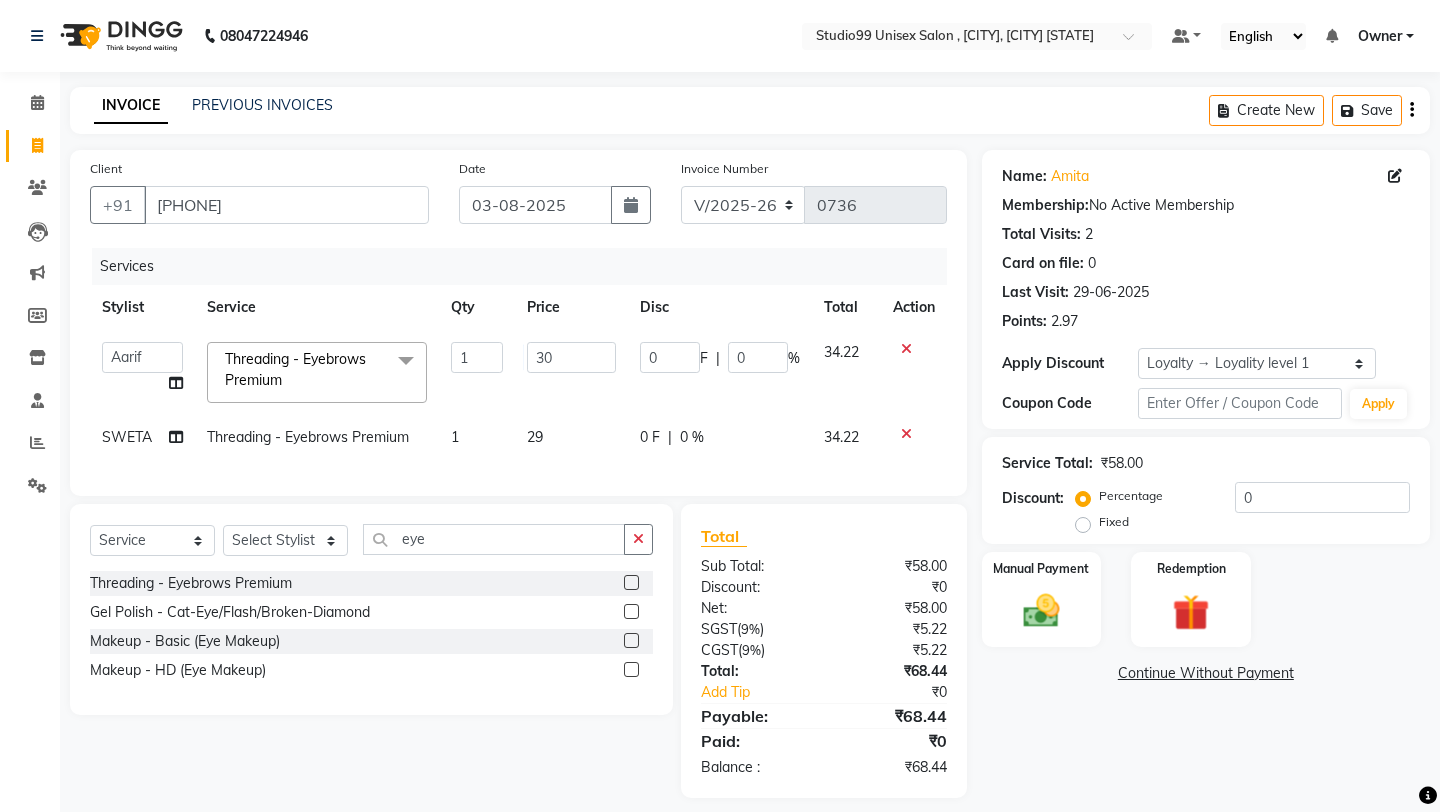 click on "[NAME] [NAME] [NAME] Owner [NAME] [NAME] [NAME] [NAME] [NAME] [NAME] manager [NAME] Threading - Eyebrows Premium  x Hair Cut - Classic Hair cut Male Hair Cut - Classic Hair cut Female Hair Cut - Creative Hair cut Male Hair Cut - Creative Hair cut Female Hair Cut - Kids Hair cut (Upto 10 Years) Male Hair Cut - Kids Hair cut (Upto 10 Years) Female Hair Cut - Change of Style Male Hair Cut - Change of Style Female Styling - Blow dry (out curls) Styling - Express blow dry (without wash) Styling - Ironing Styling - Tonging Styling - Crimping Styling - Hairups/Up do's Hair Spa & Treatments - Classic Hair Spa (L'oreal) Male Hair Spa & Treatments - Classic Hair Spa (L'oreal) Female Hair Spa & Treatments - Treatment Hair Spa Male Hair Spa & Treatments - Treatment Hair Spa Female Hair Spa & Treatments - Purifying & Anti Dandruff Male Hair Spa & Treatments - Purifying & Anti Dandruff Female Hair Spa & Treatments - Nourishment & Volume Male Hair Spa & Treatments - Nourishment & Volume Female 1 30 0 F |" 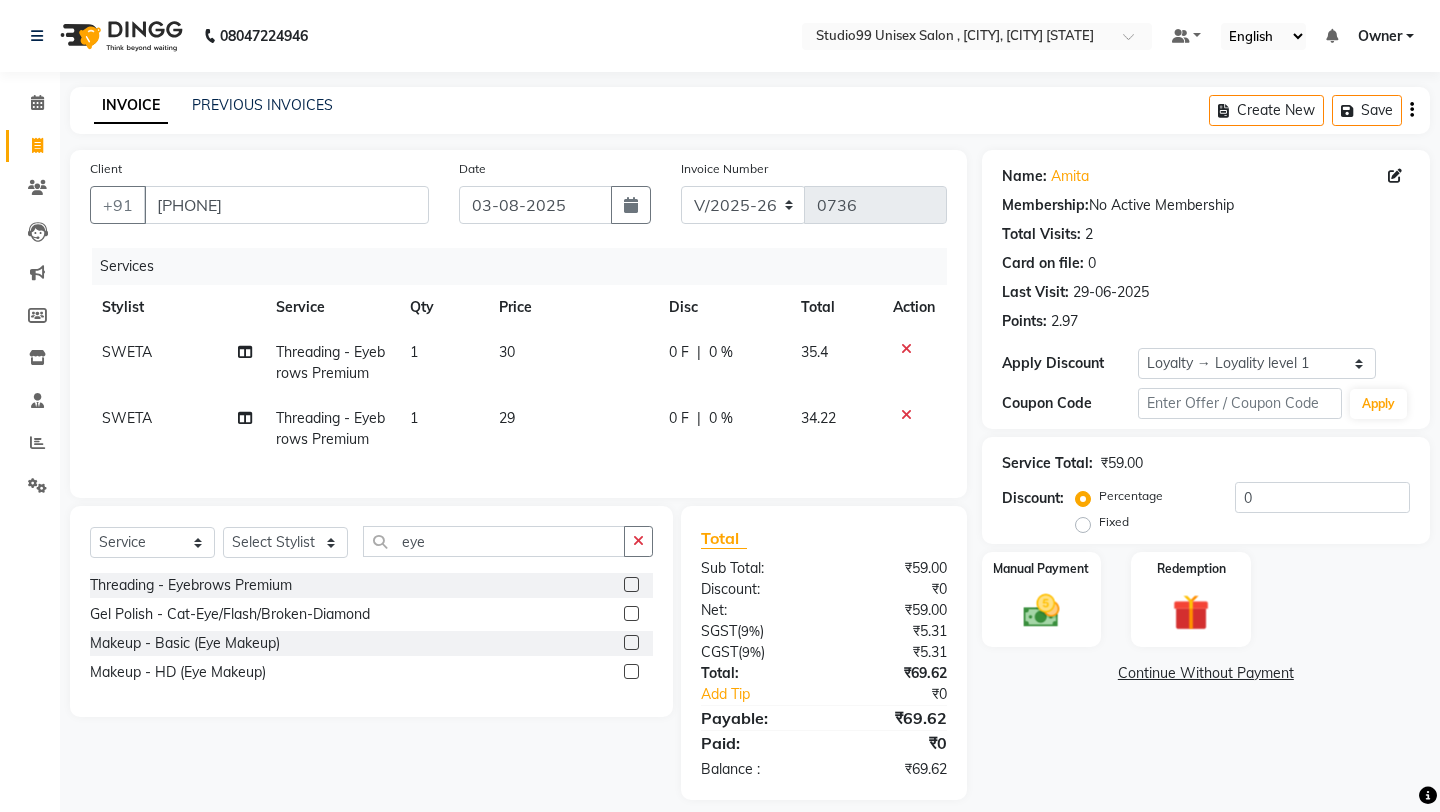 click on "29" 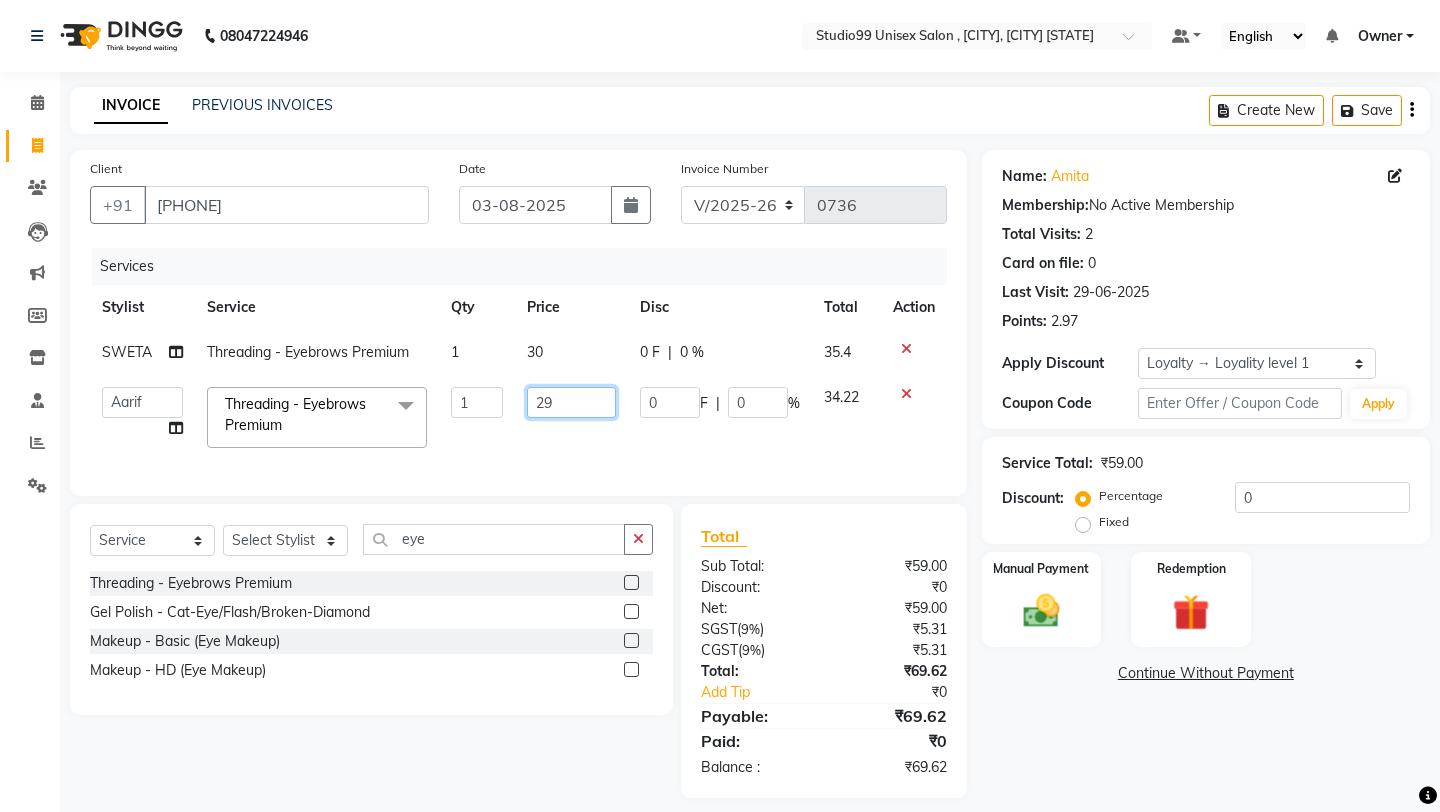 click on "29" 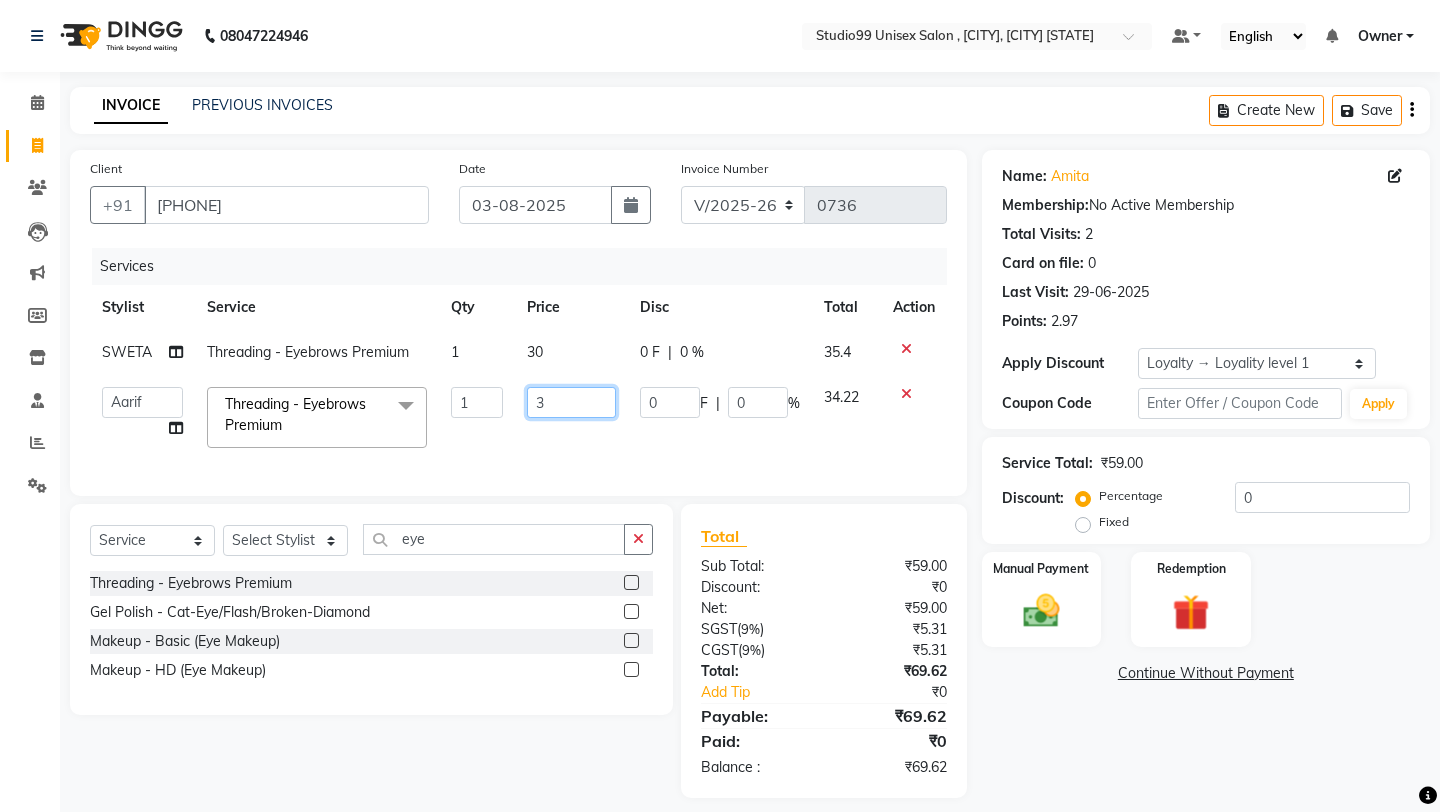 type on "30" 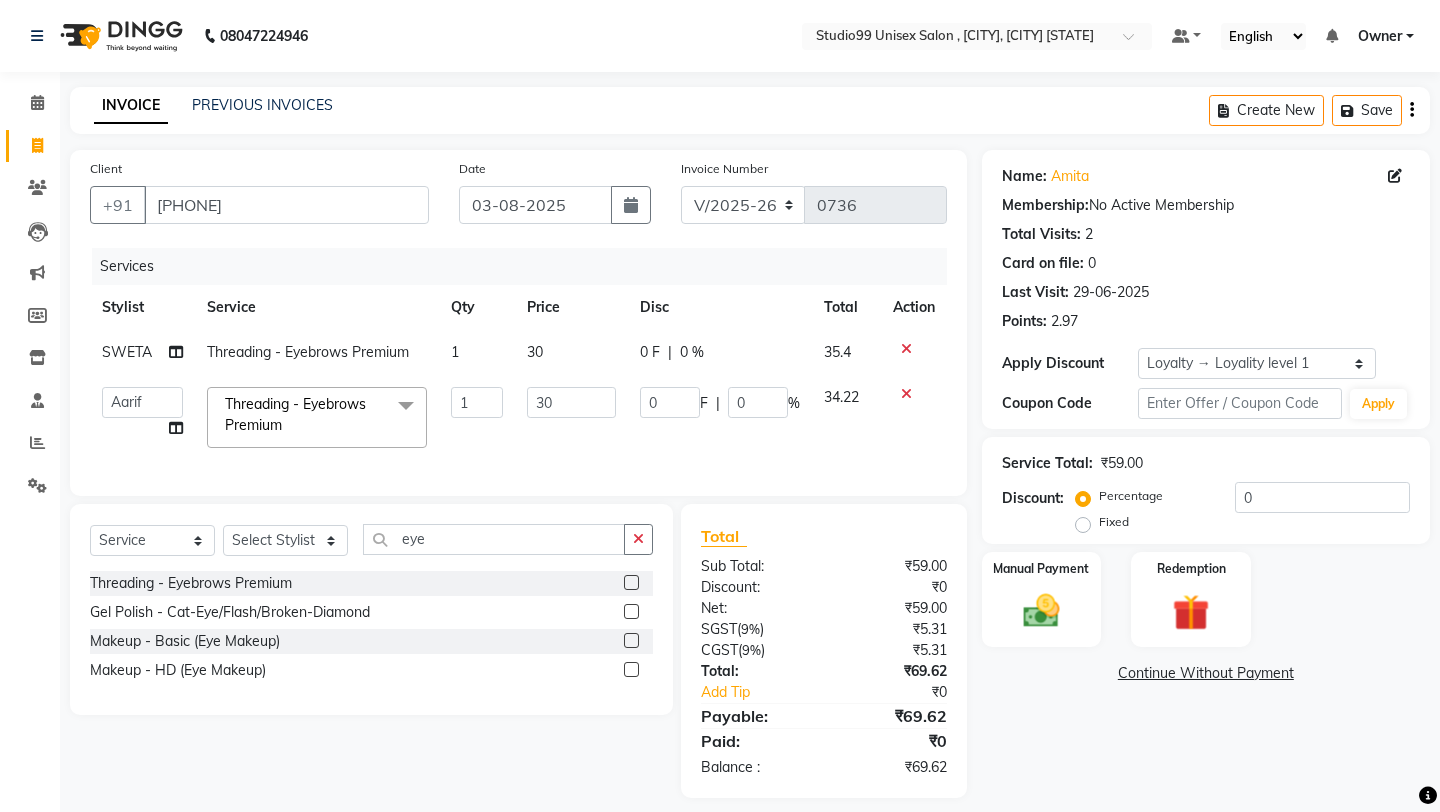 click on "Client +[COUNTRY CODE] [PHONE] Date [DATE] Invoice Number V/[YEAR] V/[YEAR]-[YEAR] [NUMBER] Services Stylist Service Qty Price Disc Total Action [NAME] Threading - Eyebrows Premium 1 30 0 F | 0 % 35.4 [NAME] [NAME] [NAME] Owner [NAME] [NAME] [NAME] [NAME] [NAME] [NAME] manager [NAME] Threading - Eyebrows Premium  x Hair Cut - Classic Hair cut Male Hair Cut - Classic Hair cut Female Hair Cut - Creative Hair cut Male Hair Cut - Creative Hair cut Female Hair Cut - Kids Hair cut (Upto 10 Years) Male Hair Cut - Kids Hair cut (Upto 10 Years) Female Hair Cut - Change of Style Male Hair Cut - Change of Style Female Styling - Blow dry (out curls) Styling - Express blow dry (without wash) Styling - Ironing Styling - Tonging Styling - Crimping Styling - Hairups/Up do's Hair Spa & Treatments - Classic Hair Spa (L'oreal) Male Hair Spa & Treatments - Classic Hair Spa (L'oreal) Female Hair Spa & Treatments - Treatment Hair Spa Male Hair Spa & Treatments - Treatment Hair Spa Female Coloring - Root Touch-up Schwarzkopf 1 30" 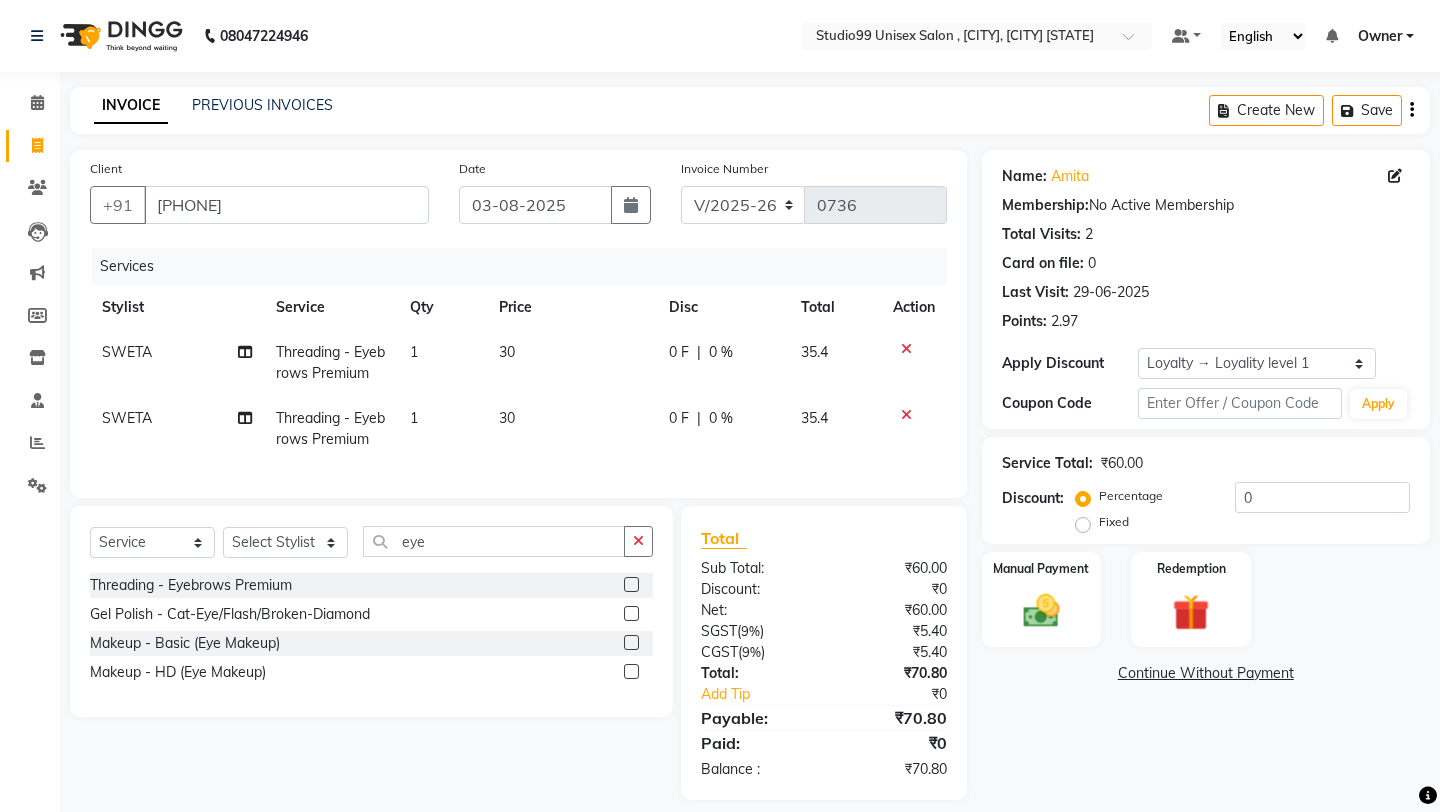 click on "Fixed" 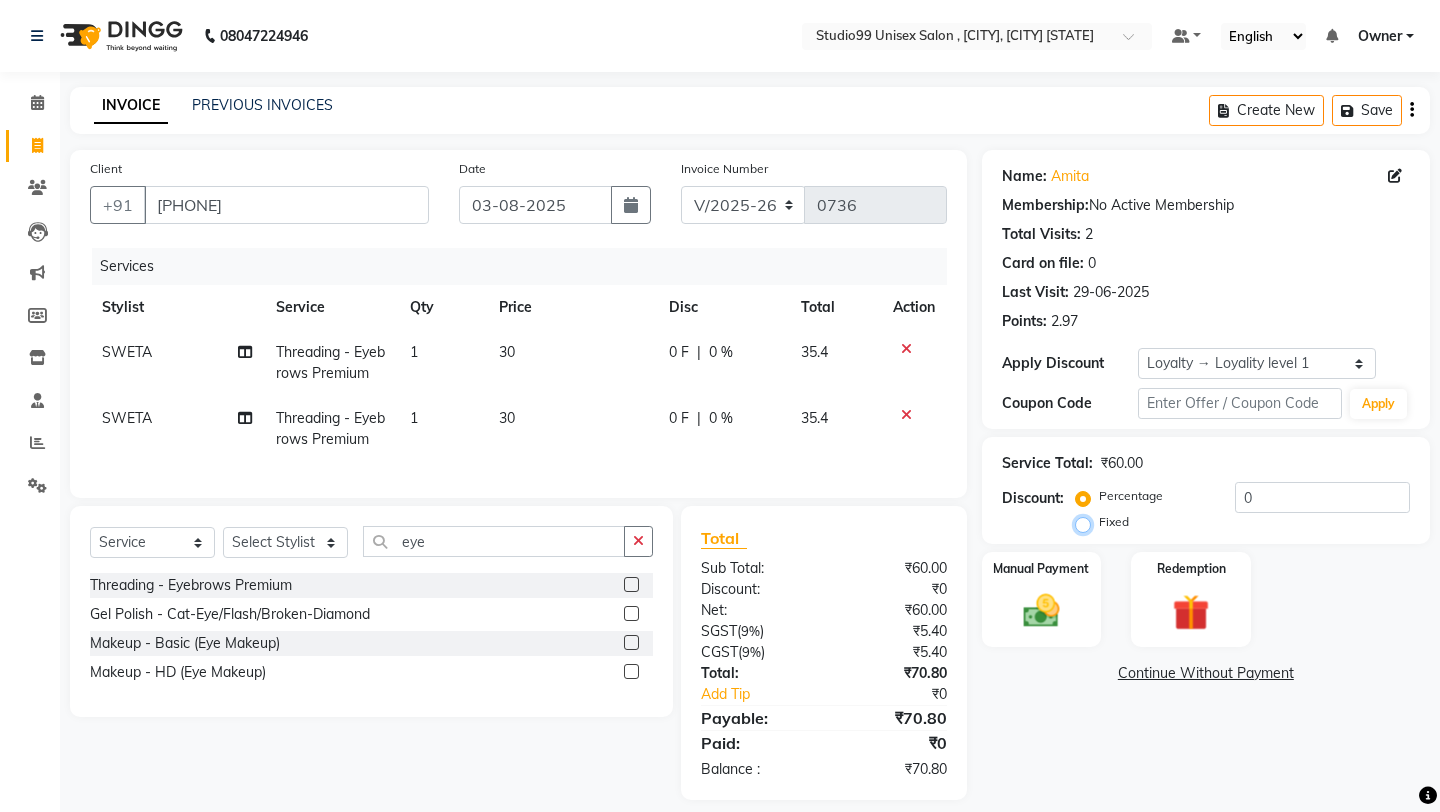 click on "Fixed" at bounding box center (1087, 522) 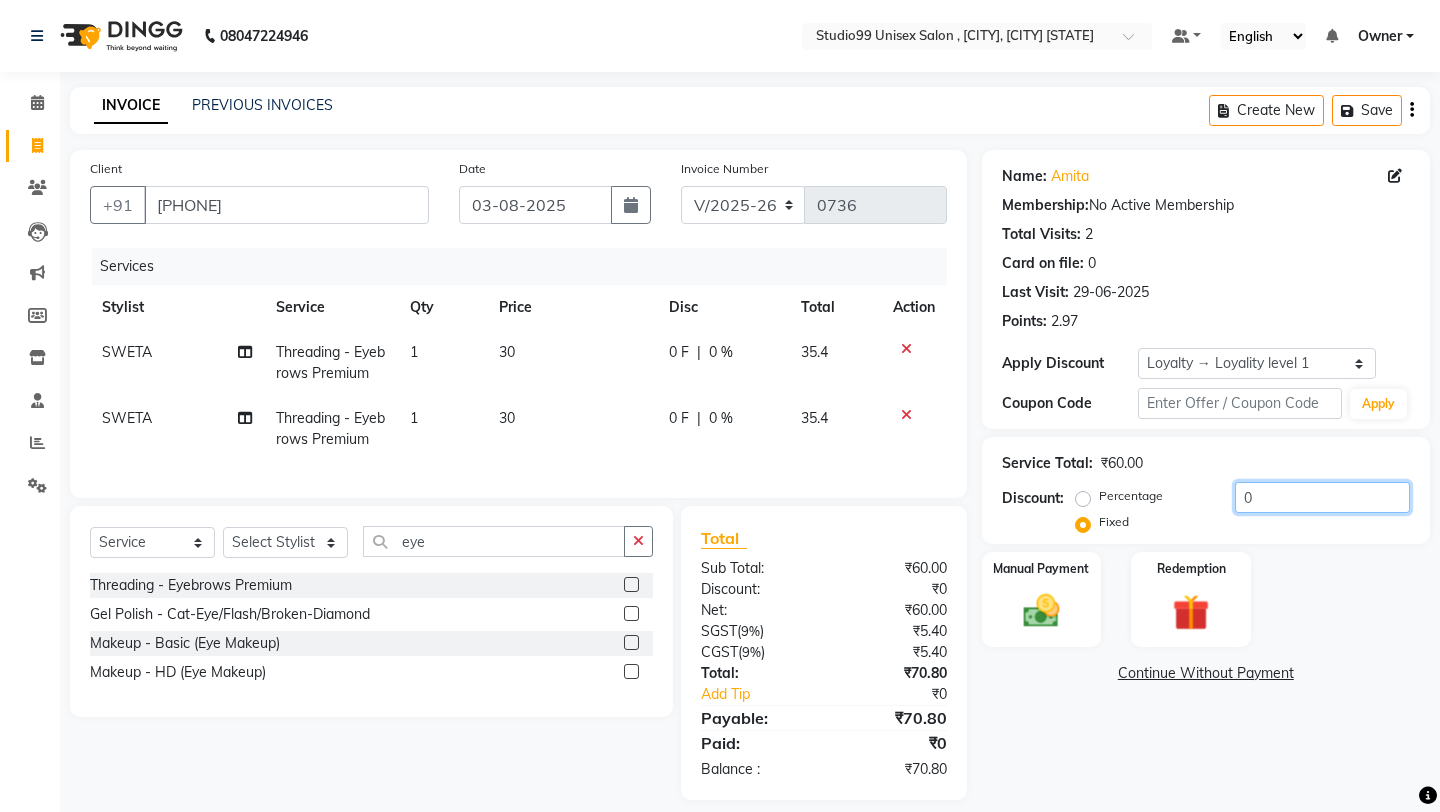 click on "0" 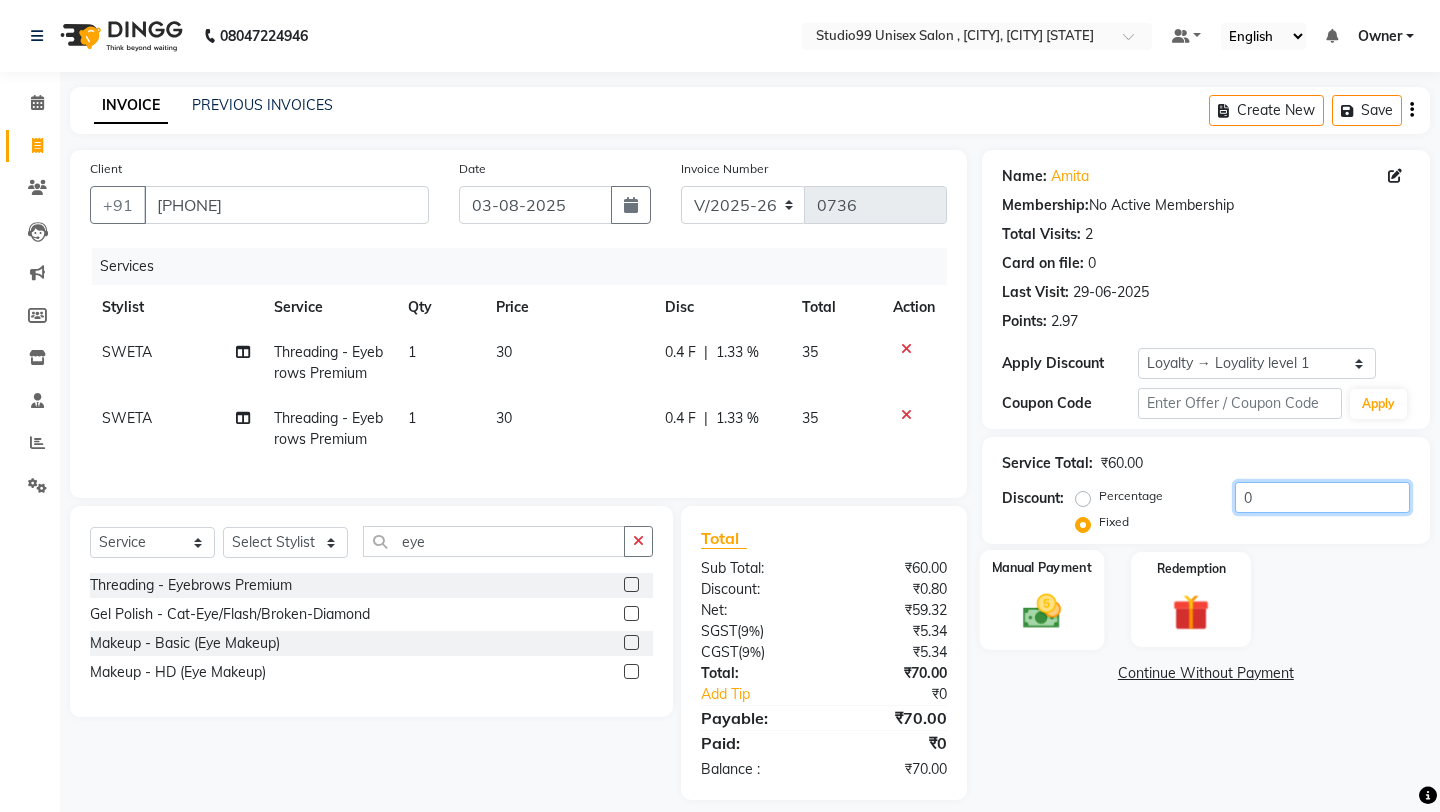 type on "[PRICE]" 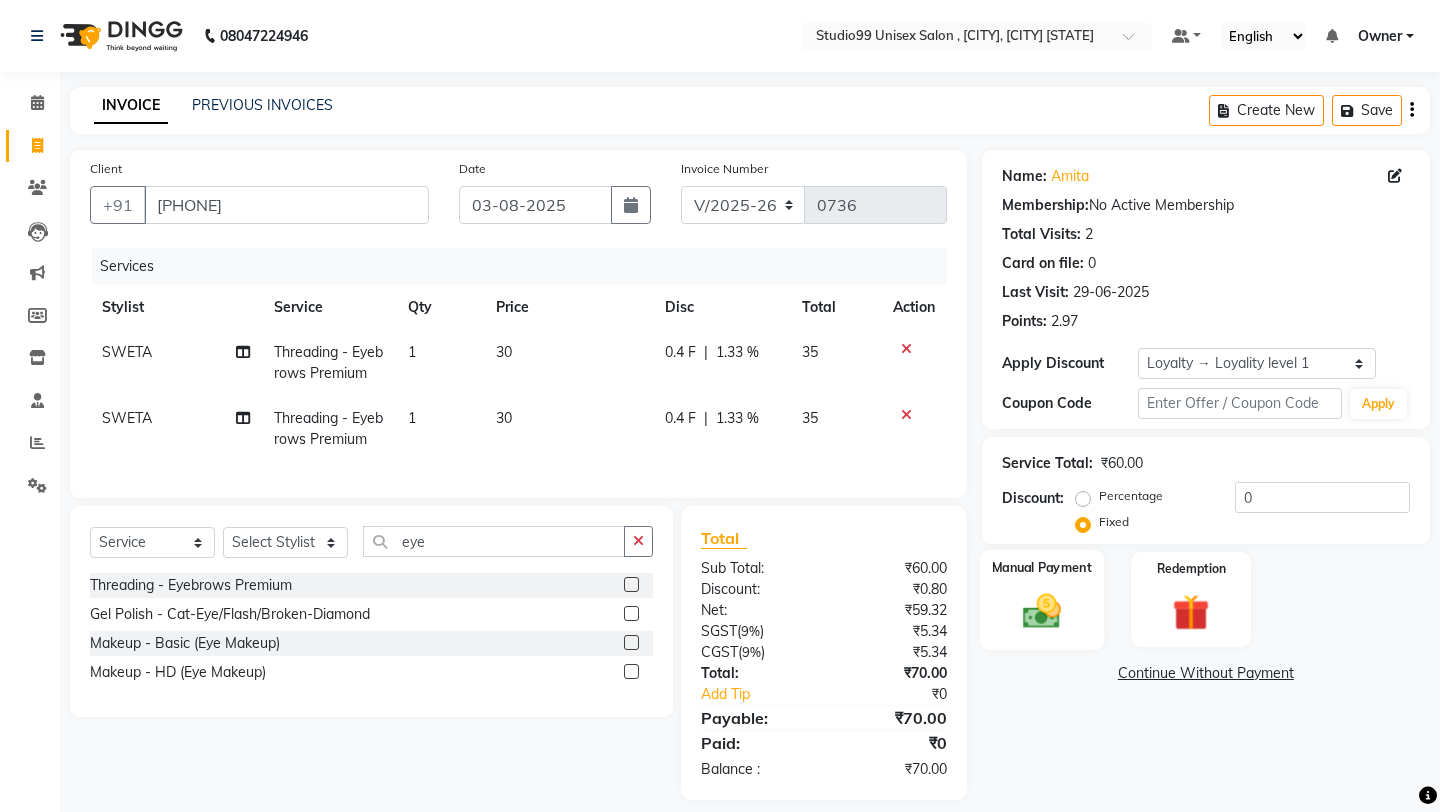 click on "Manual Payment" 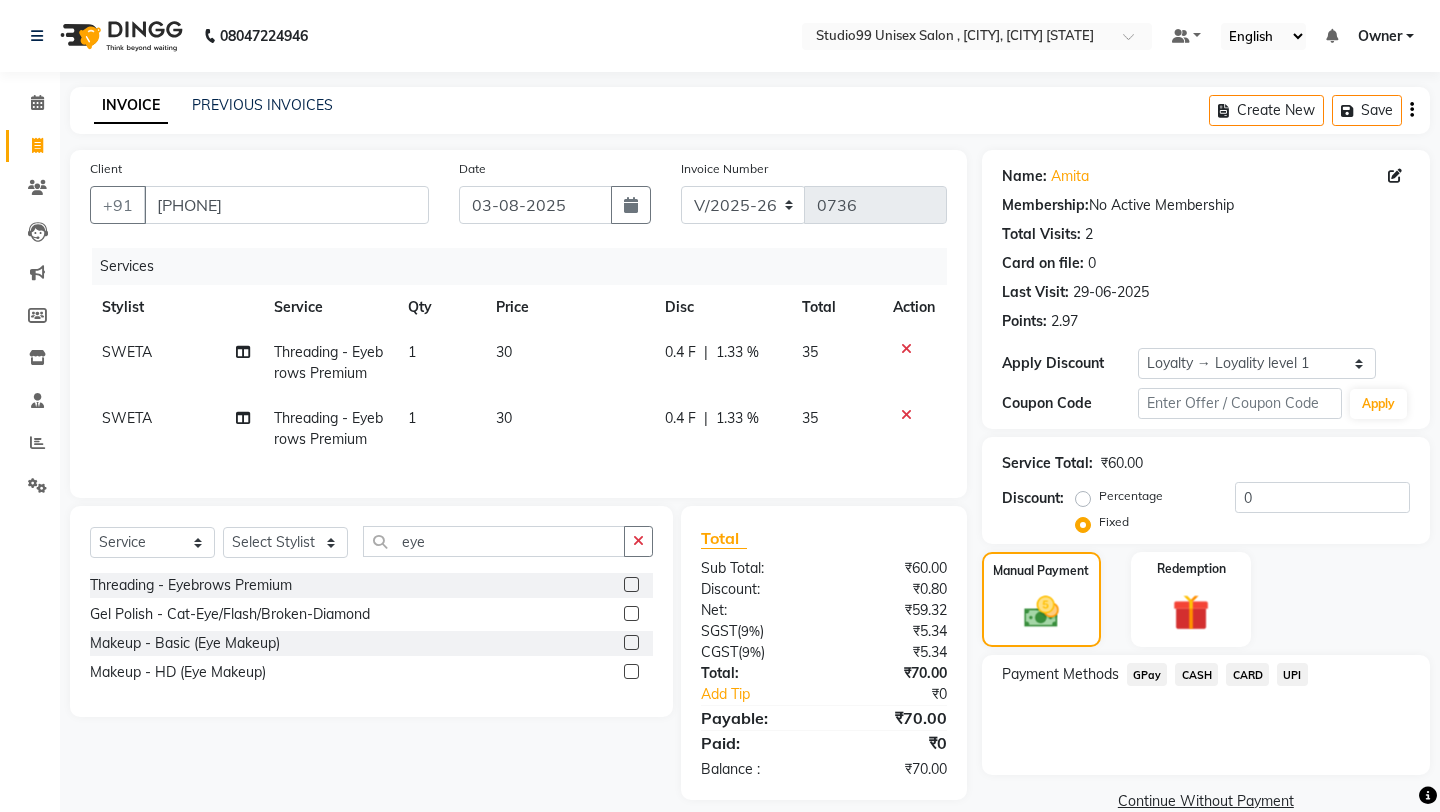 click on "UPI" 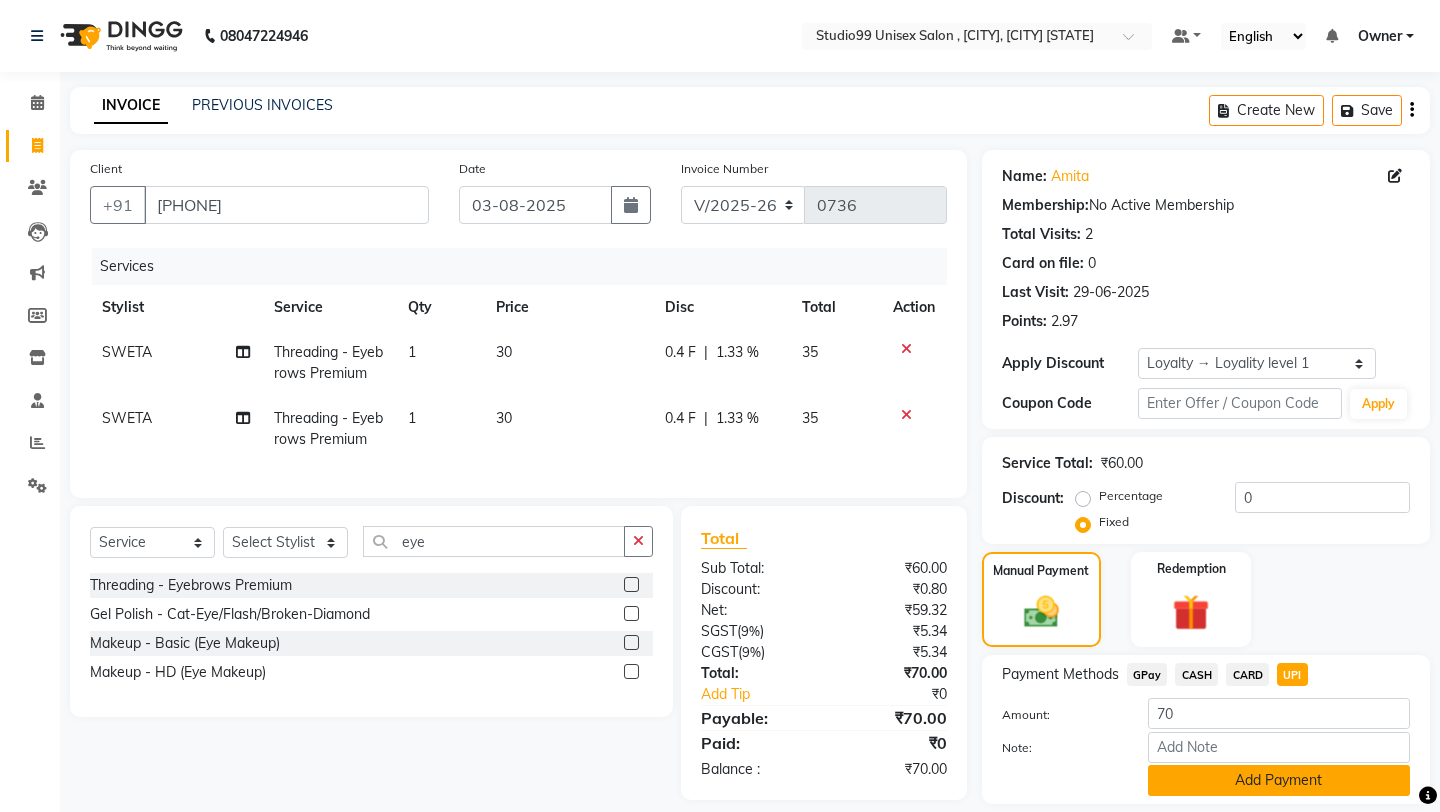 click on "Add Payment" 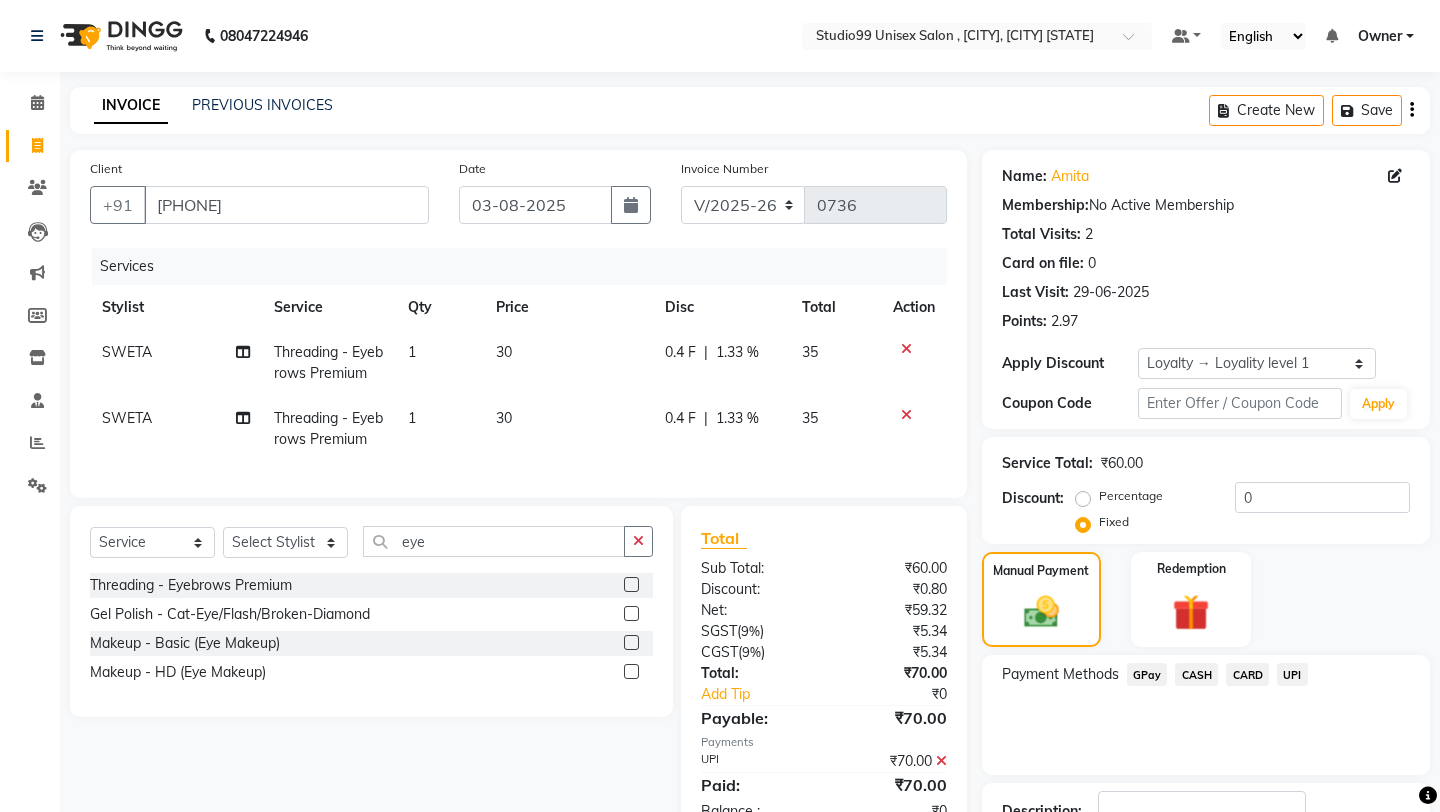 click on "Payment Methods  GPay   CASH   CARD   UPI" 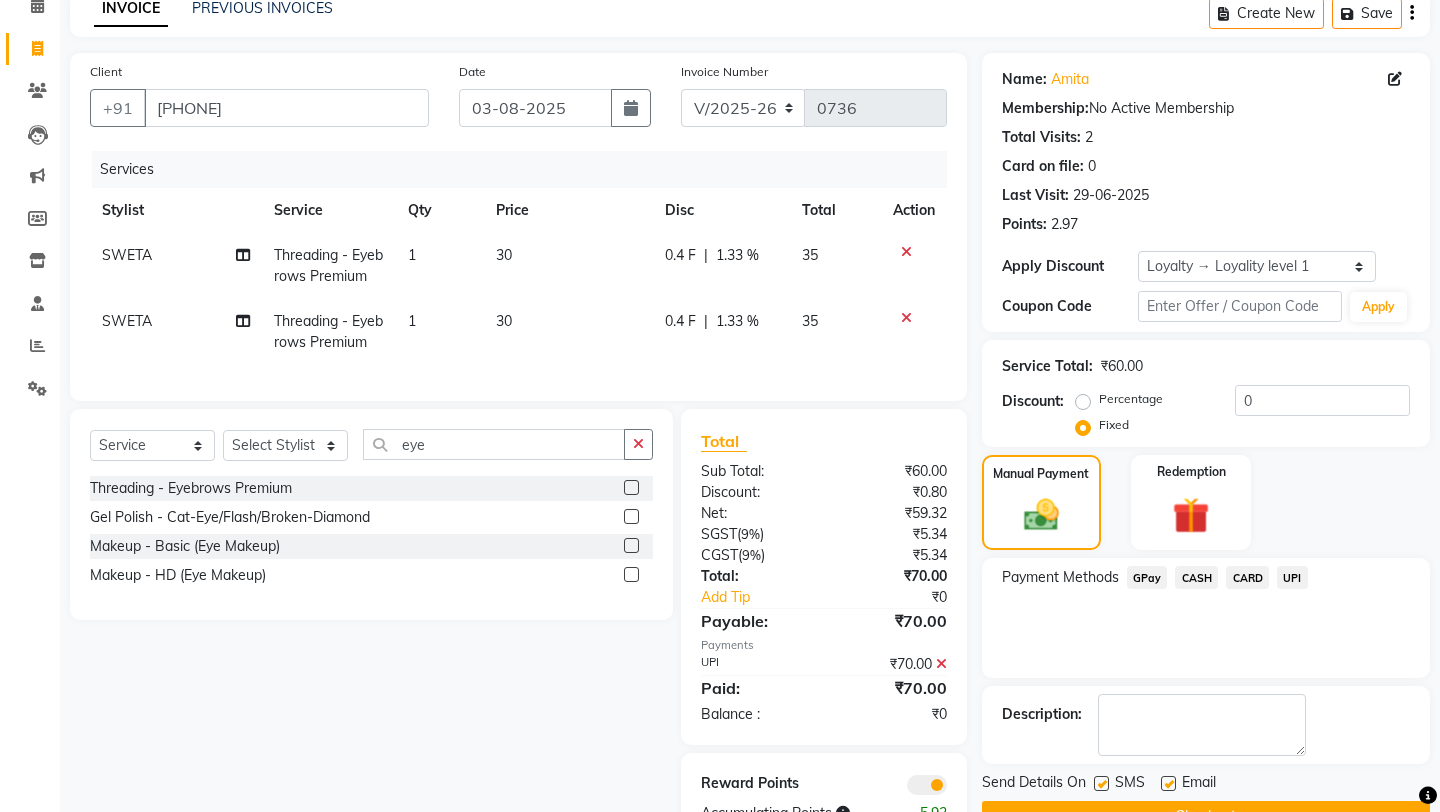 scroll, scrollTop: 159, scrollLeft: 0, axis: vertical 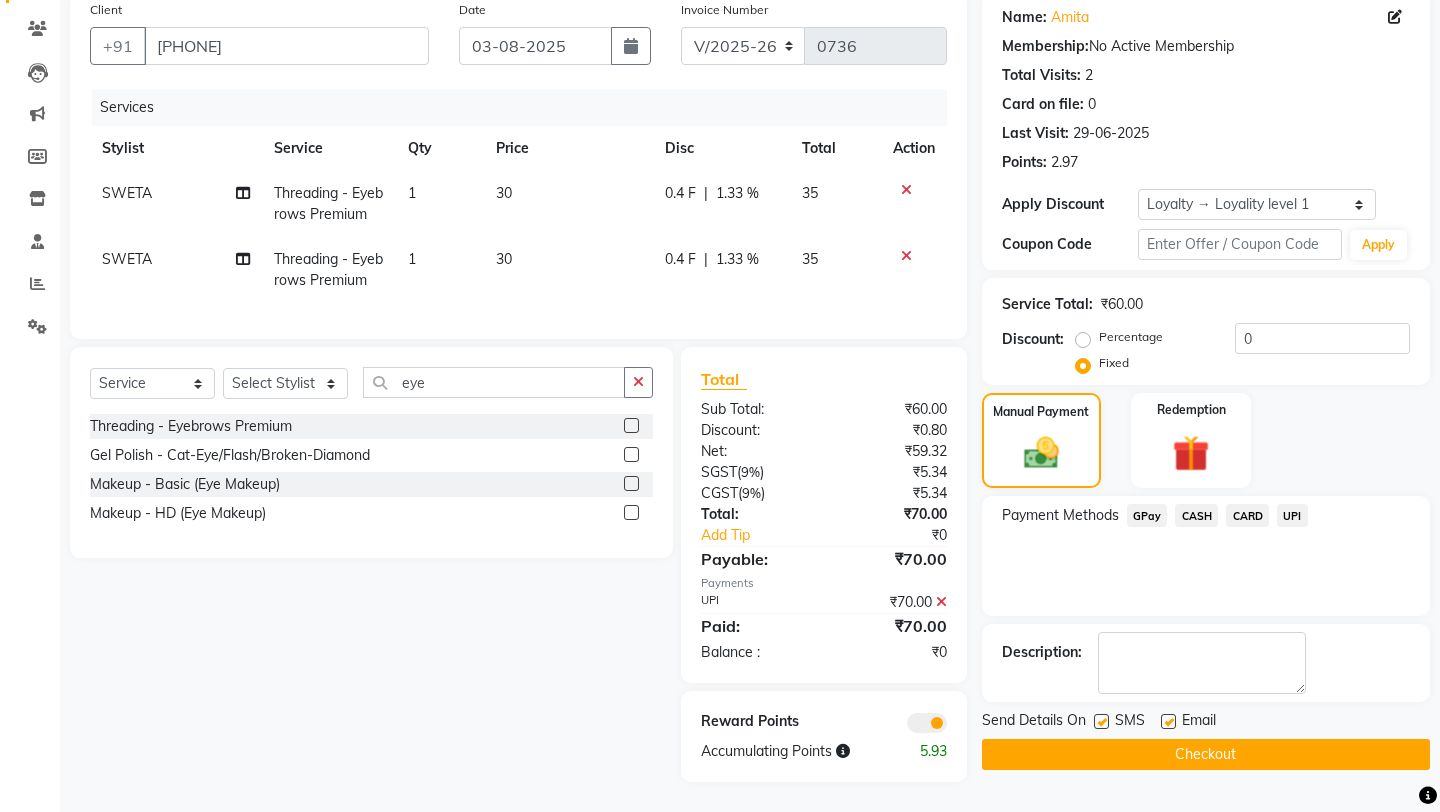 click on "Checkout" 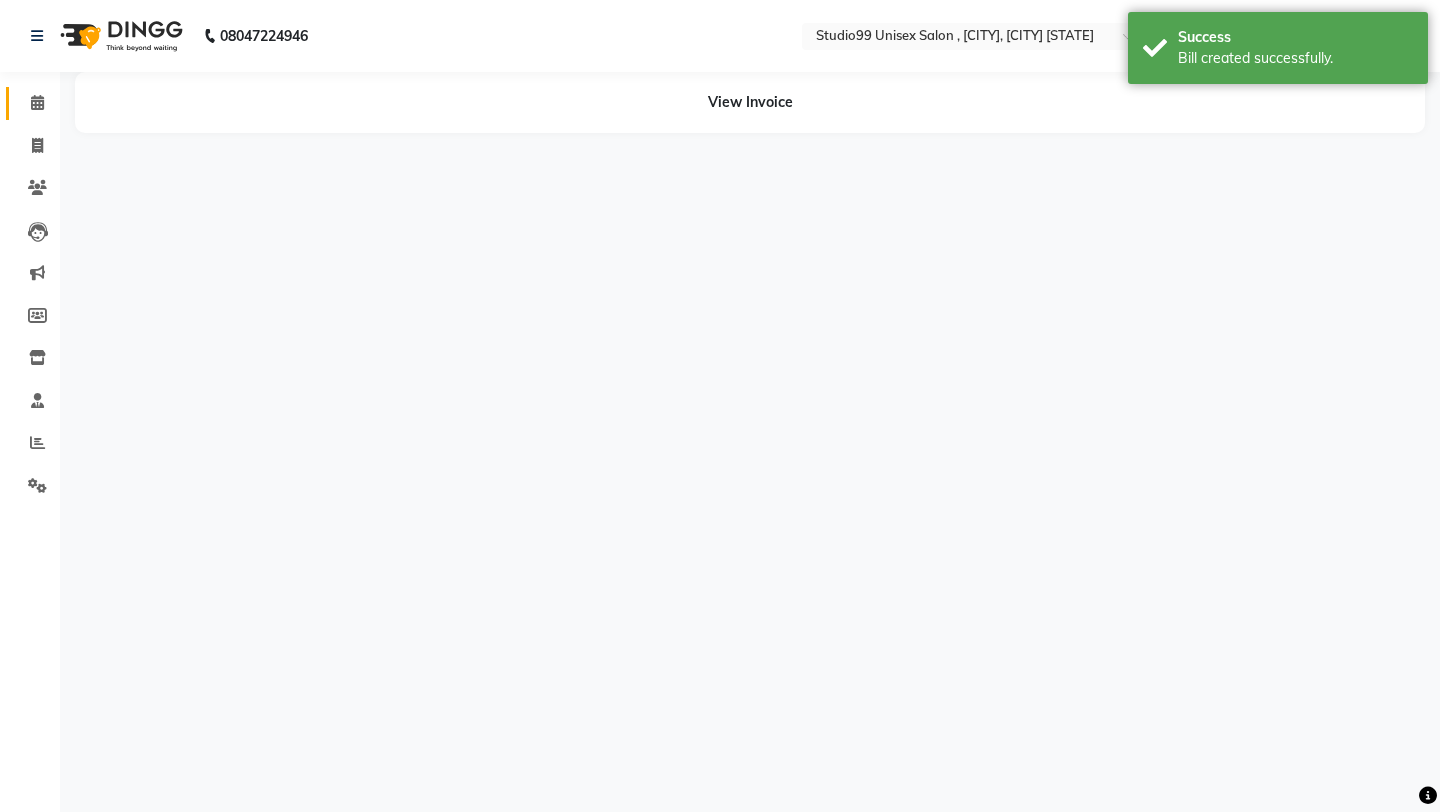 scroll, scrollTop: 0, scrollLeft: 0, axis: both 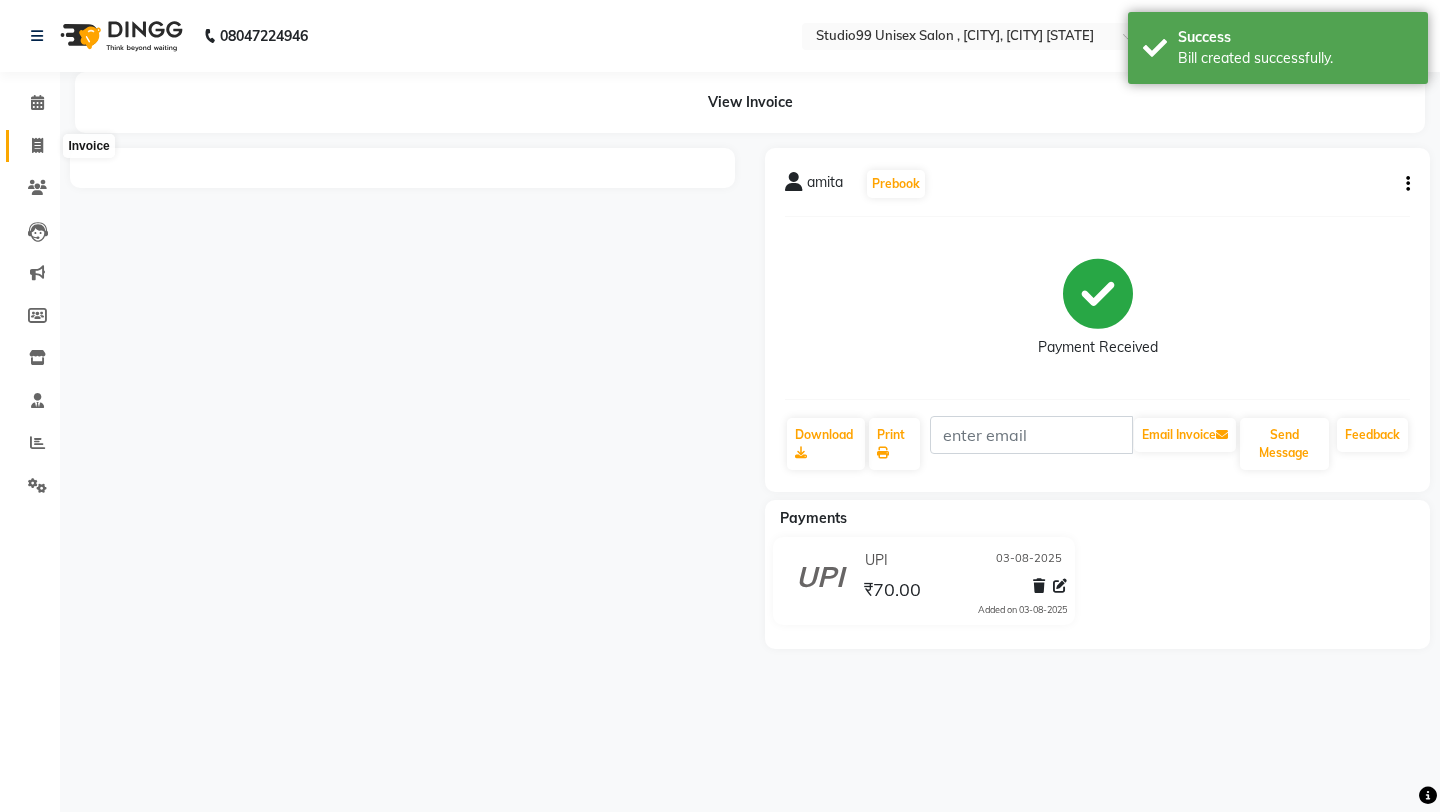 click 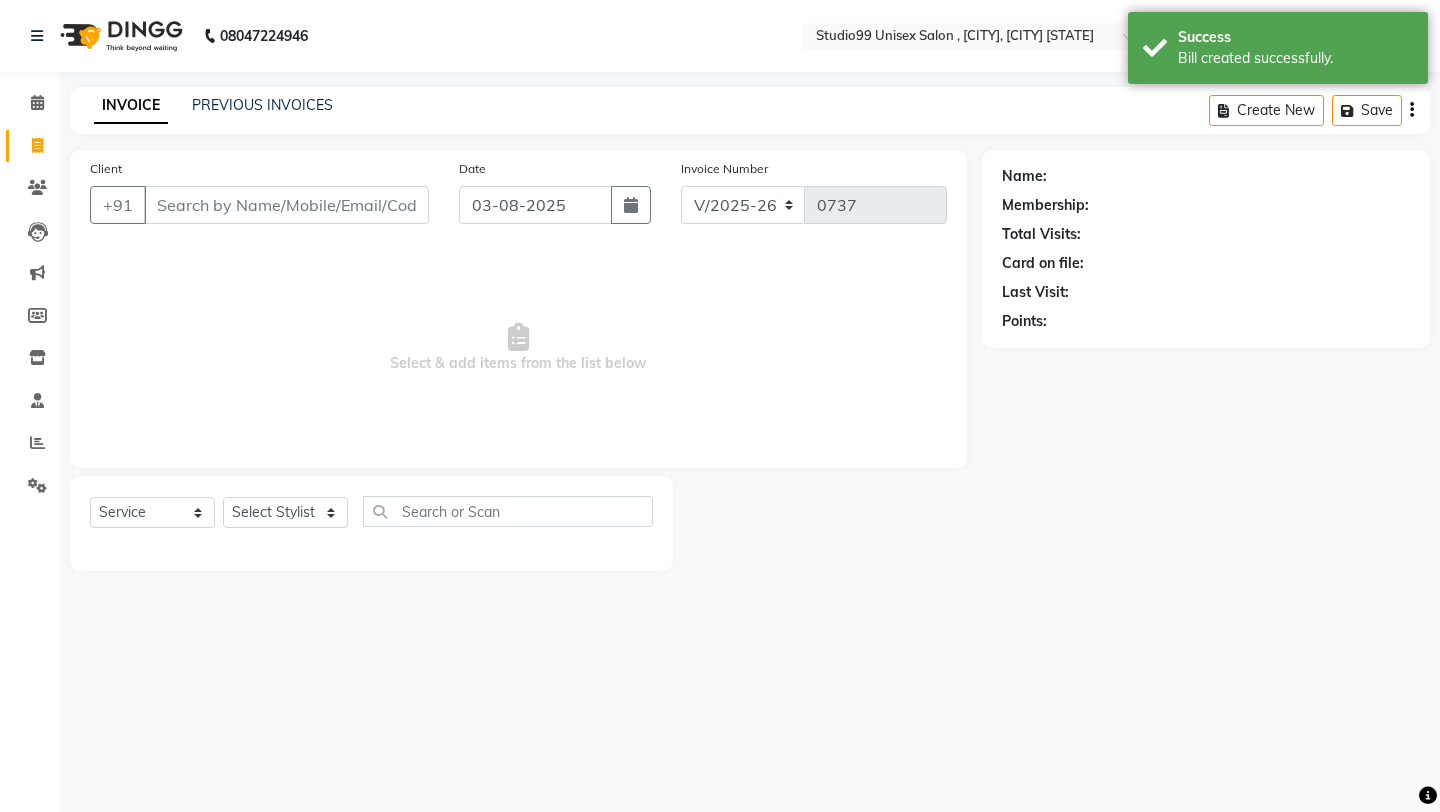 click on "Client" at bounding box center [286, 205] 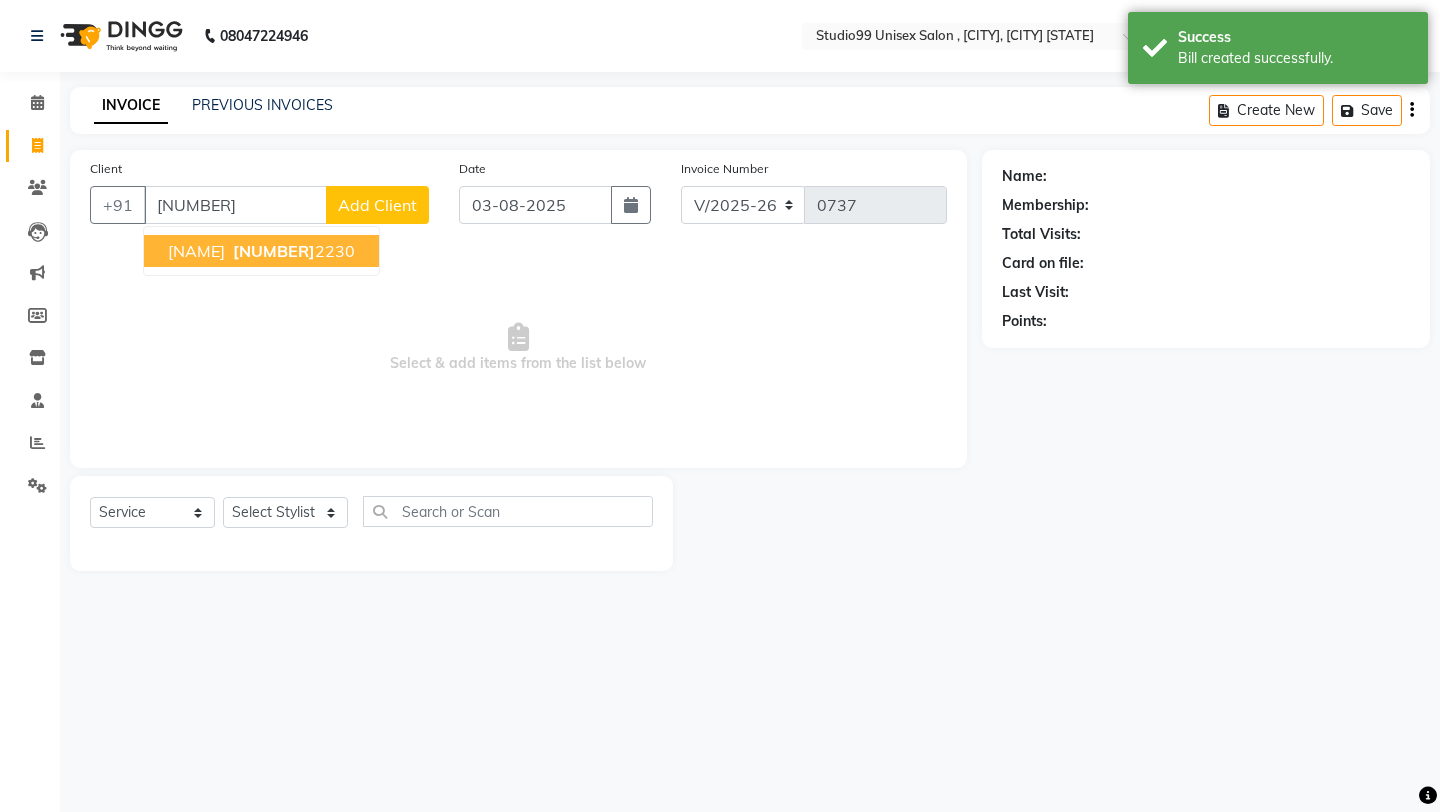 click on "[NUMBER]" at bounding box center (274, 251) 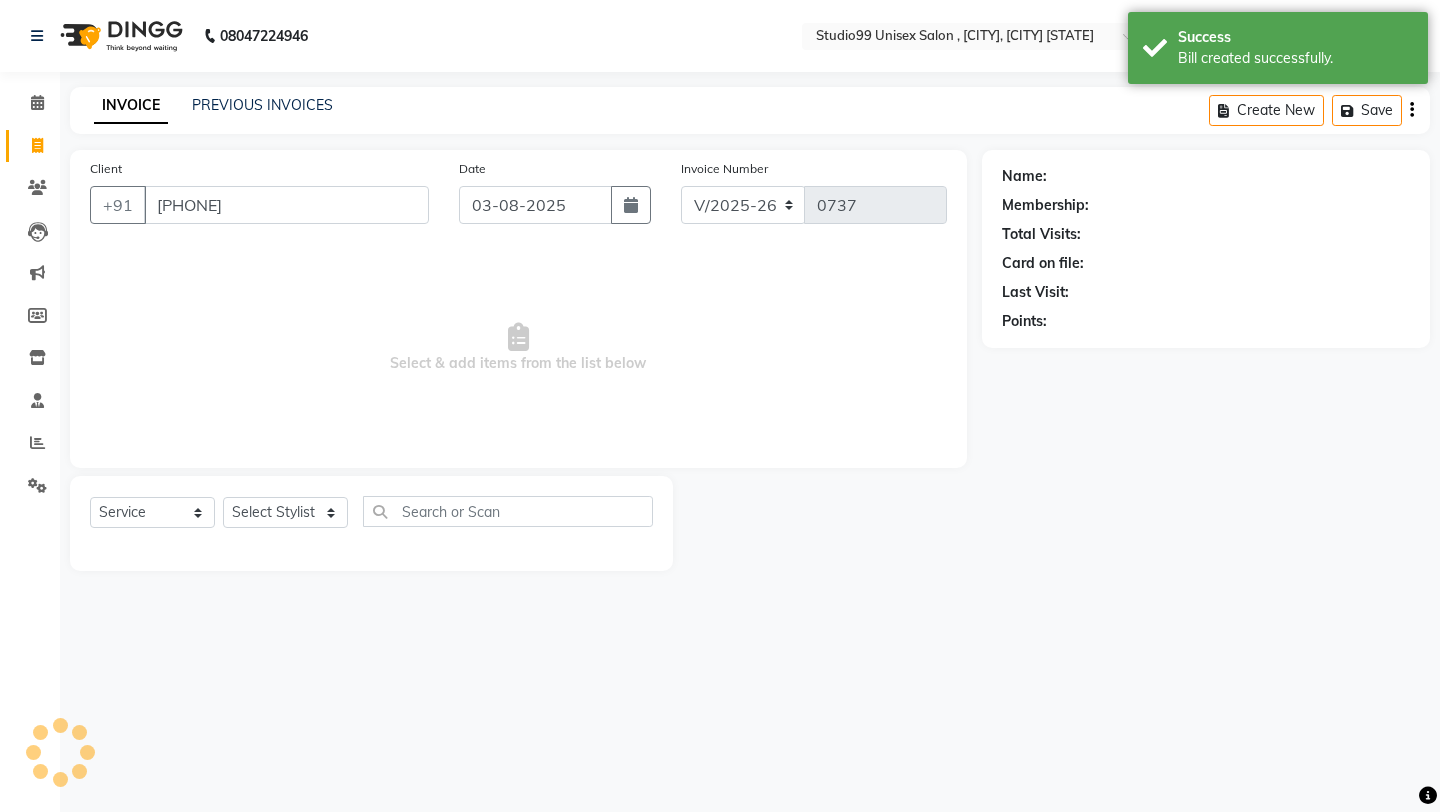 type on "[PHONE]" 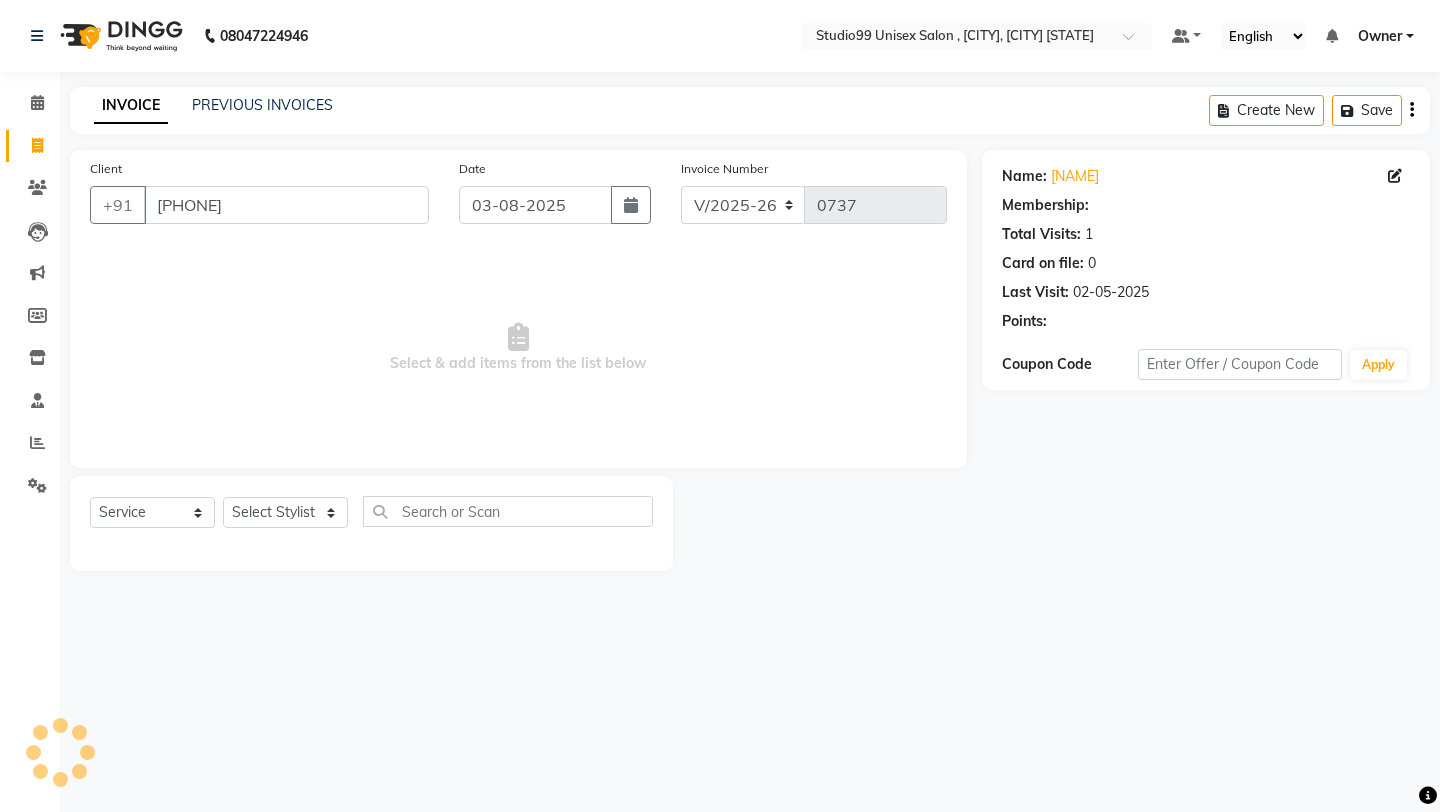 select on "1: Object" 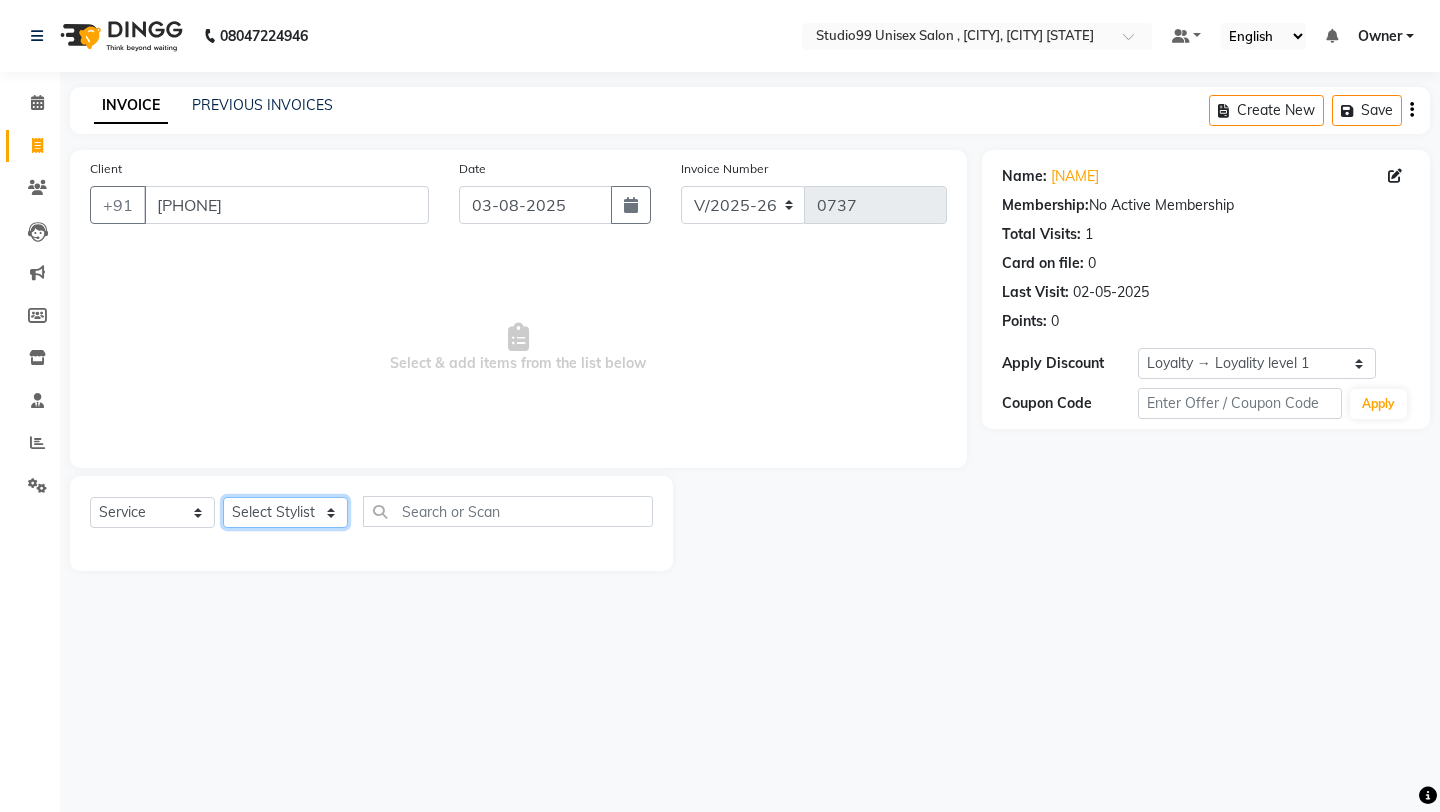 click on "Select Stylist [NAME] [NAME] [NAME] Owner [NAME] [NAME] [NAME] [NAME] [NAME] [NAME] manager [NAME]" 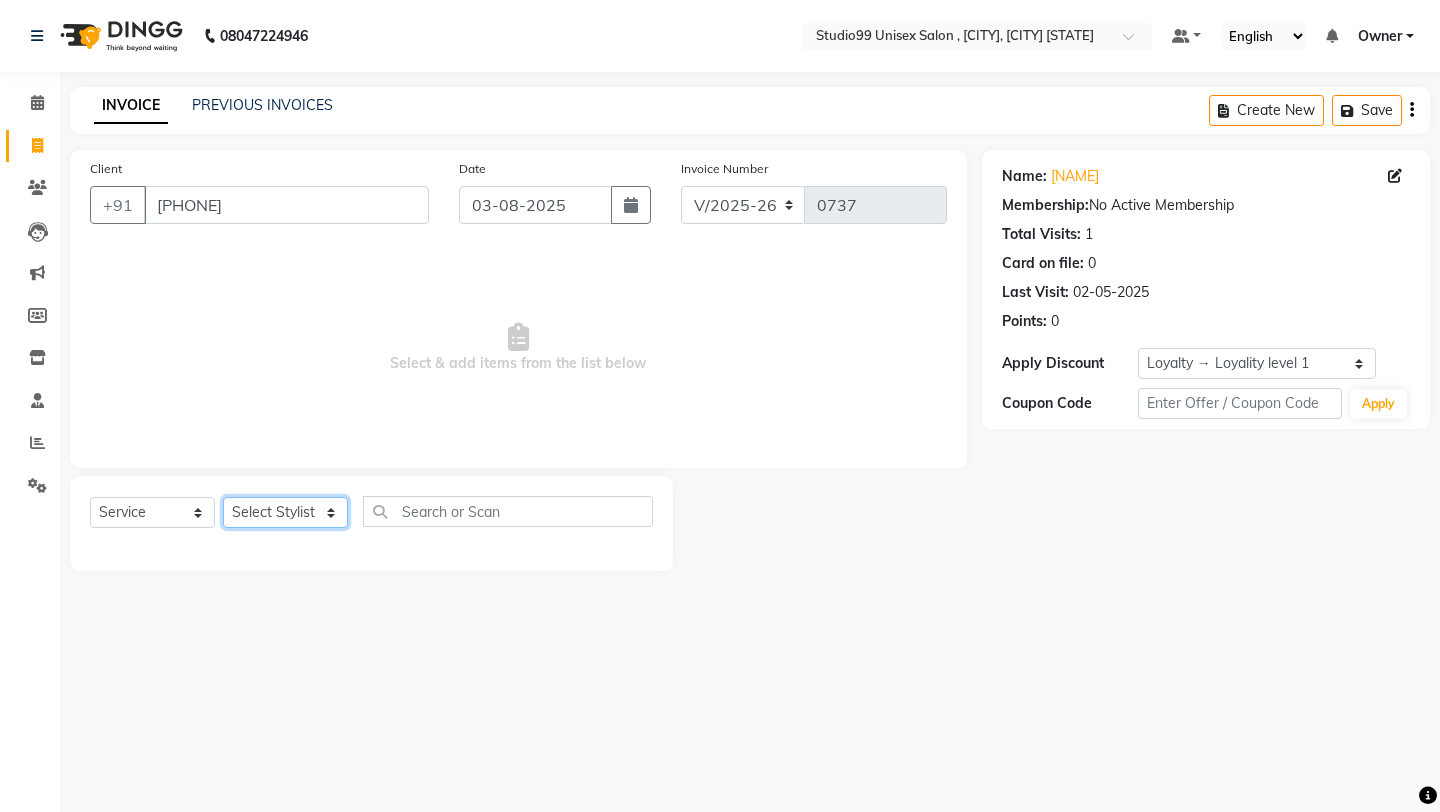 select on "83603" 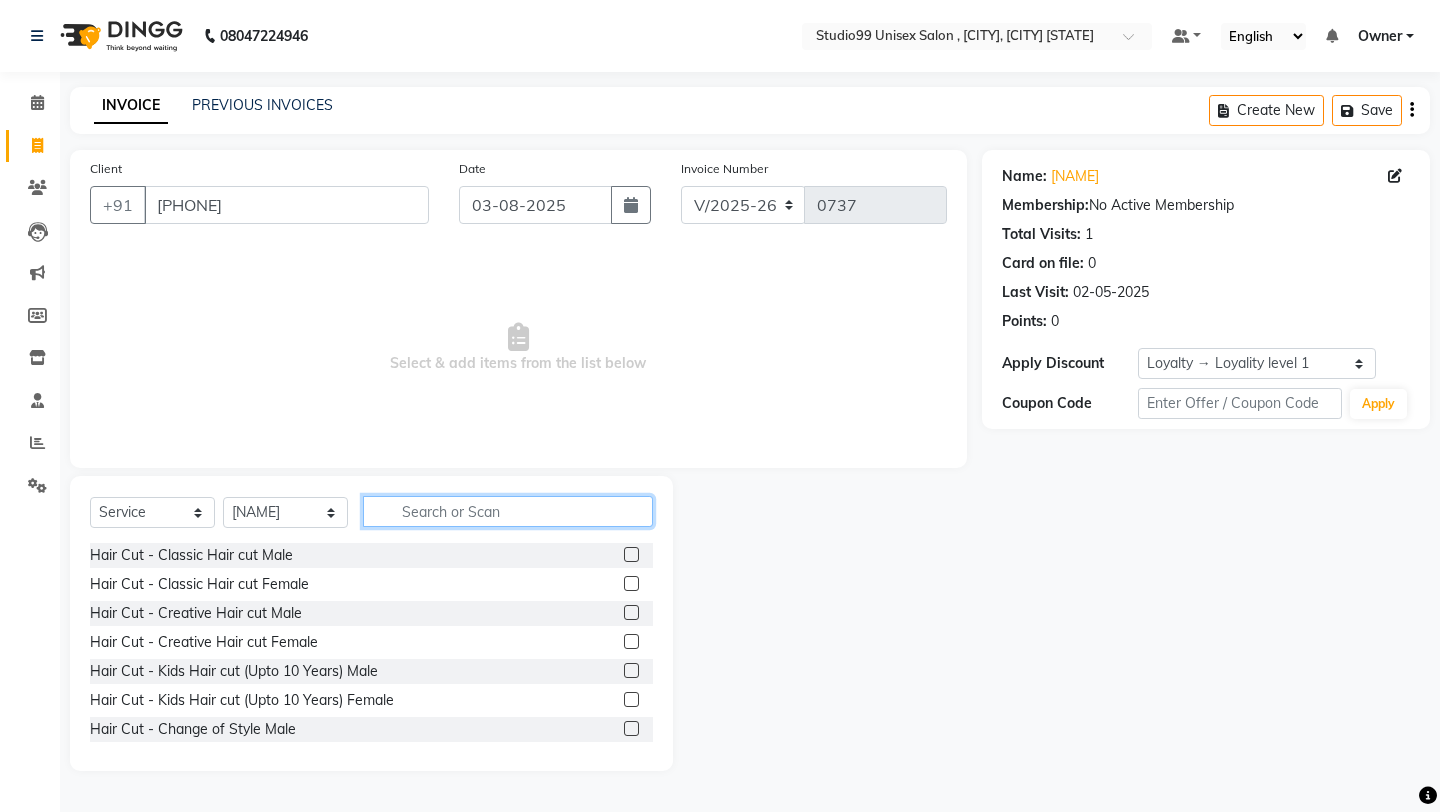 click 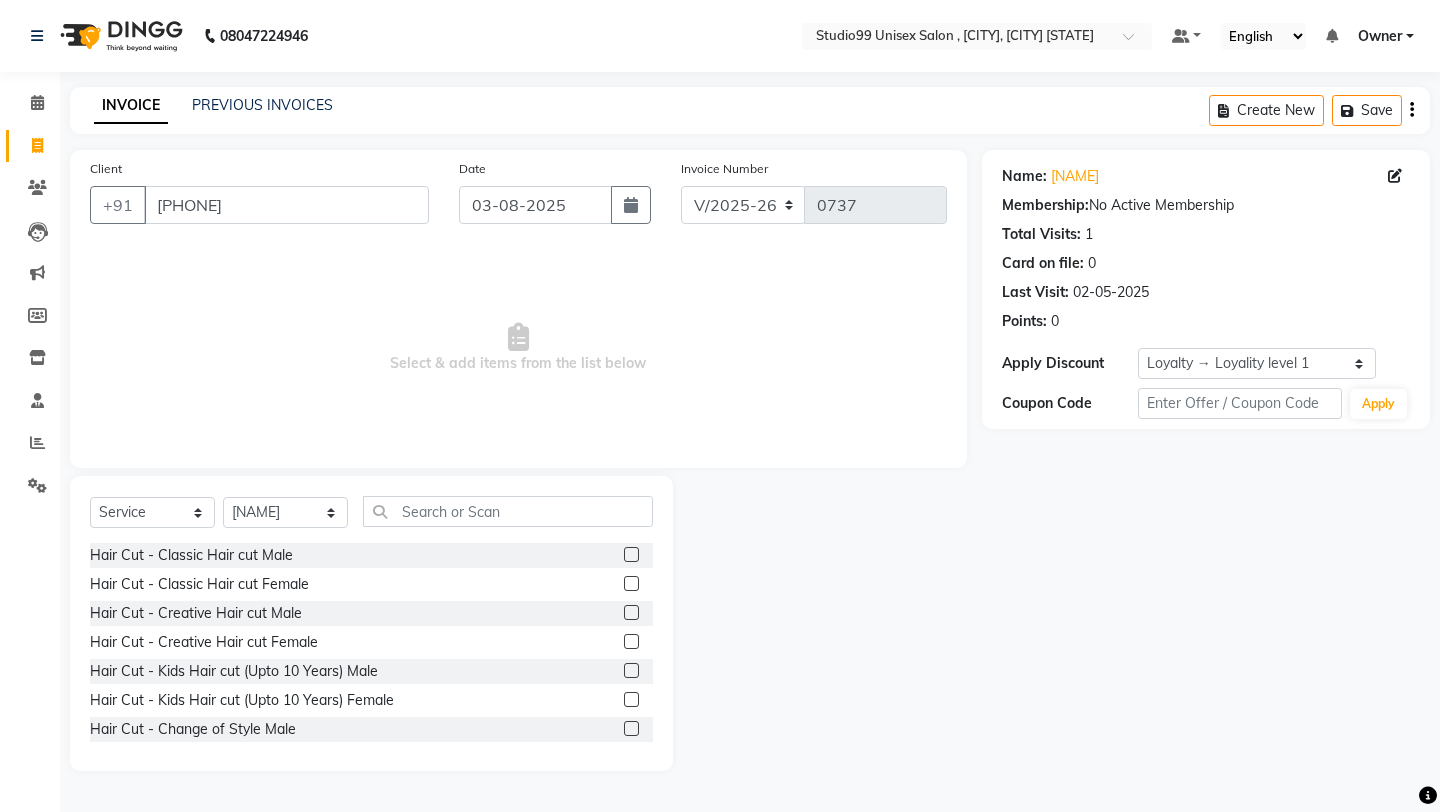 click 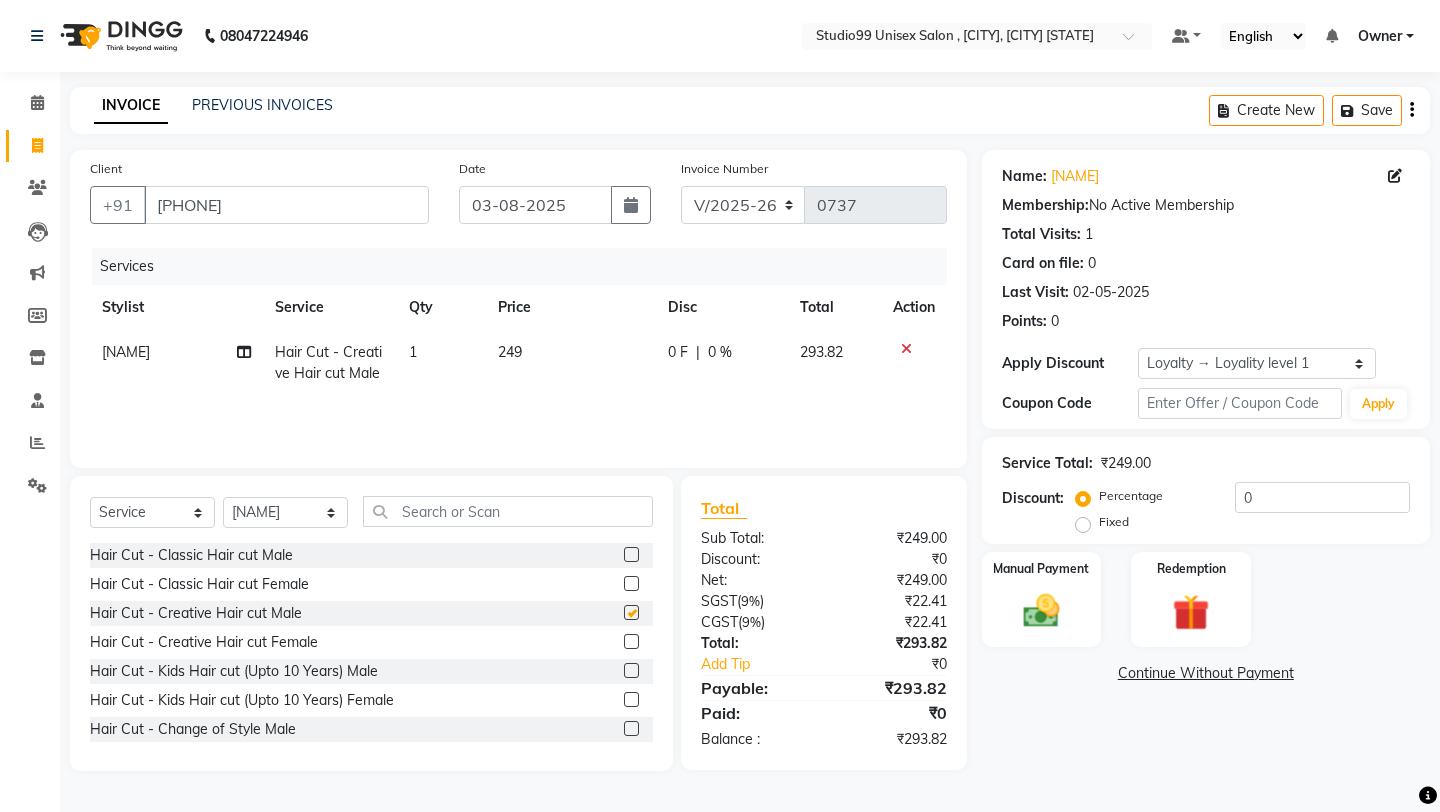 checkbox on "false" 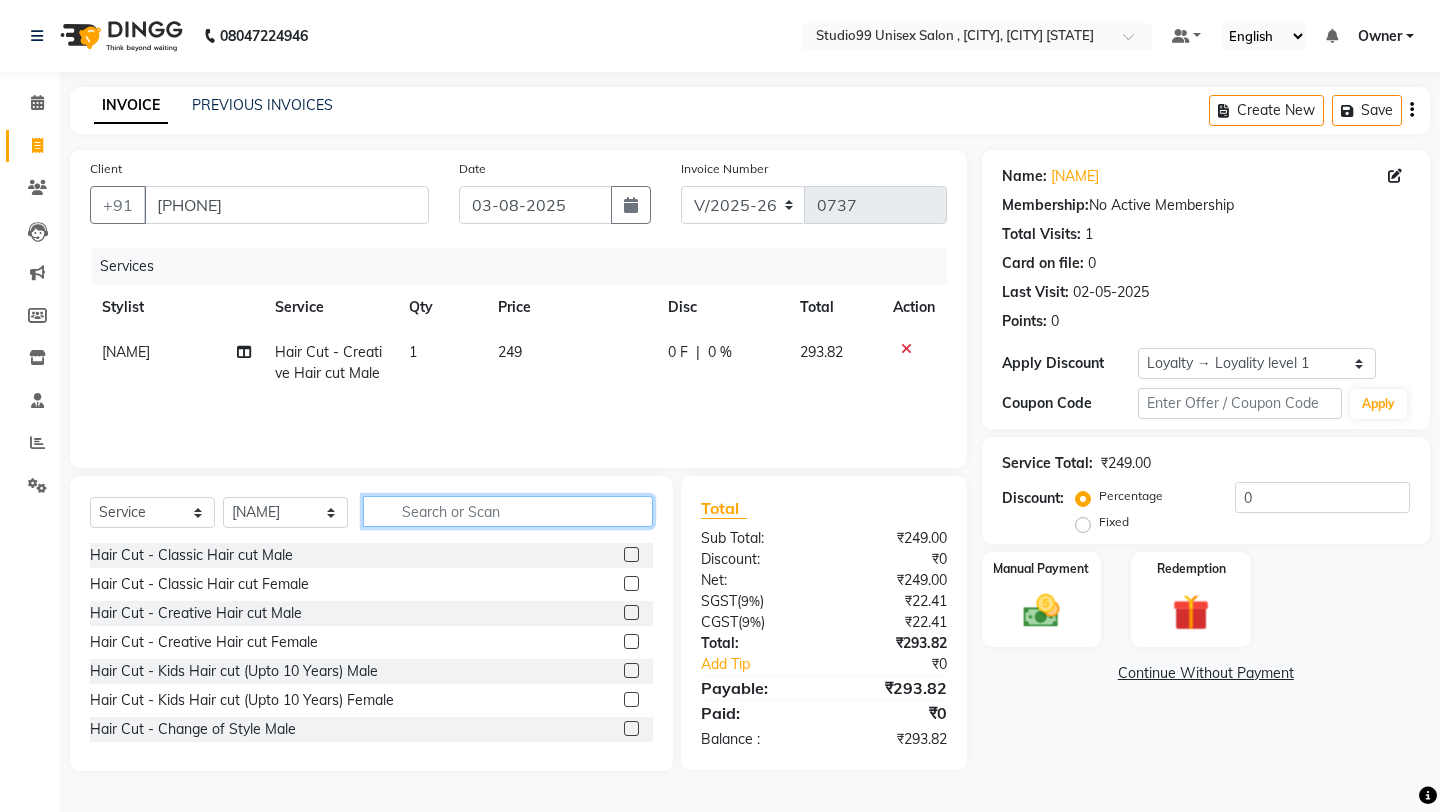 click 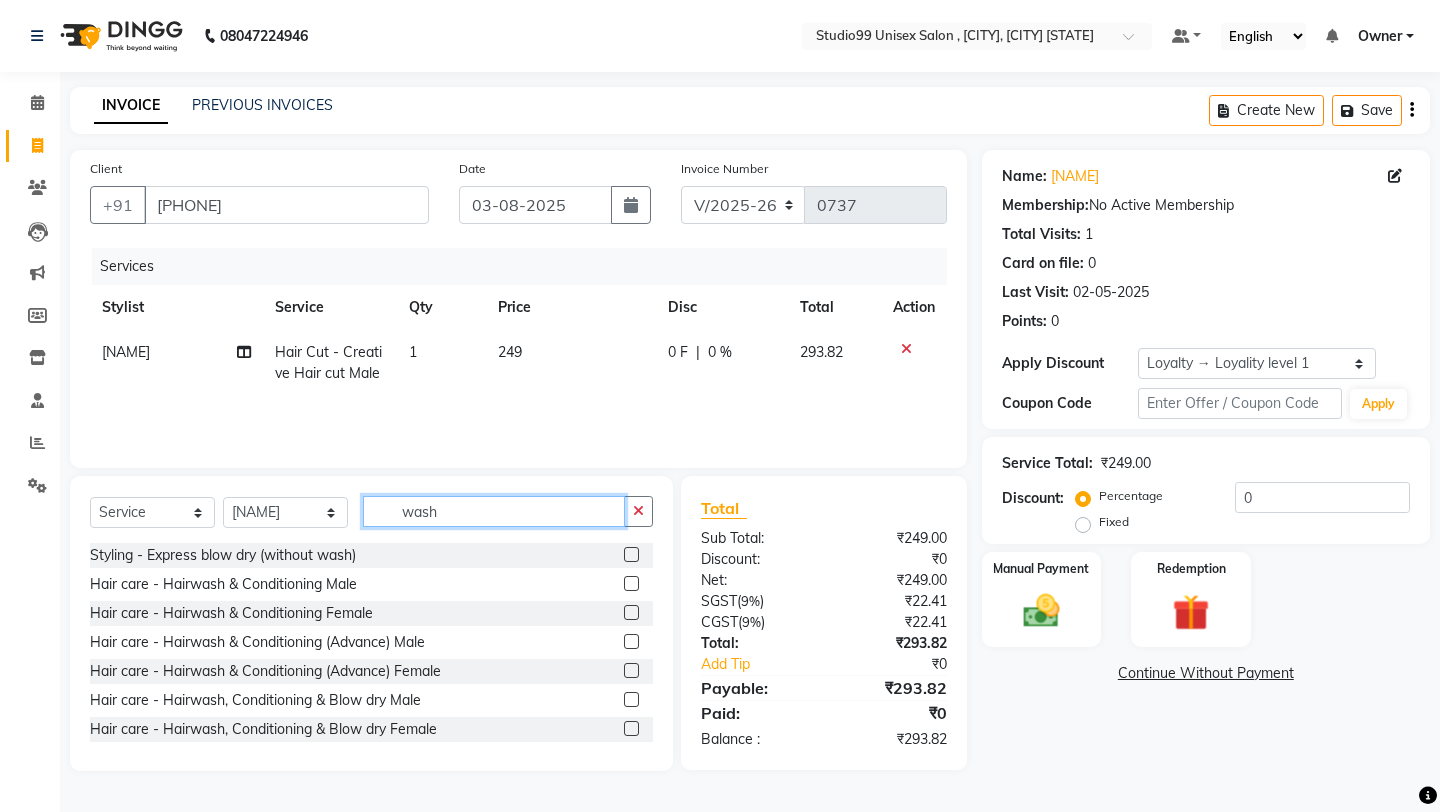 type on "wash" 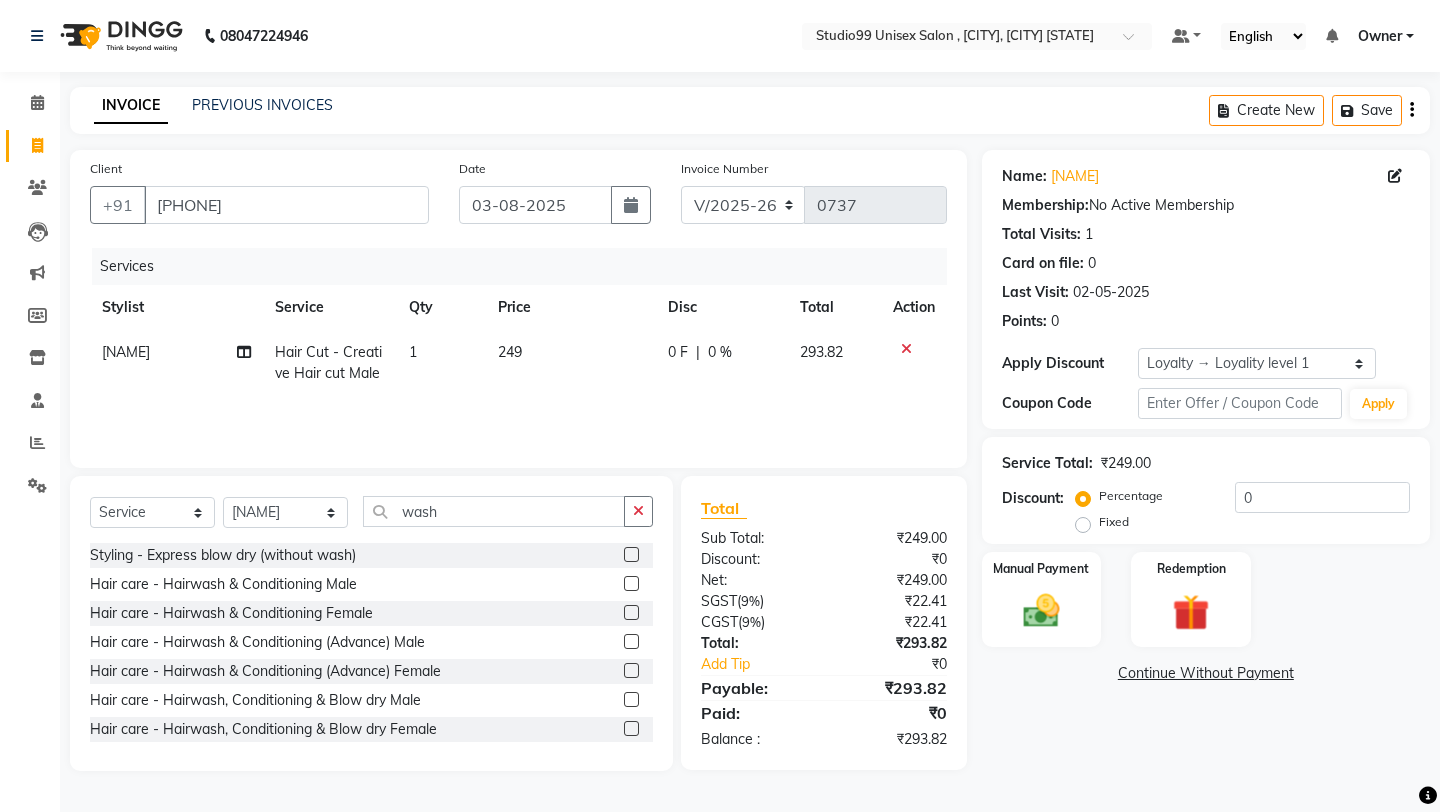 click 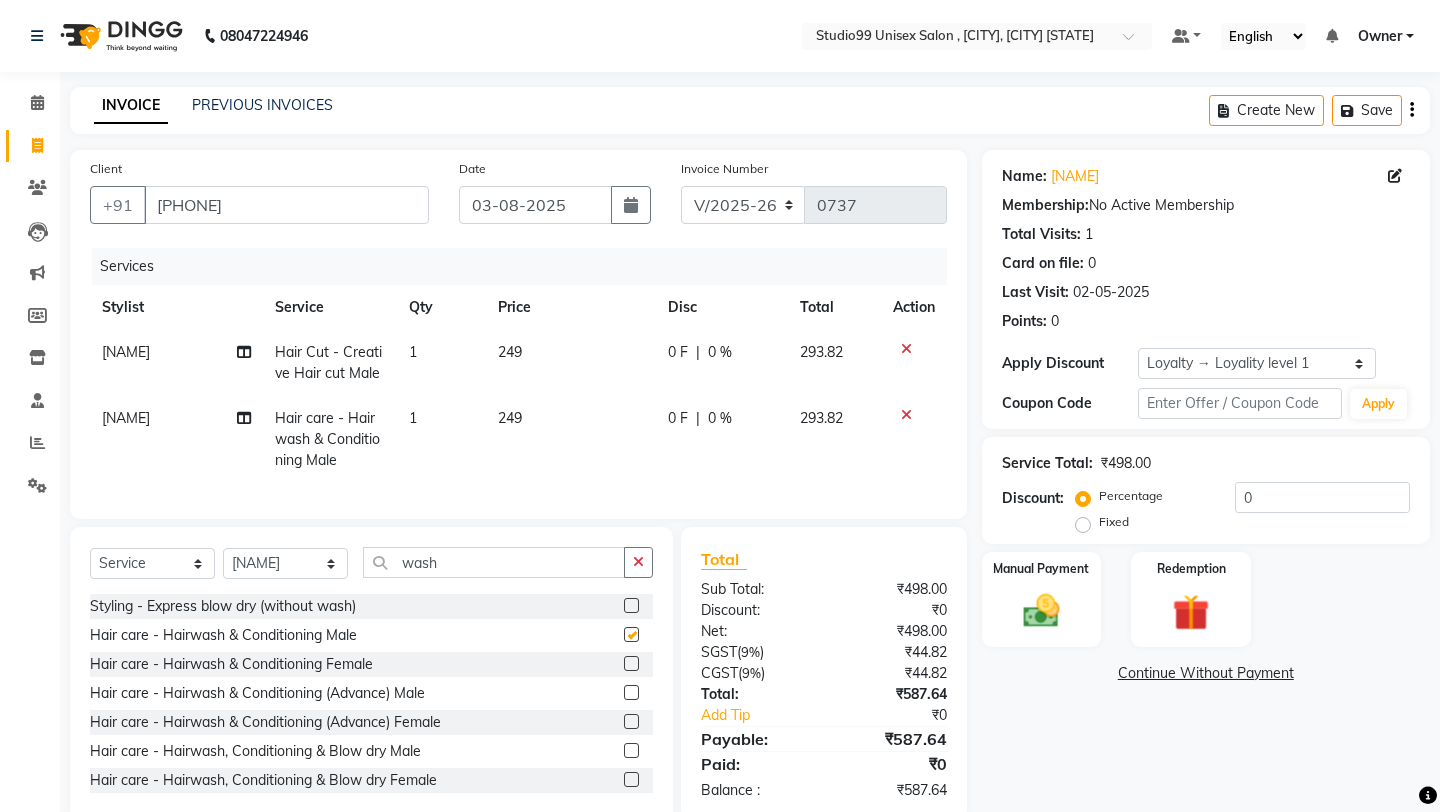 checkbox on "false" 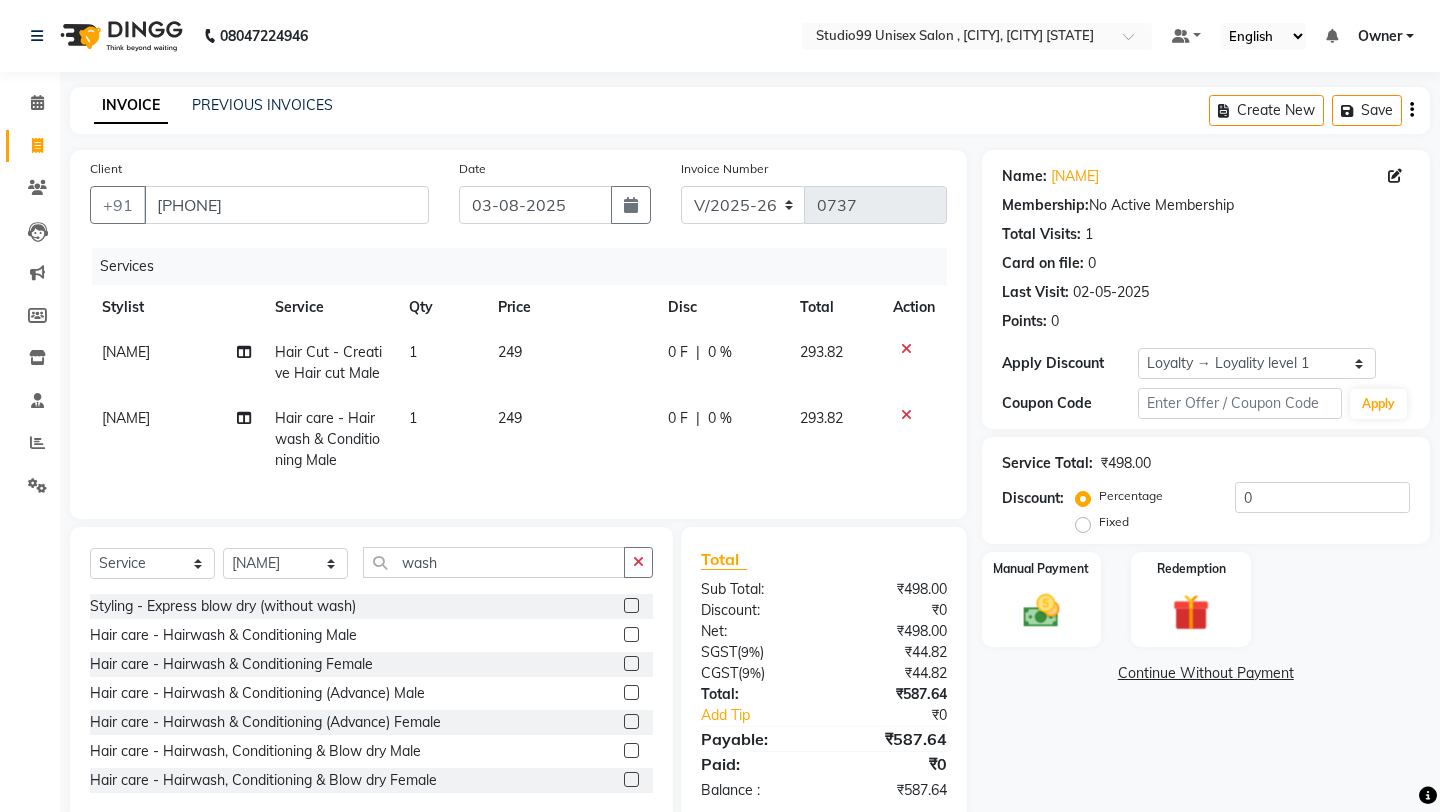 click on "Fixed" 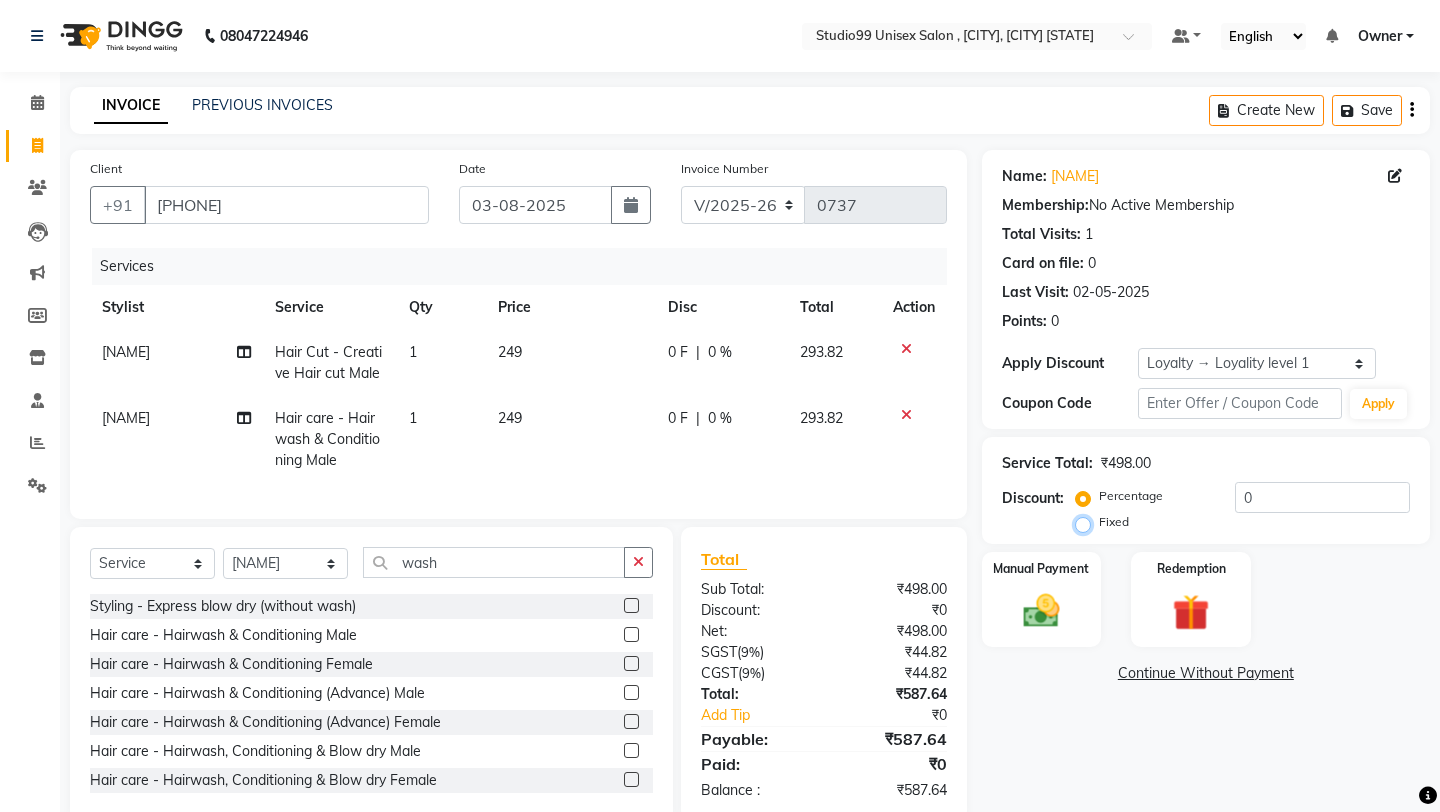 click on "Fixed" at bounding box center (1087, 522) 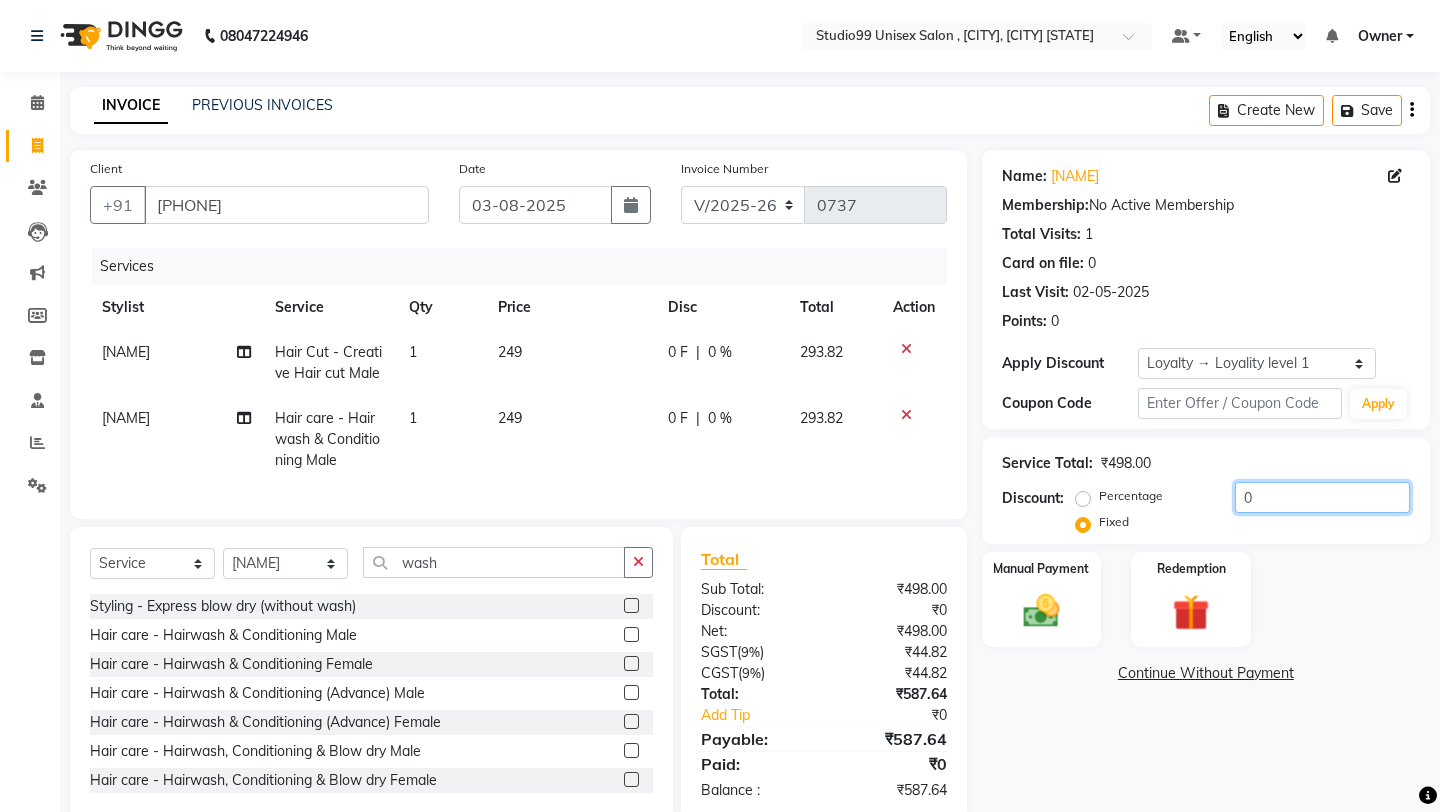 click on "0" 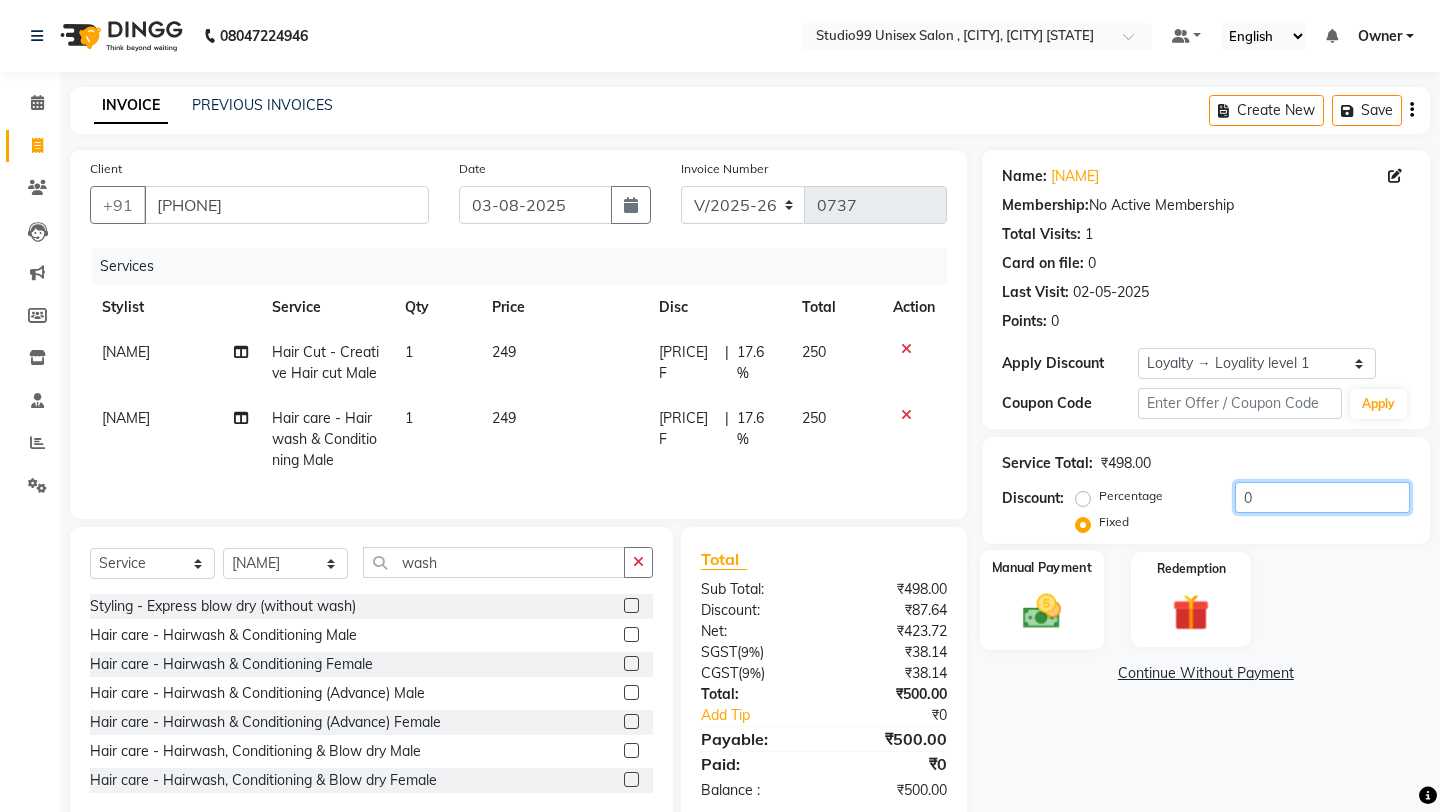 type on "[PRICE]" 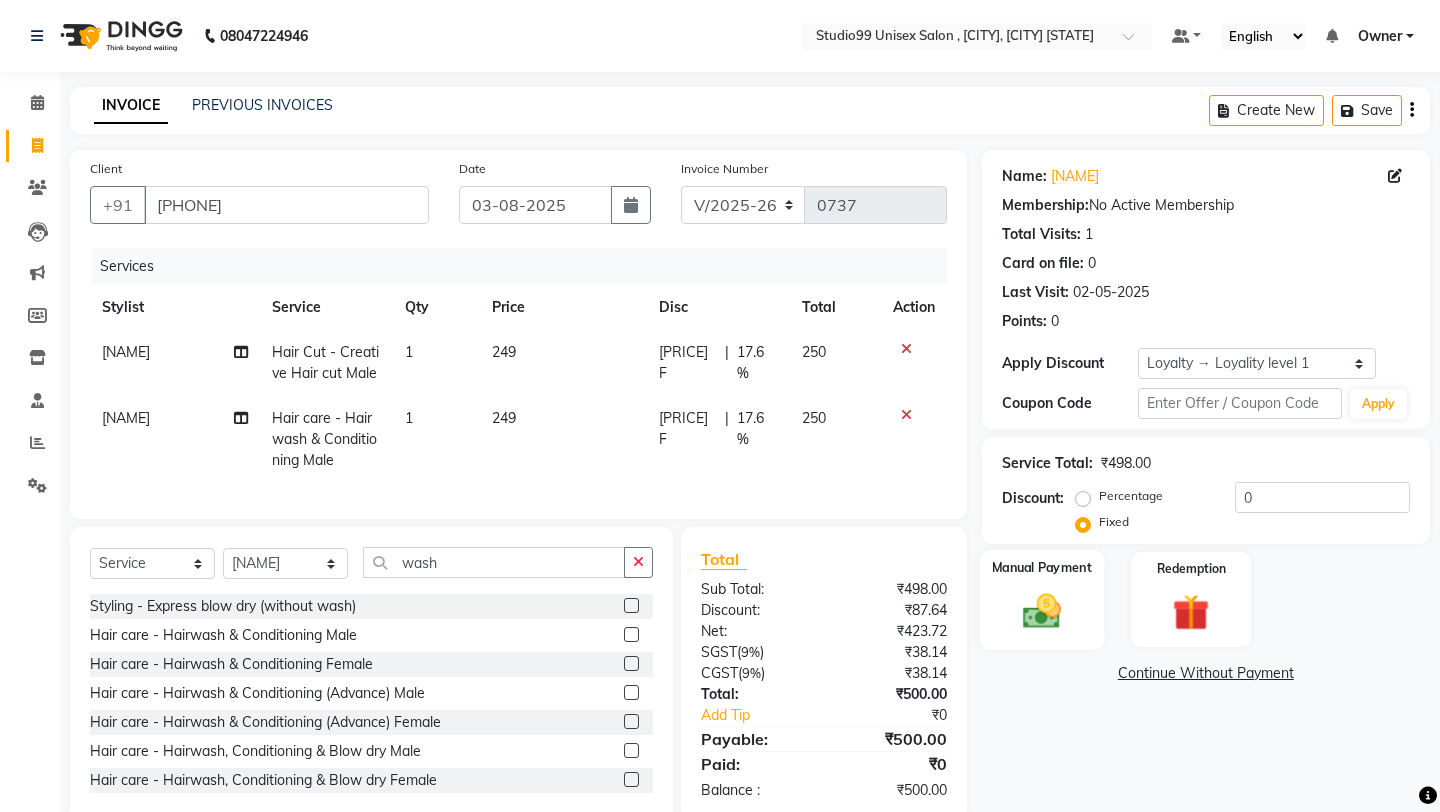 click 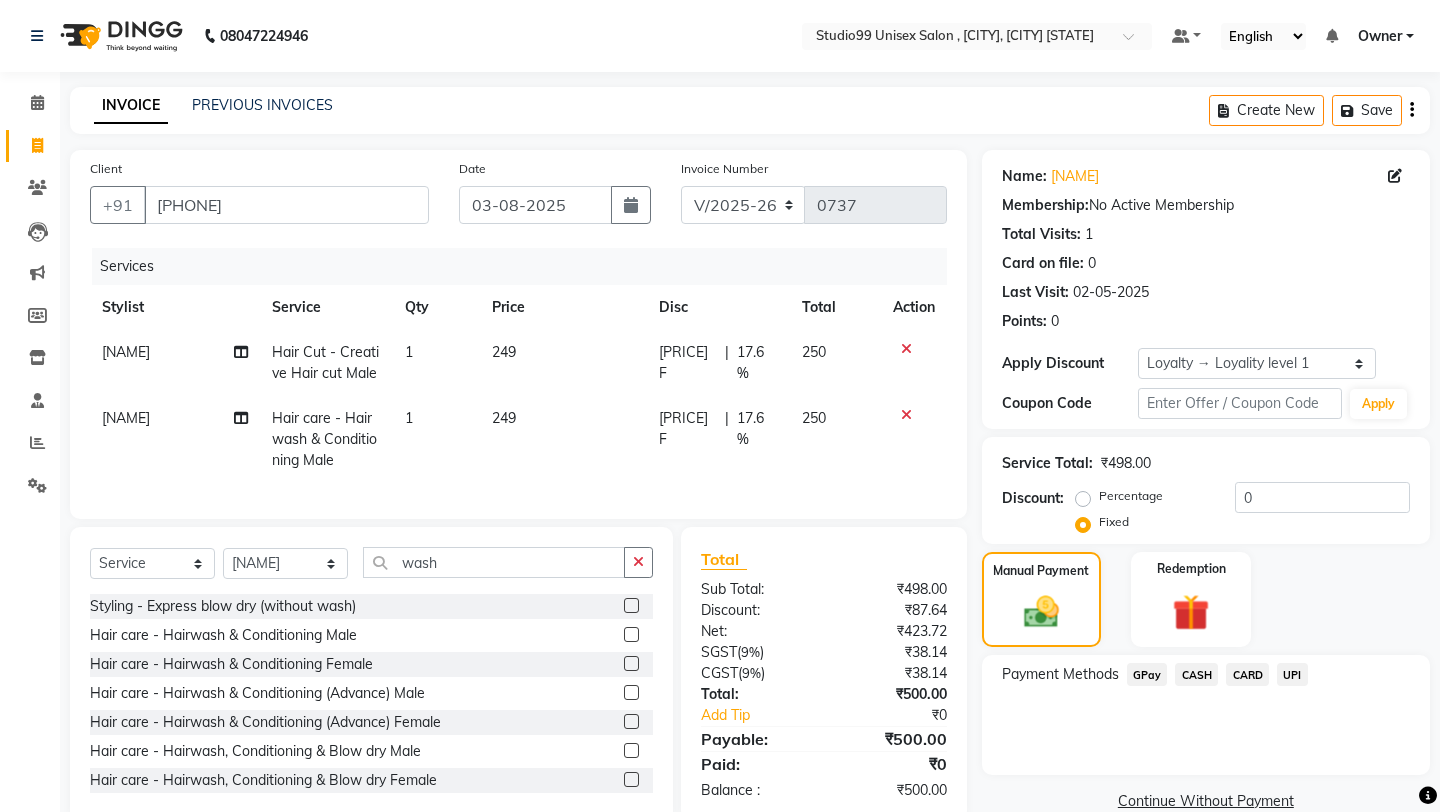 click on "UPI" 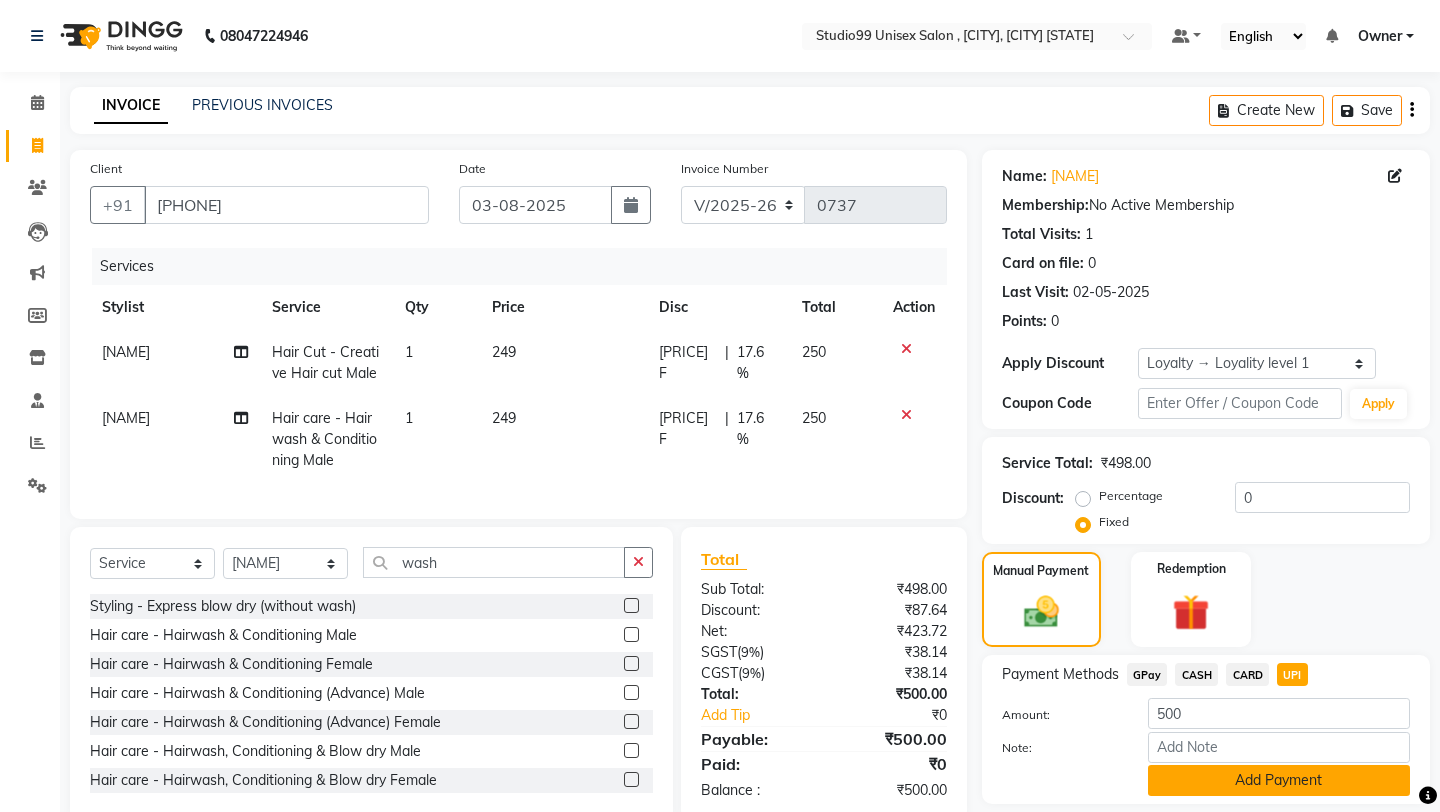 click on "Add Payment" 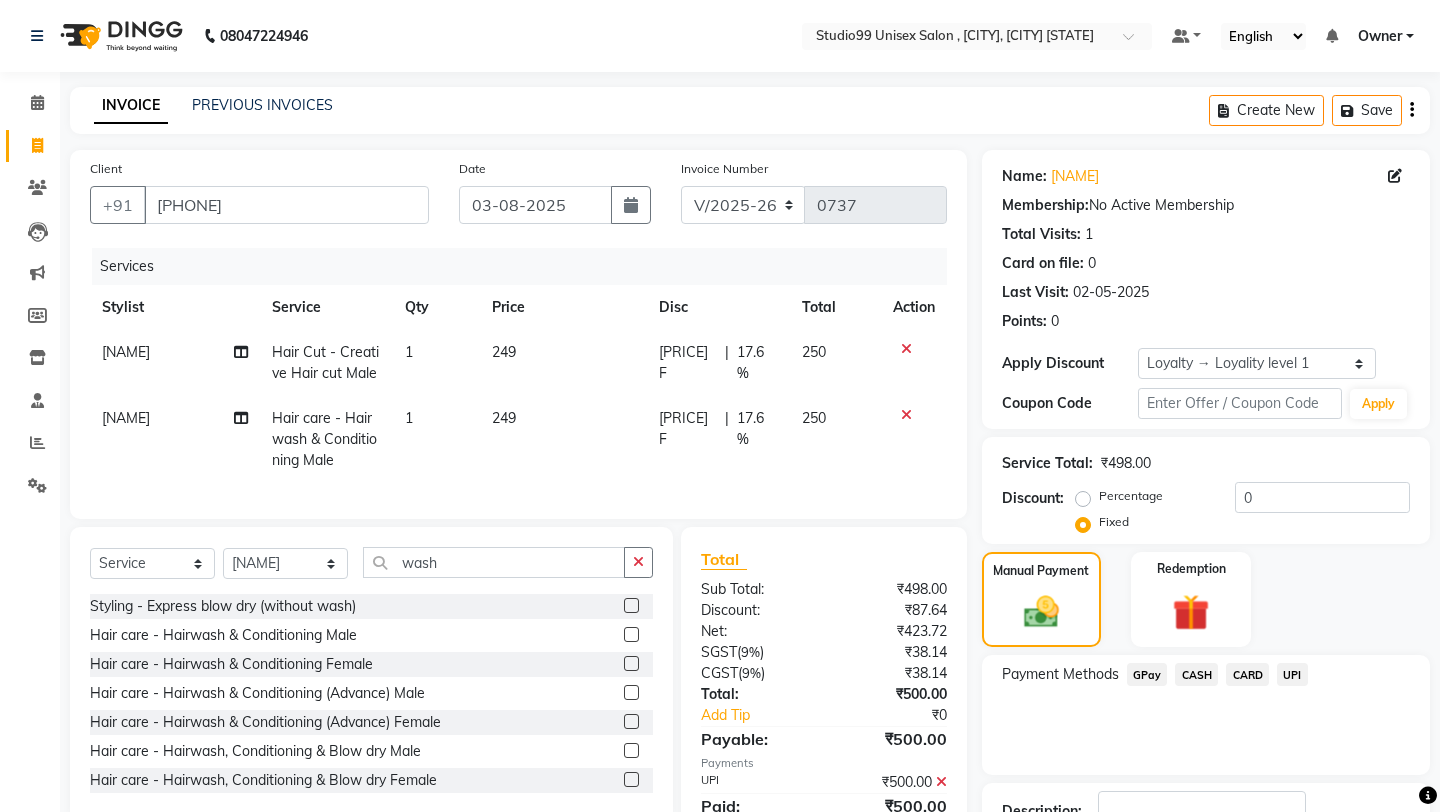 click on "Payment Methods  GPay   CASH   CARD   UPI" 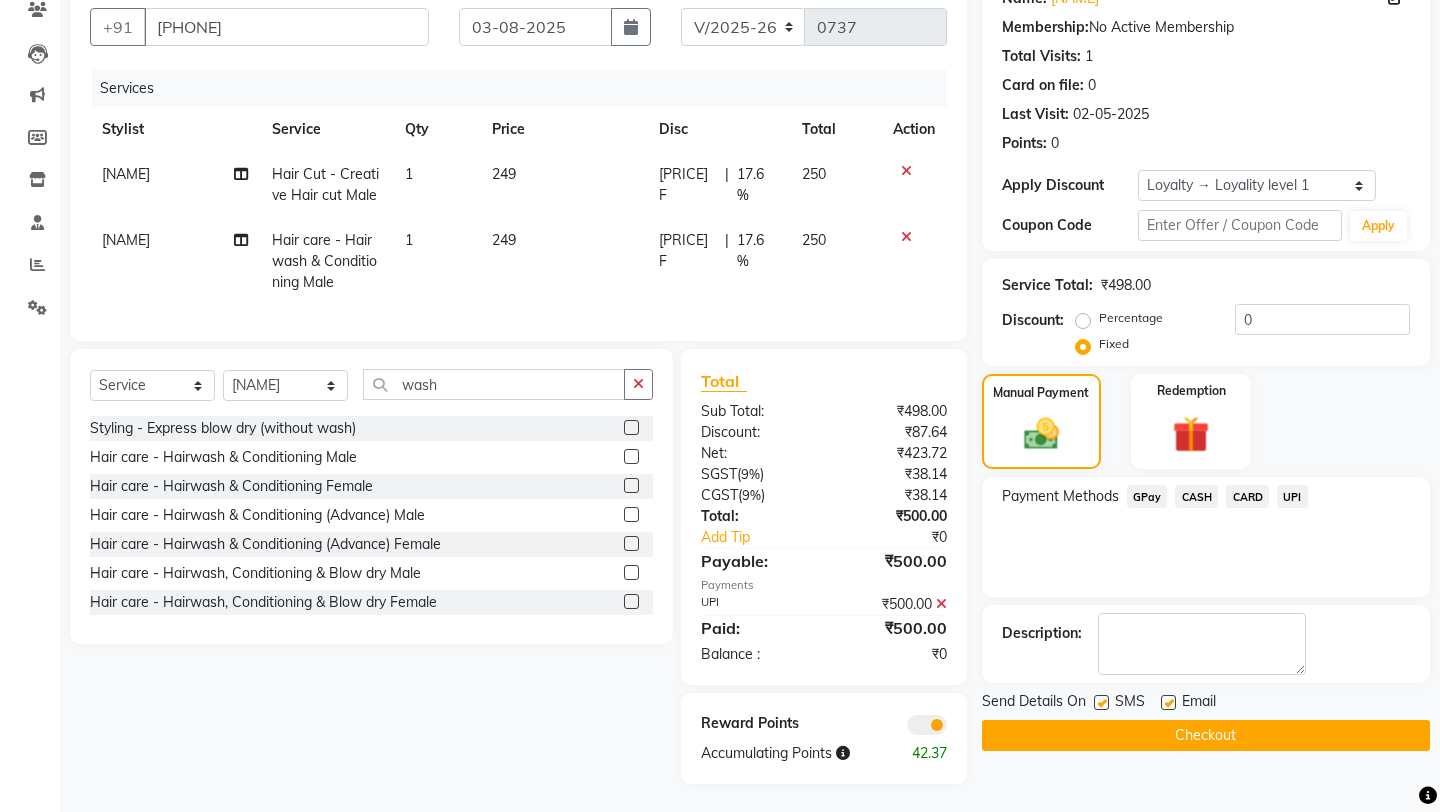 scroll, scrollTop: 180, scrollLeft: 0, axis: vertical 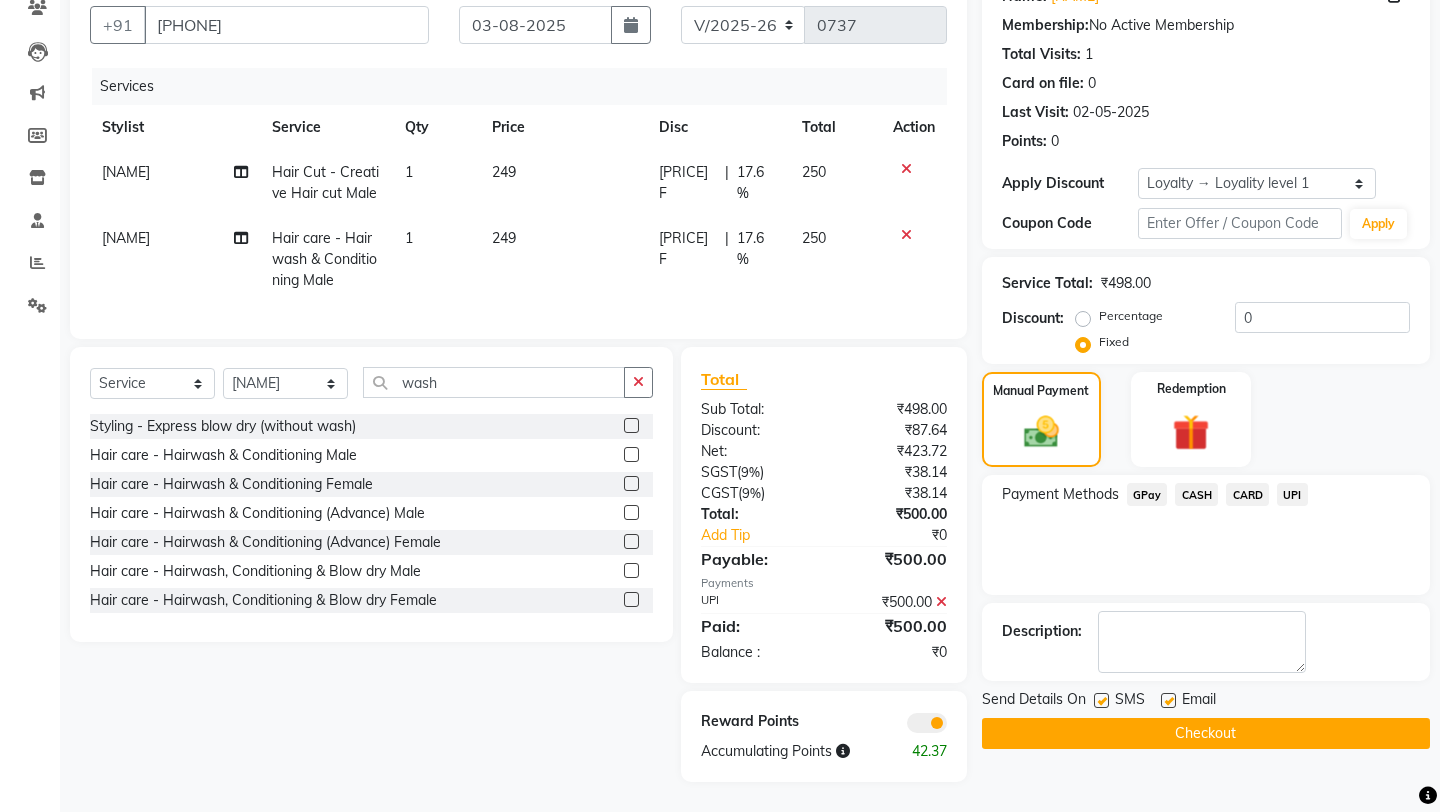 click on "Name: [NAME] Membership: No Active Membership Total Visits: 1 Card on file: 0 Last Visit: [DATE] Points: 0 Apply Discount Select Loyalty → Loyality level 1 Coupon Code Apply Service Total: [PRICE] Discount: Percentage Fixed [PRICE] Manual Payment Redemption Payment Methods GPay CASH CARD UPI Description: Send Details On SMS Email Checkout" 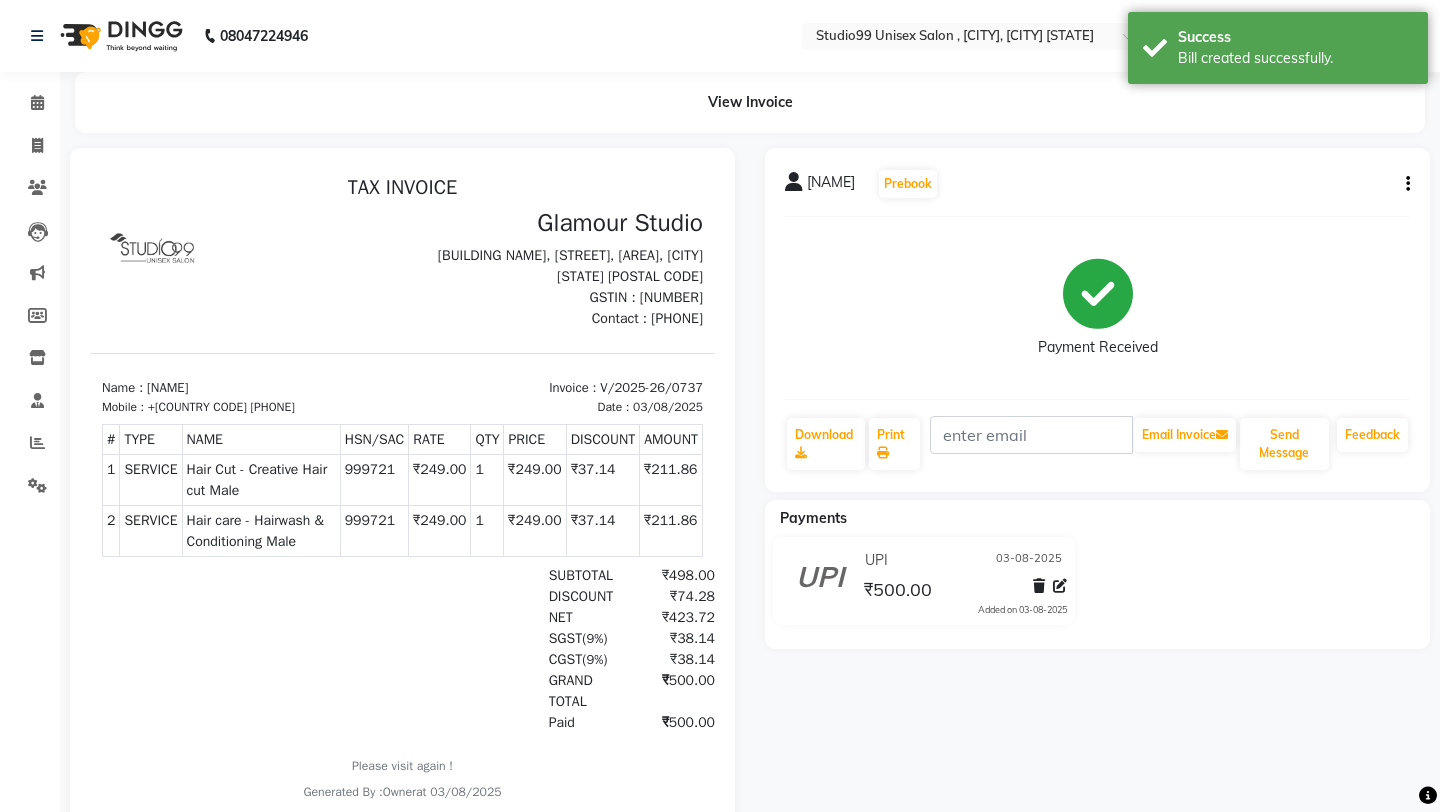 scroll, scrollTop: 0, scrollLeft: 0, axis: both 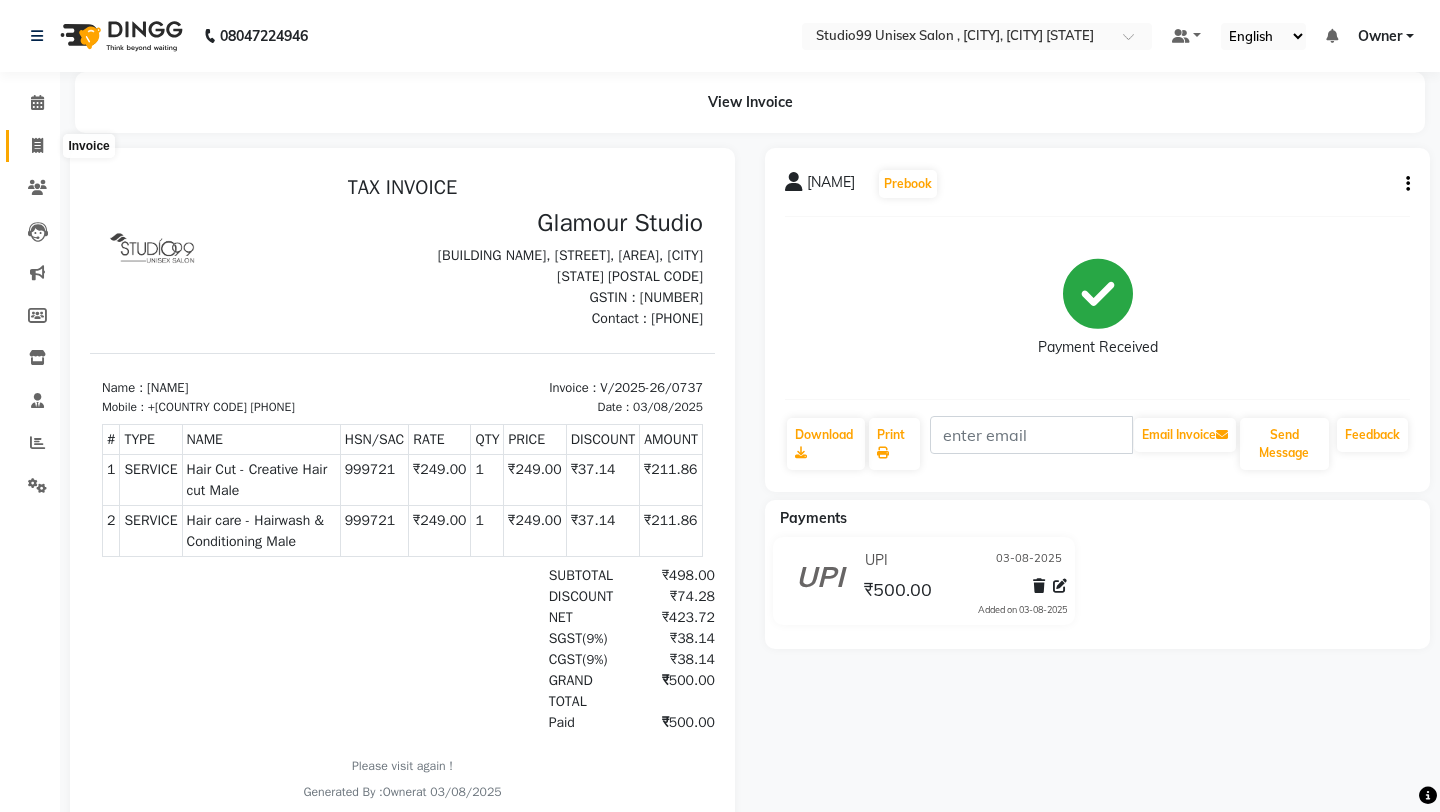 click 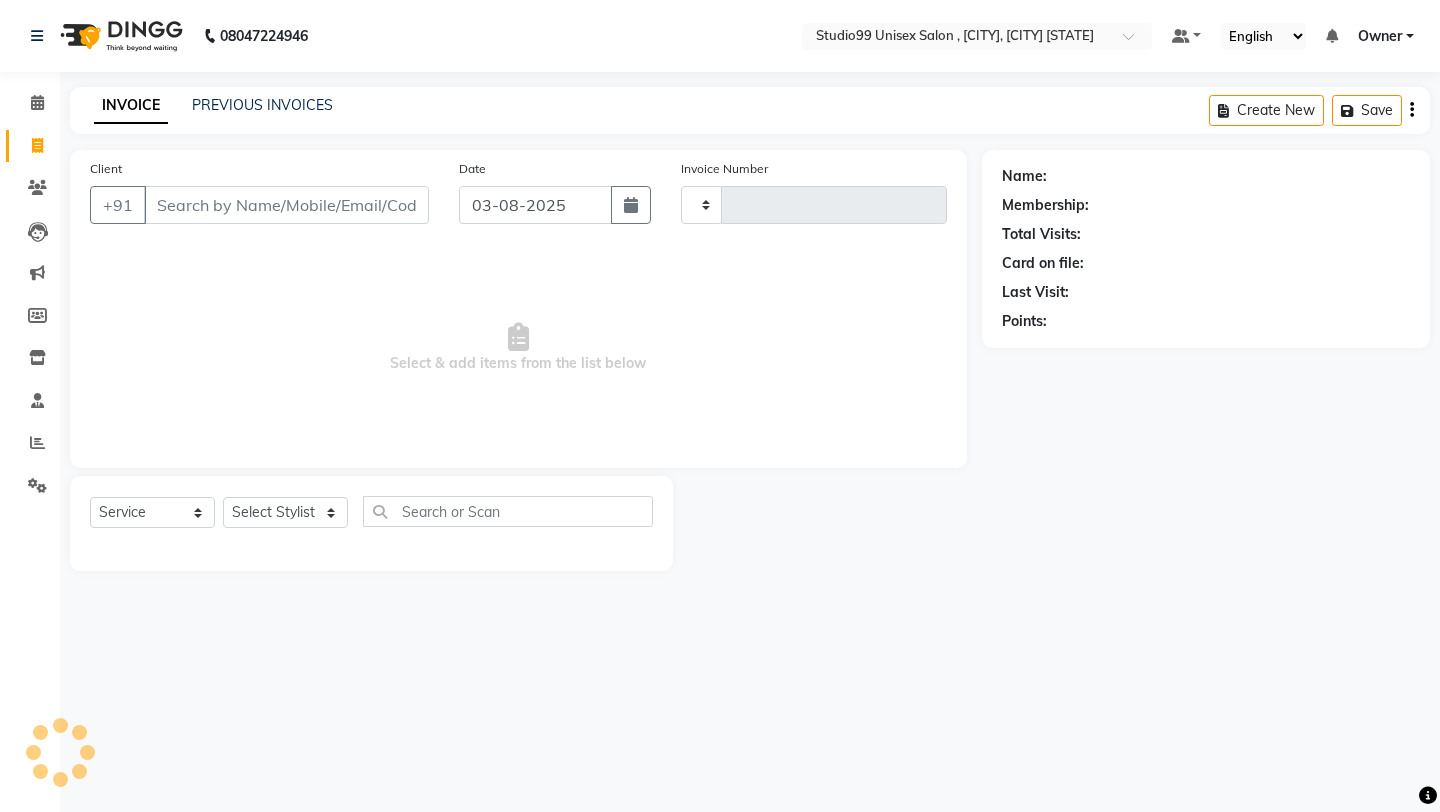 type on "0738" 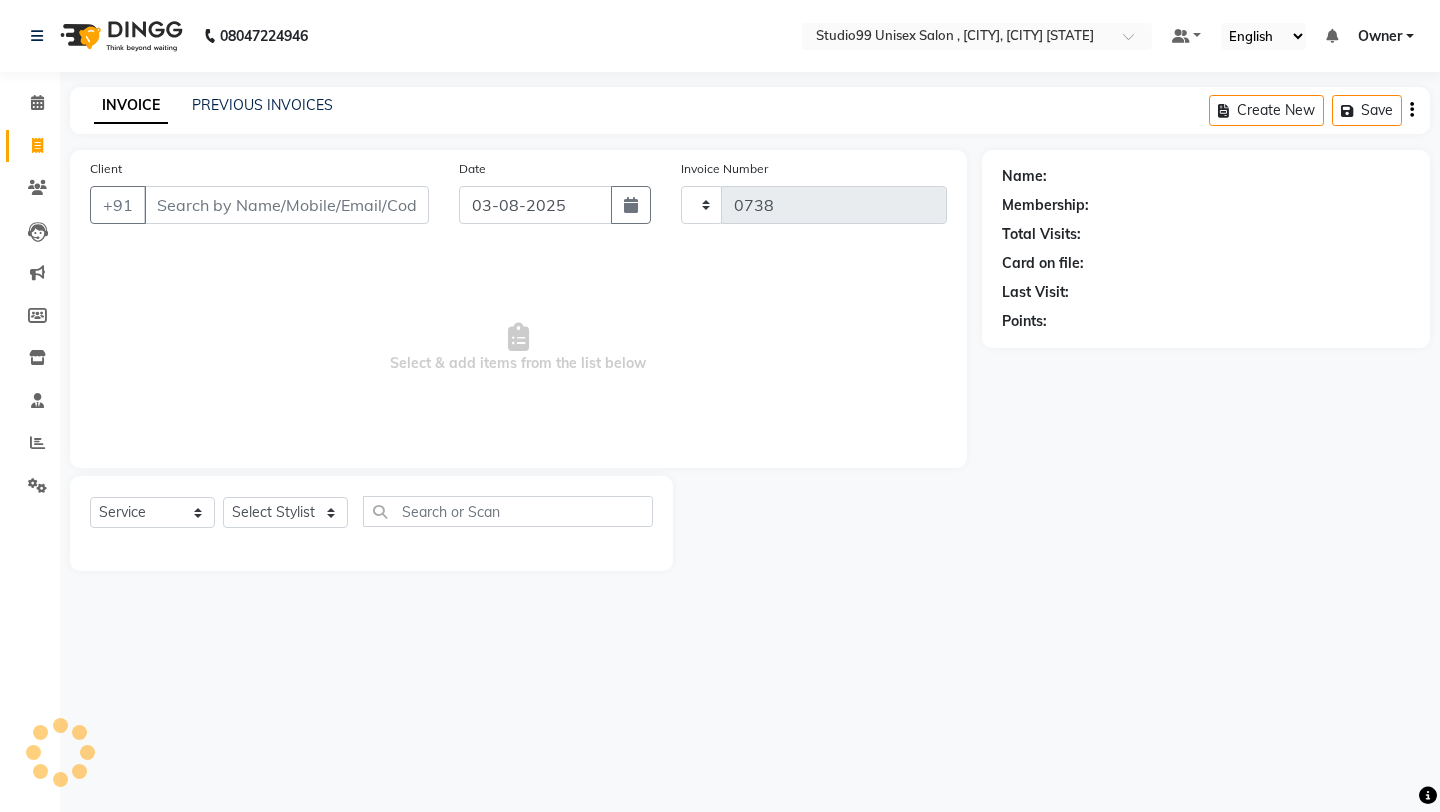 select on "8117" 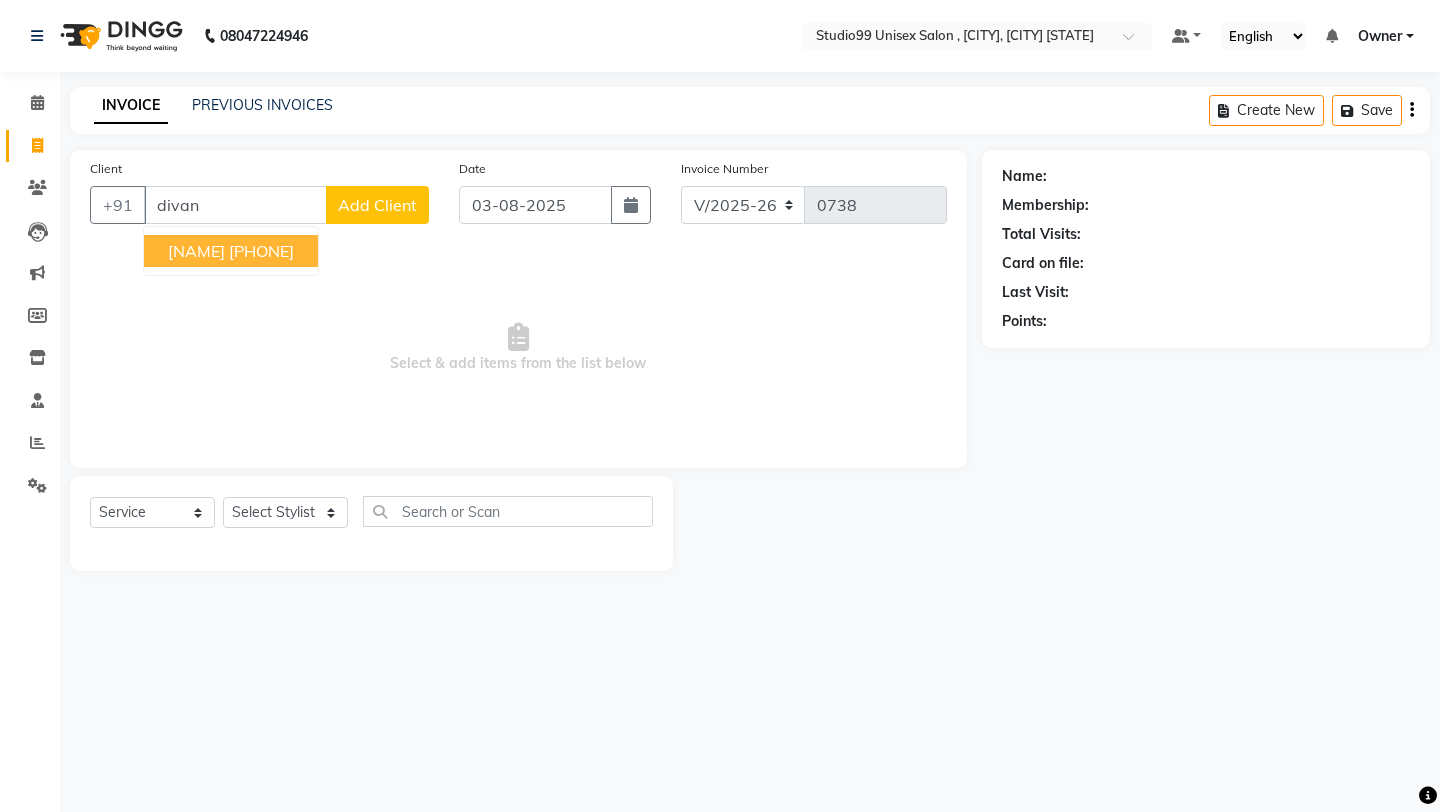 click on "[NAME]" at bounding box center (196, 251) 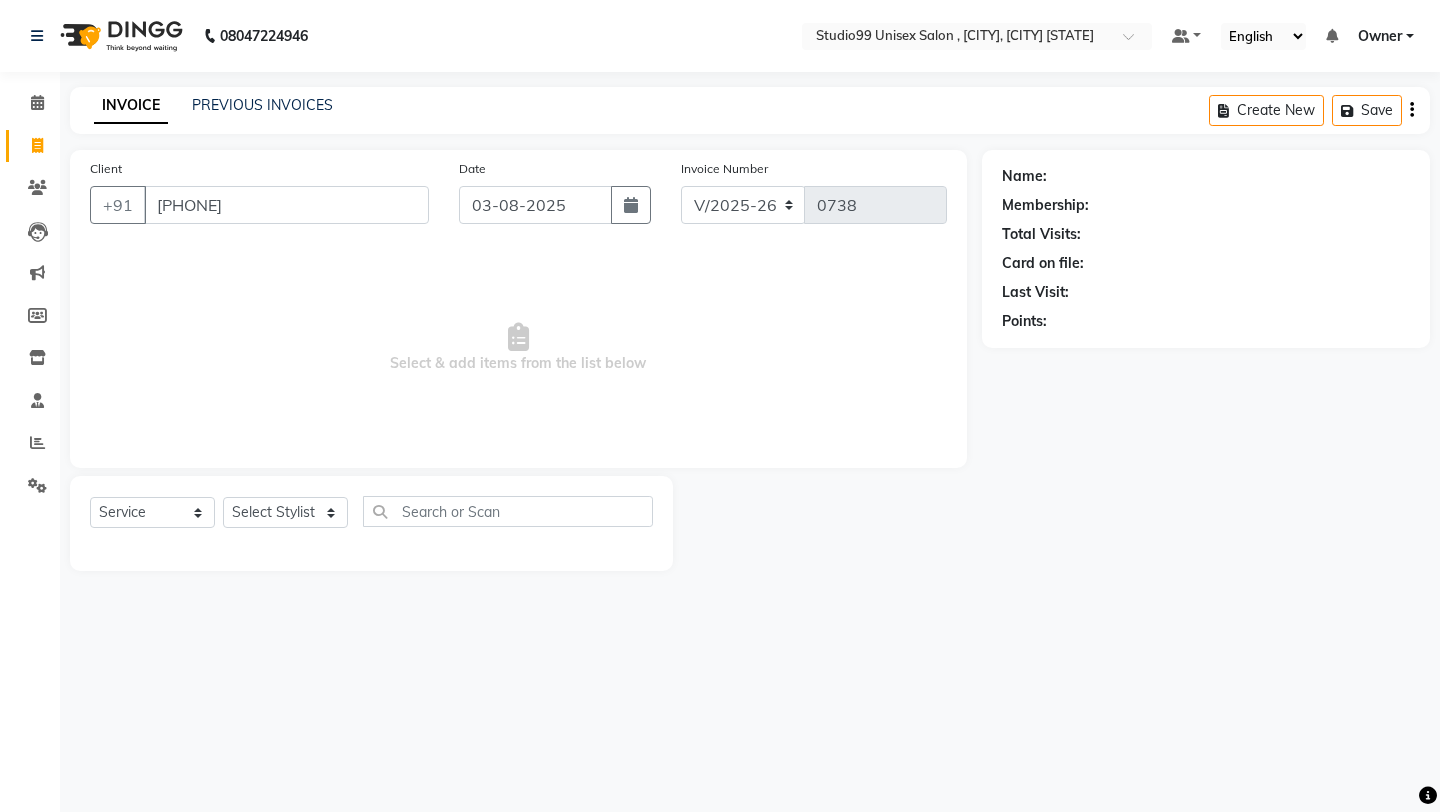 type on "[PHONE]" 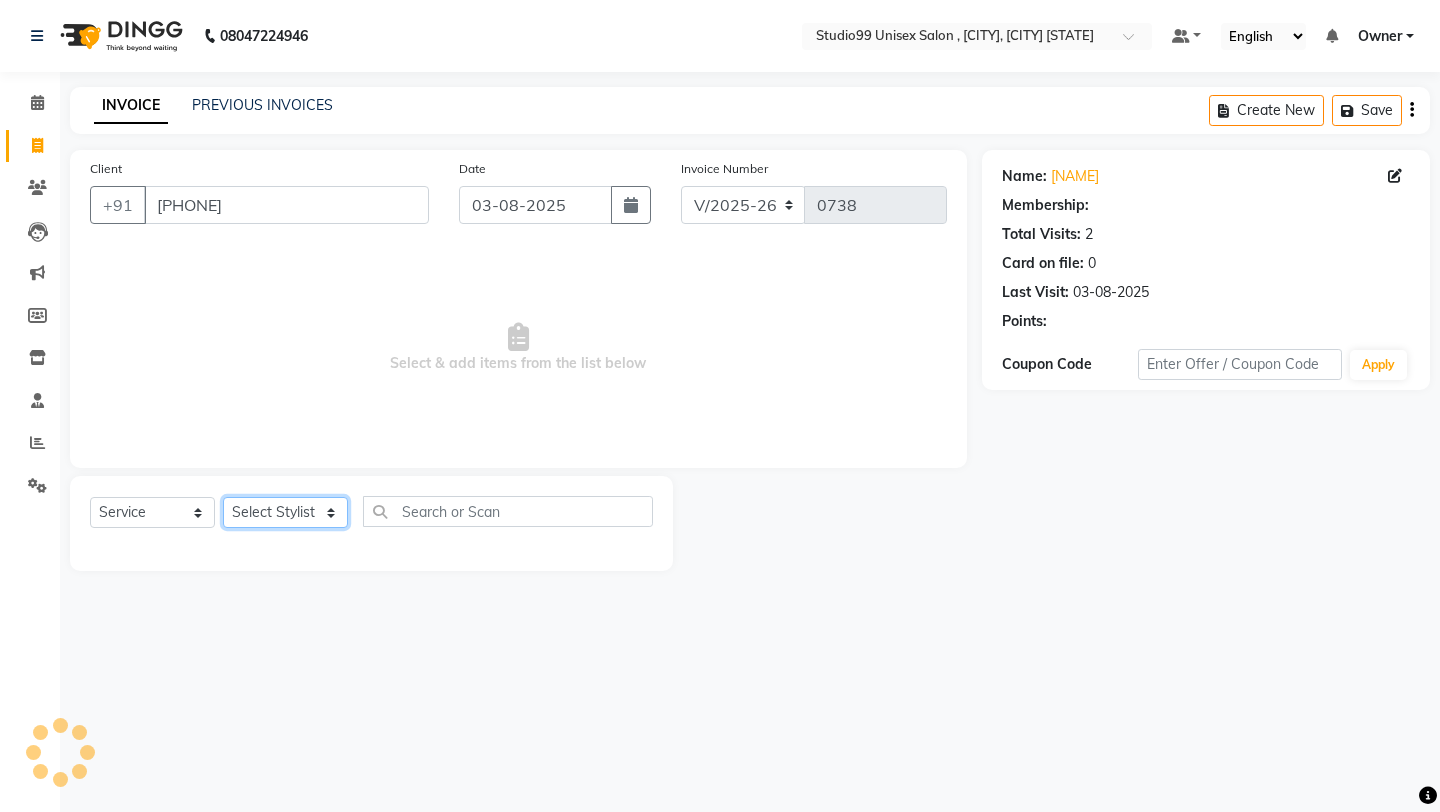 click on "Select Stylist [NAME] [NAME] [NAME] Owner [NAME] [NAME] [NAME] [NAME] [NAME] [NAME] manager [NAME]" 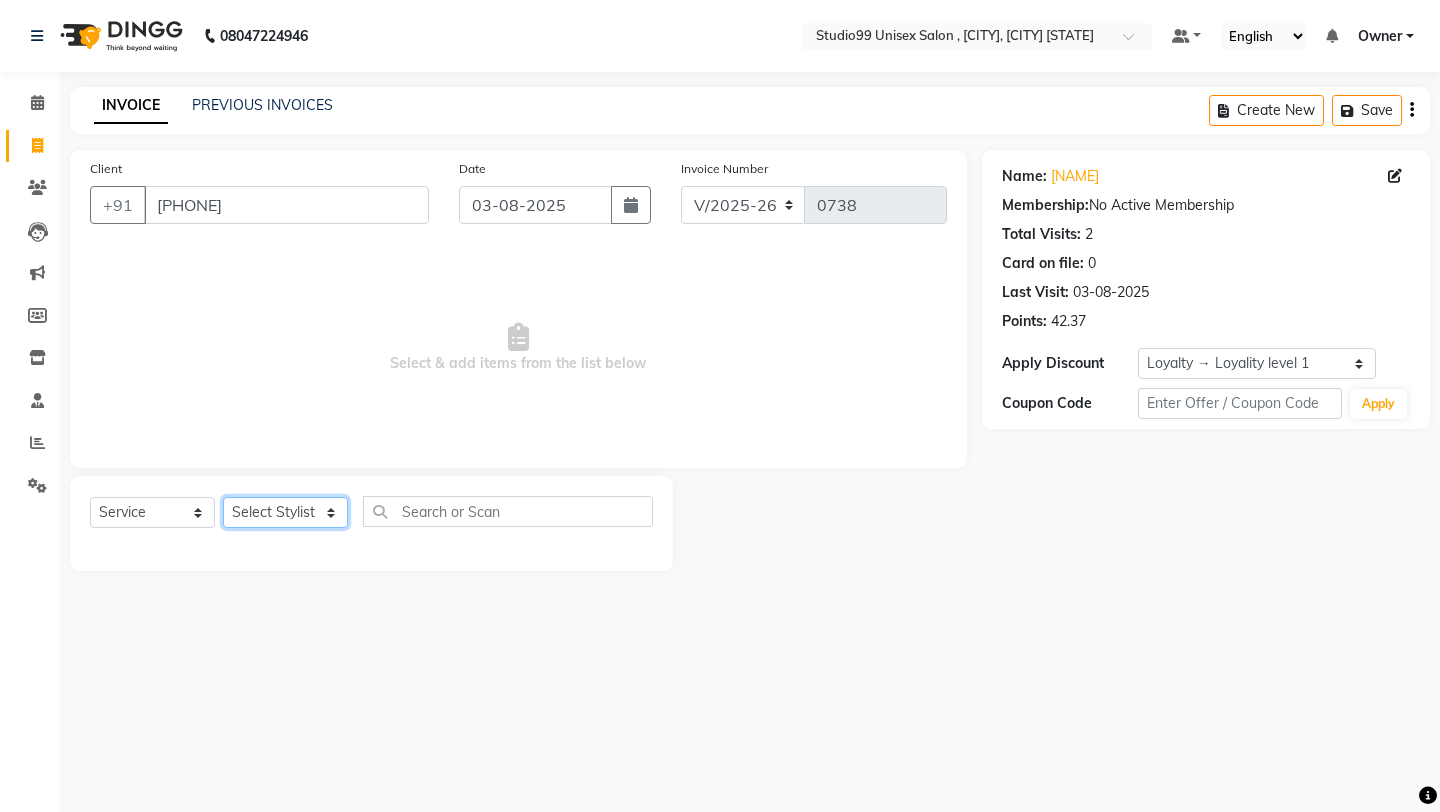 select on "76603" 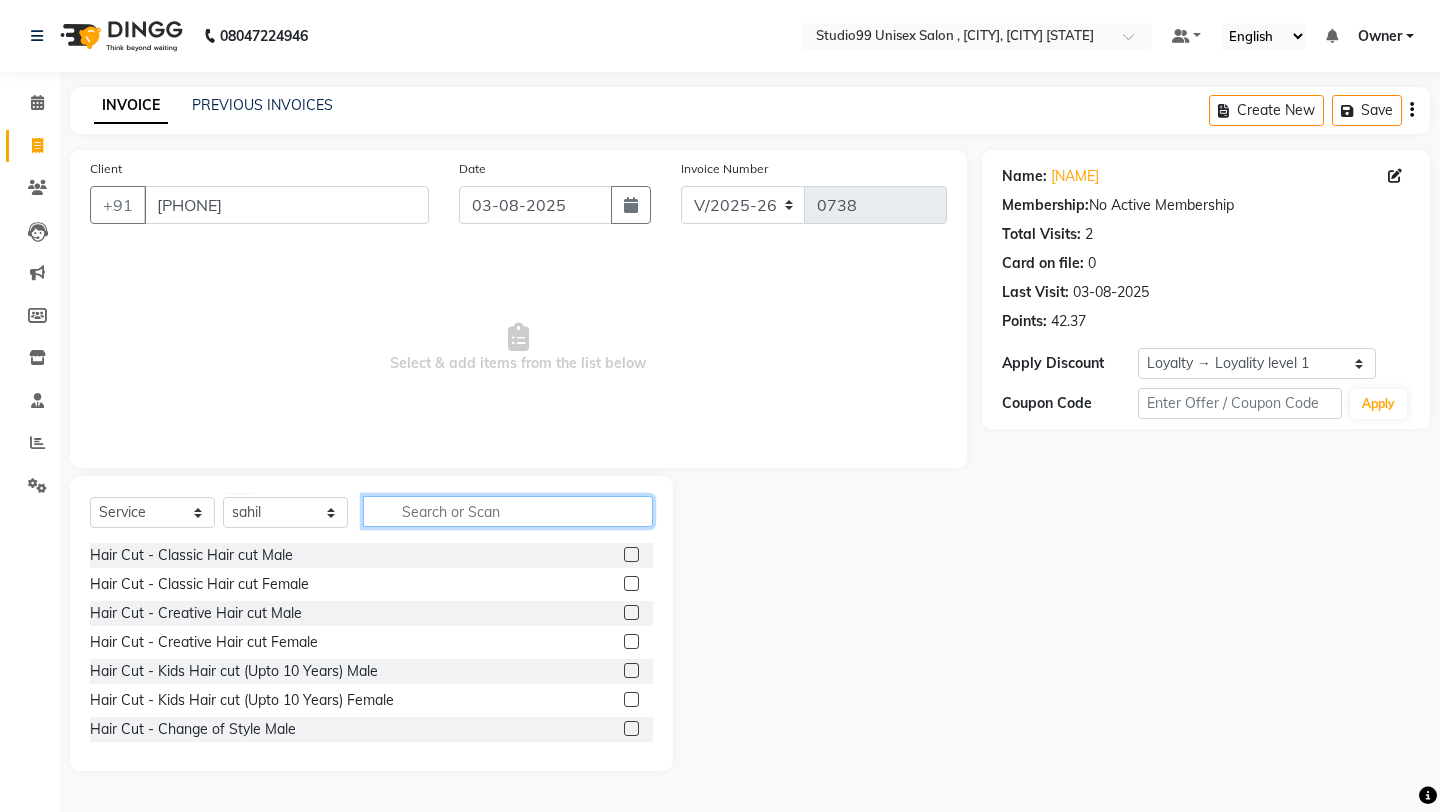 click 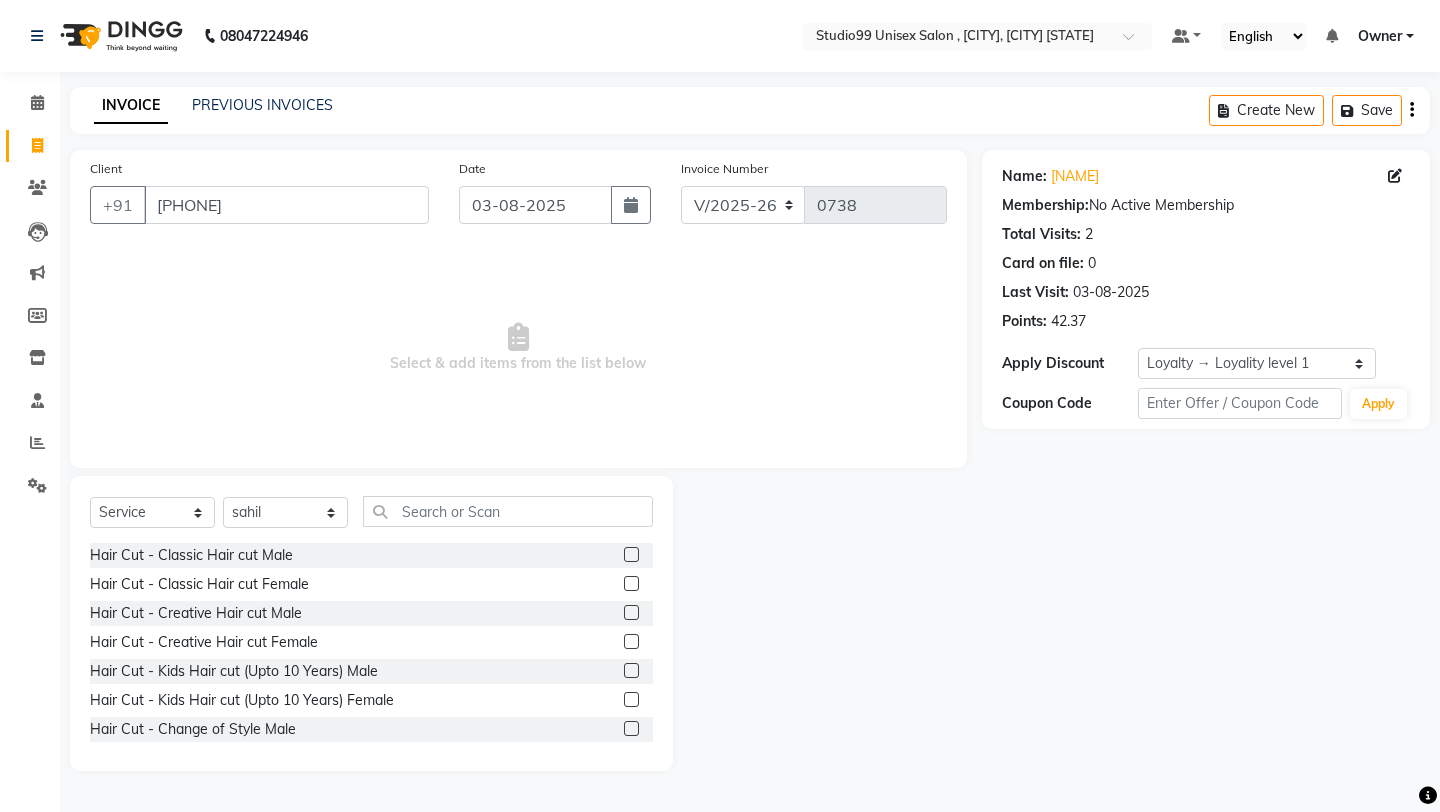 click 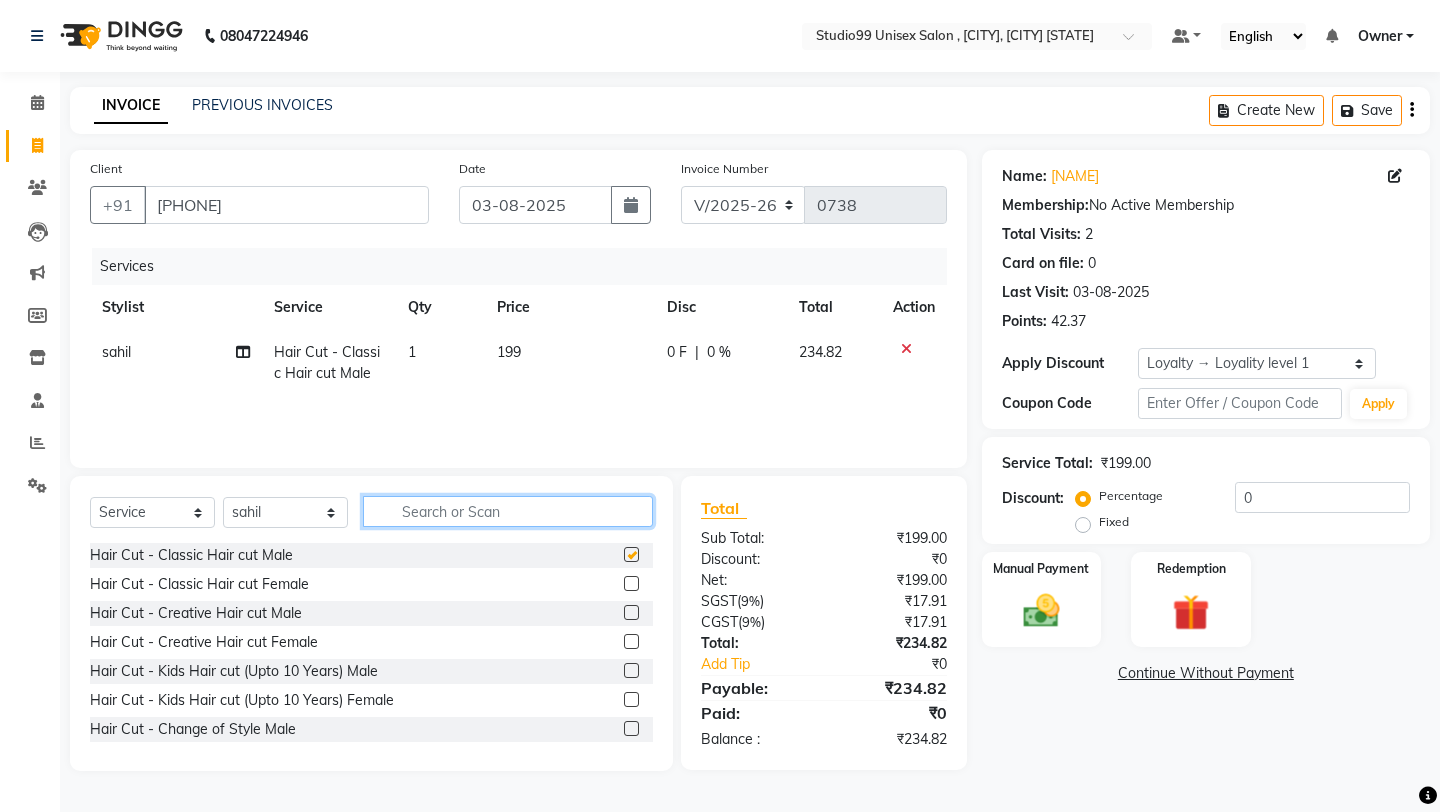 click 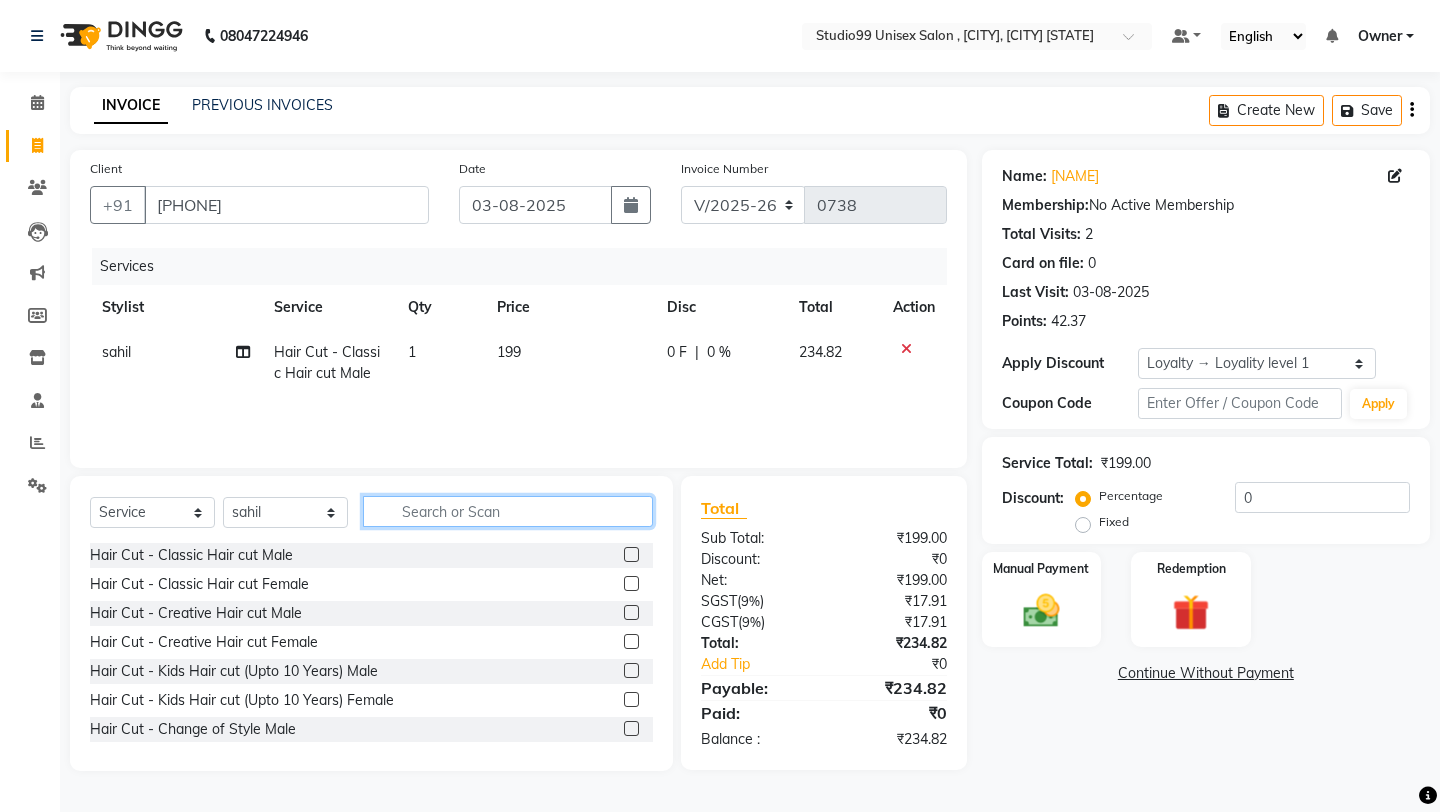 checkbox on "false" 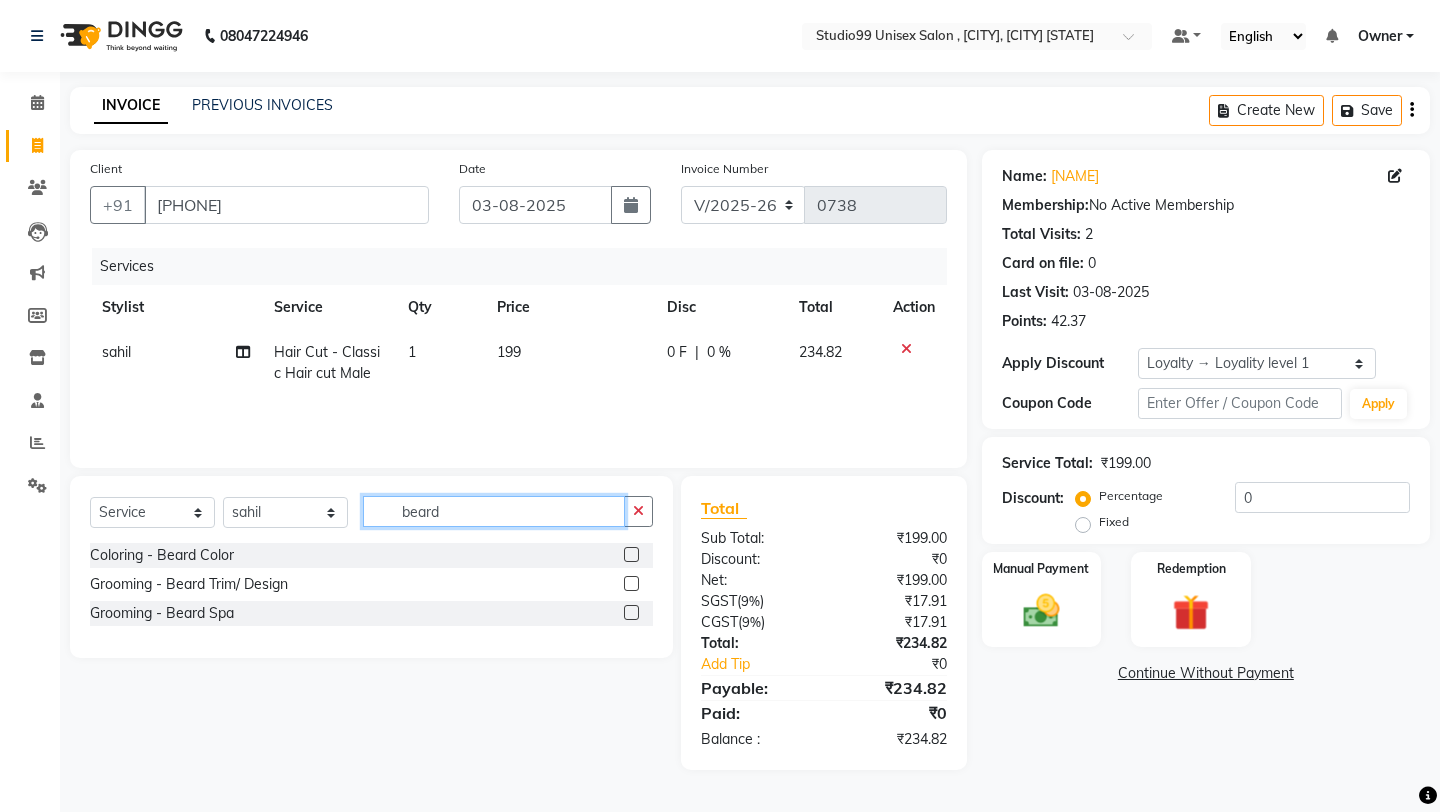 type on "beard" 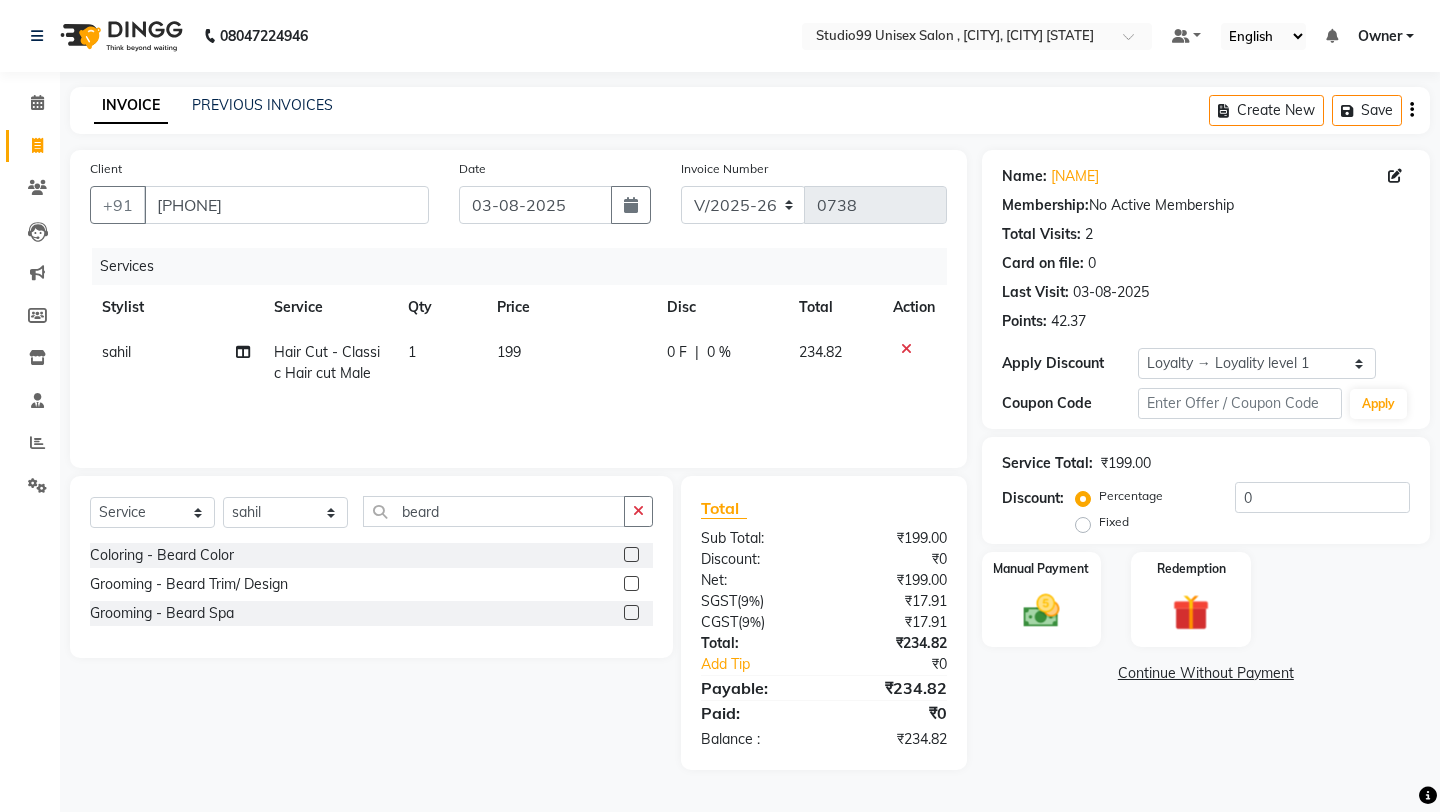click 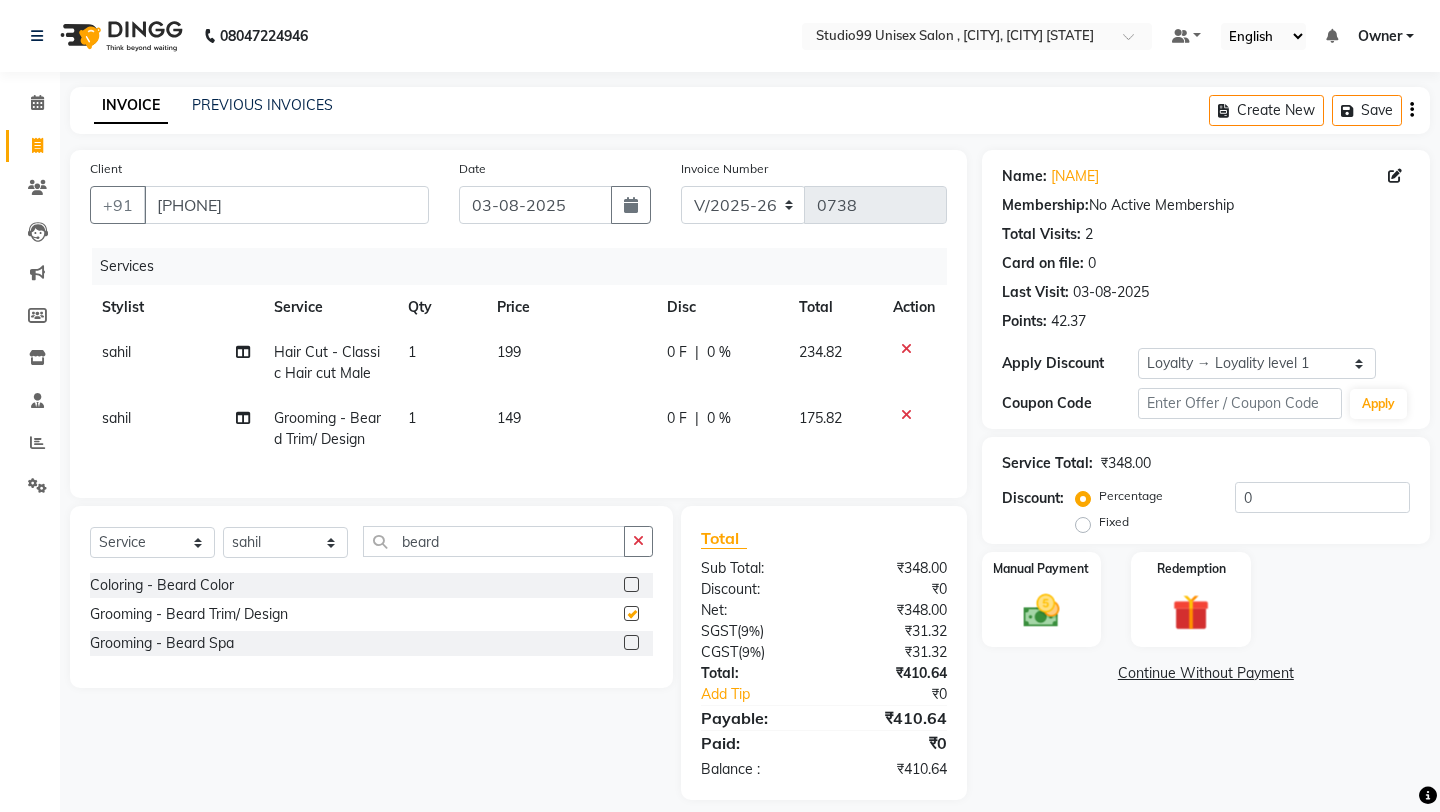 checkbox on "false" 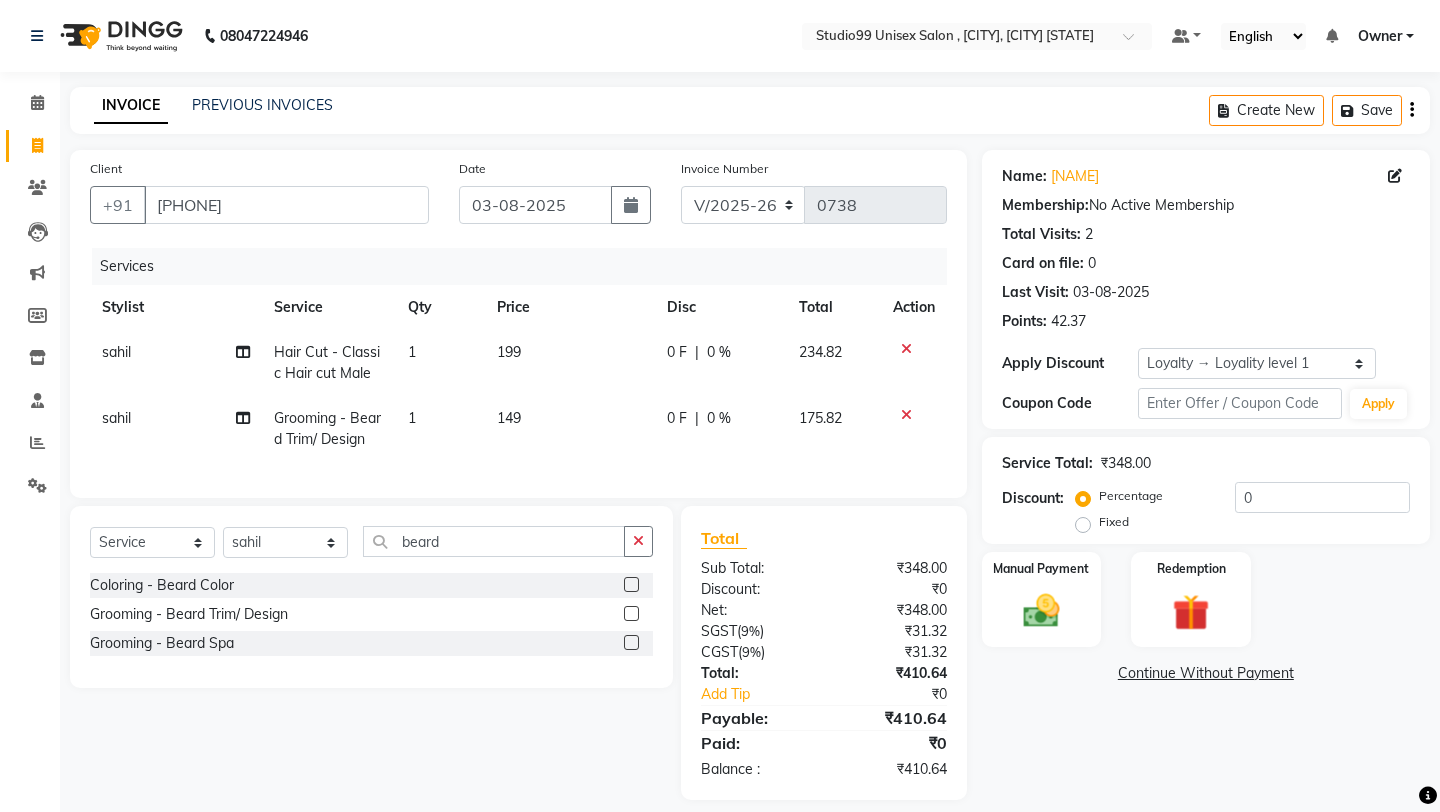 click on "199" 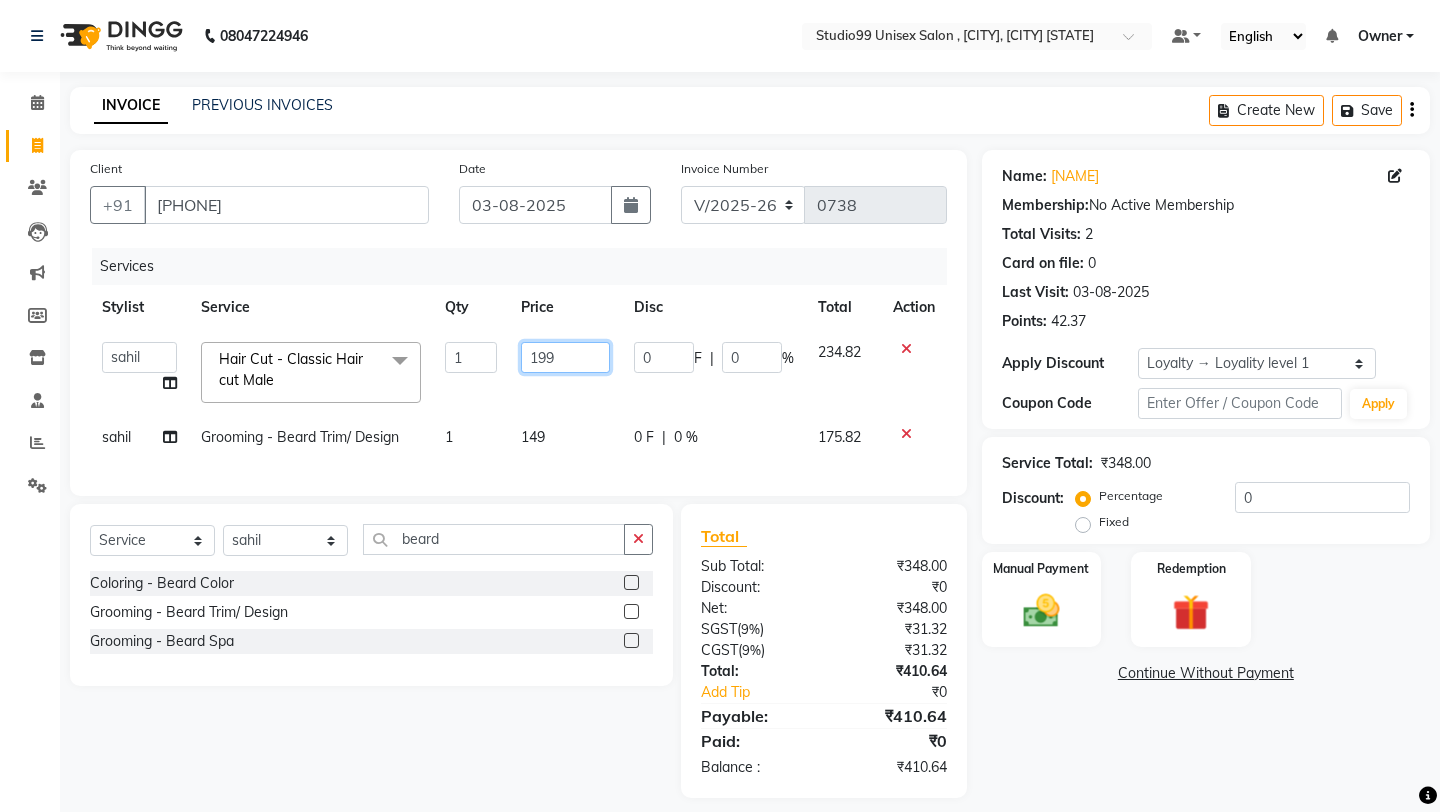 click on "199" 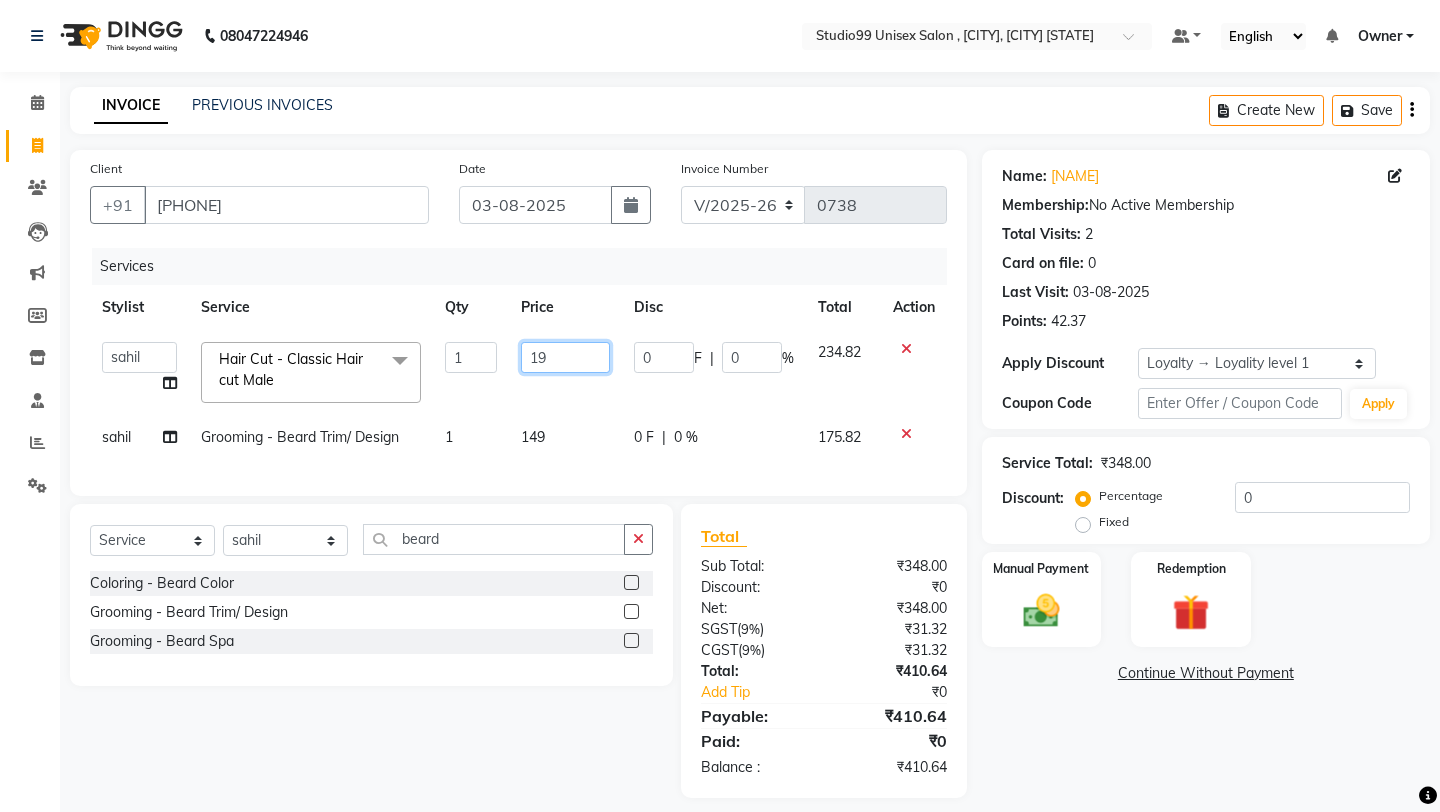 type on "1" 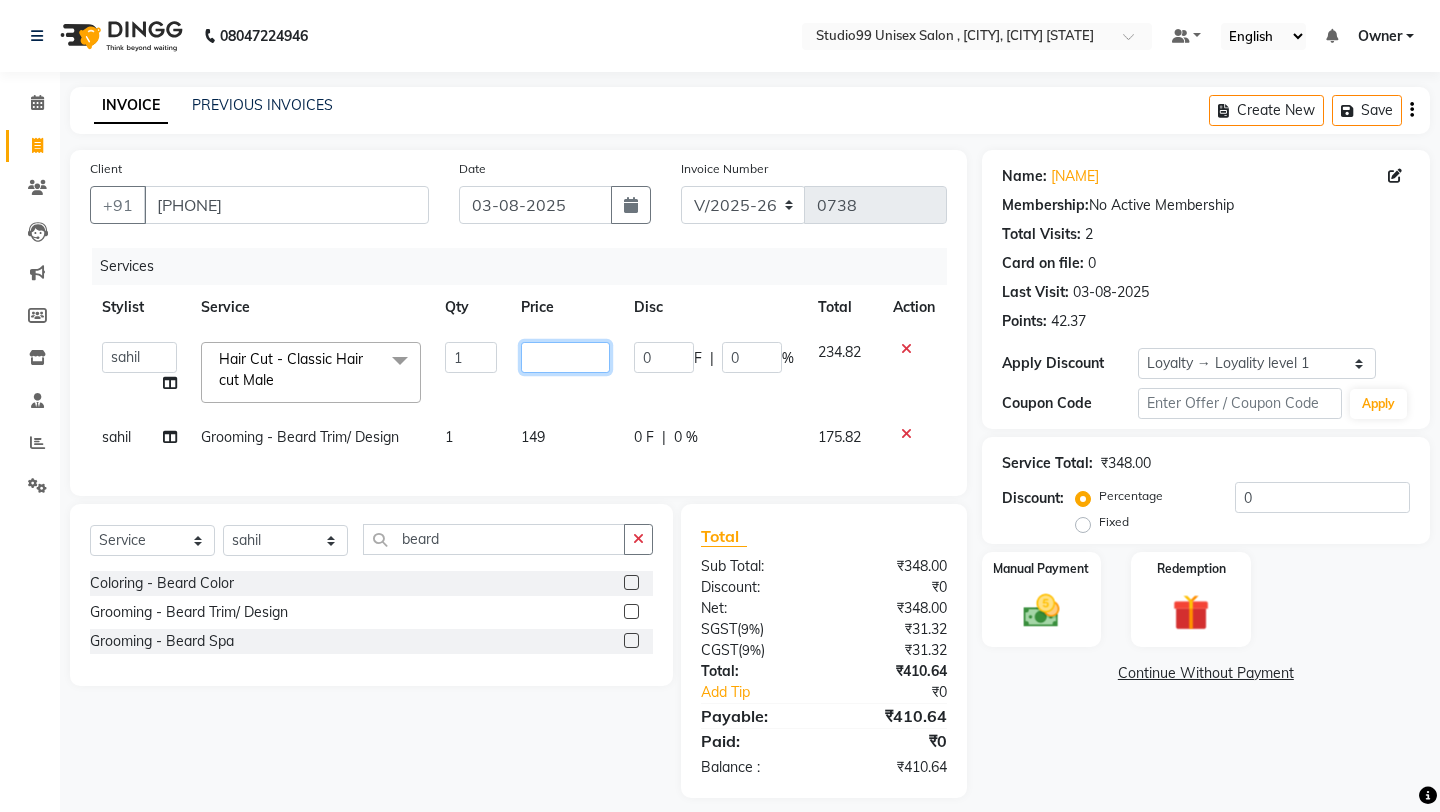 type on "3" 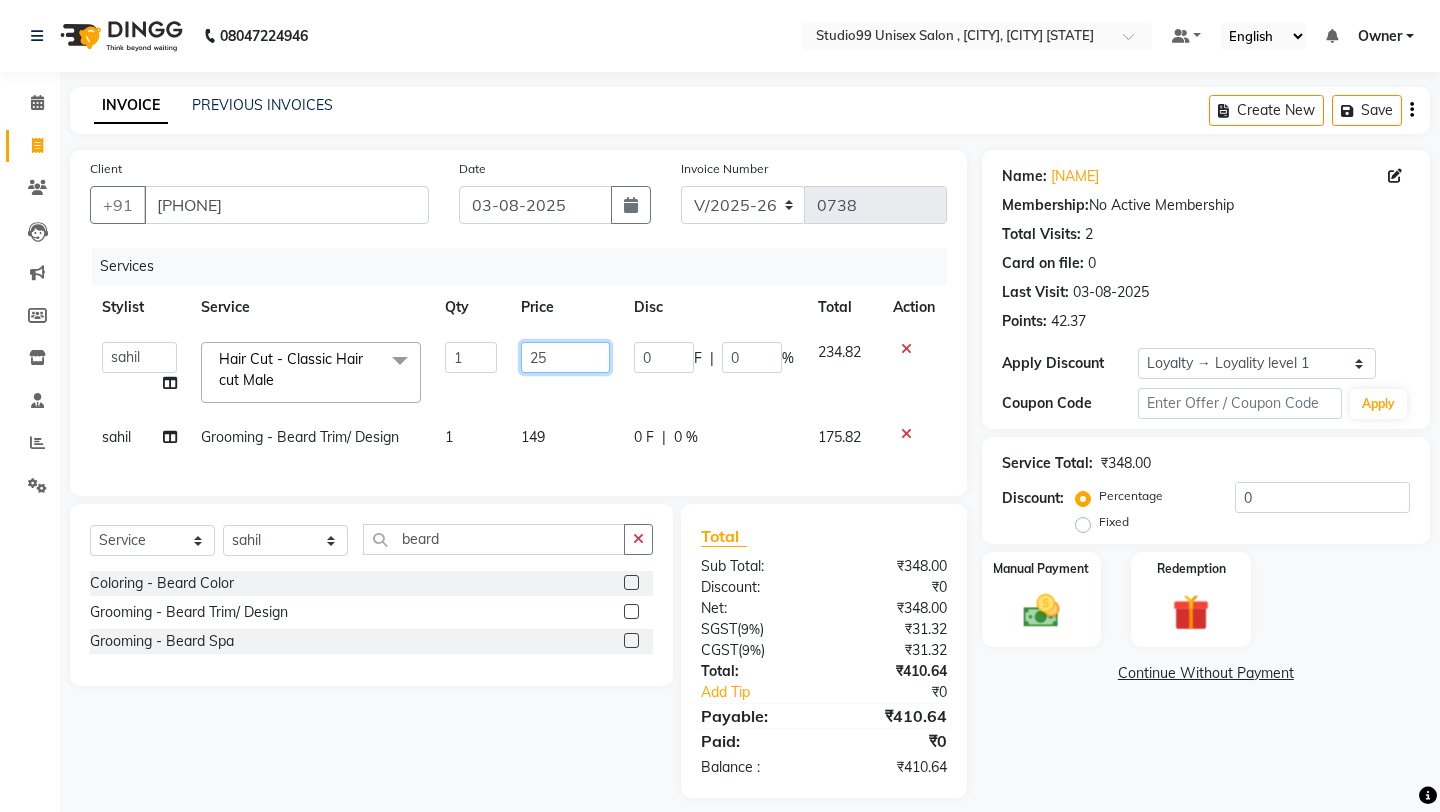 type on "250" 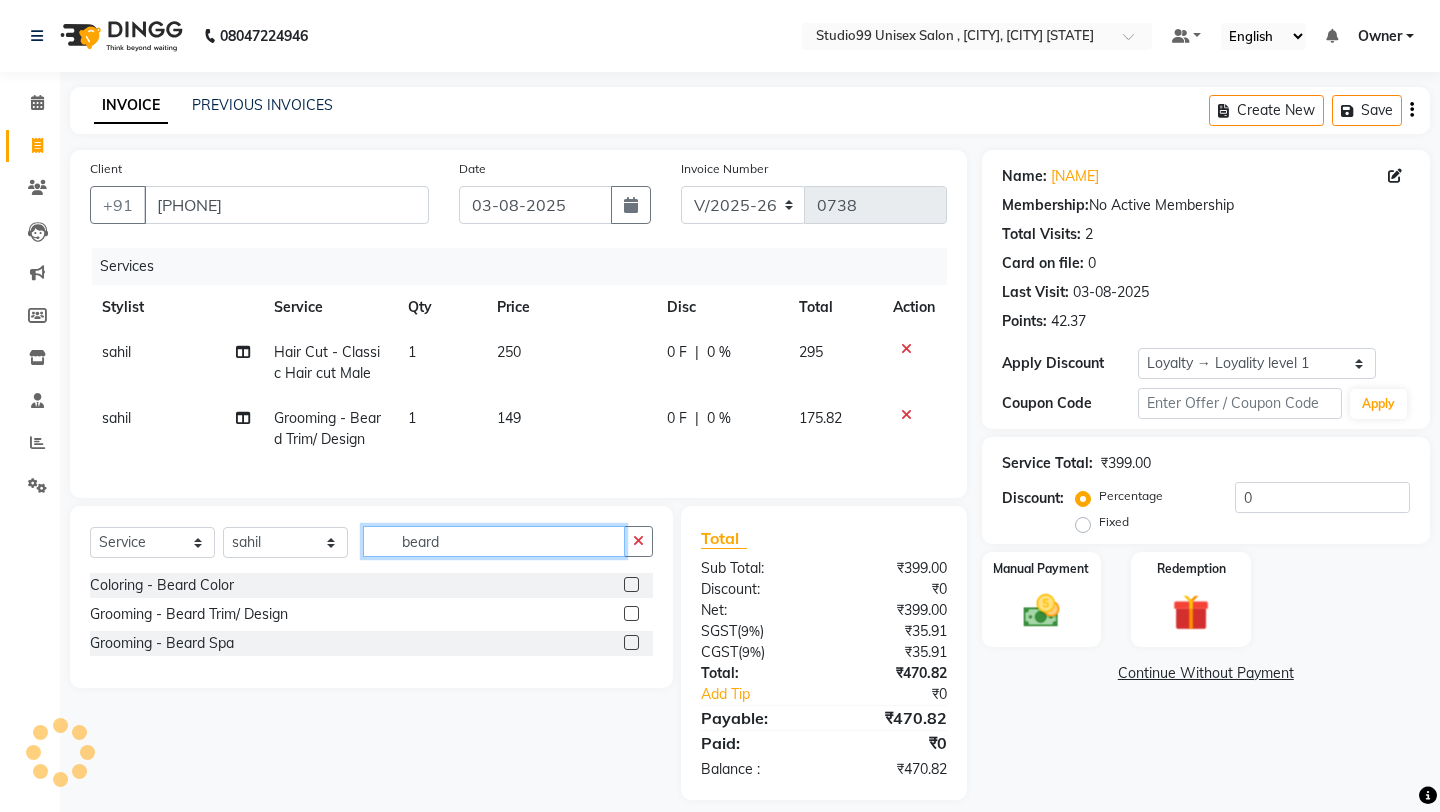 click on "beard" 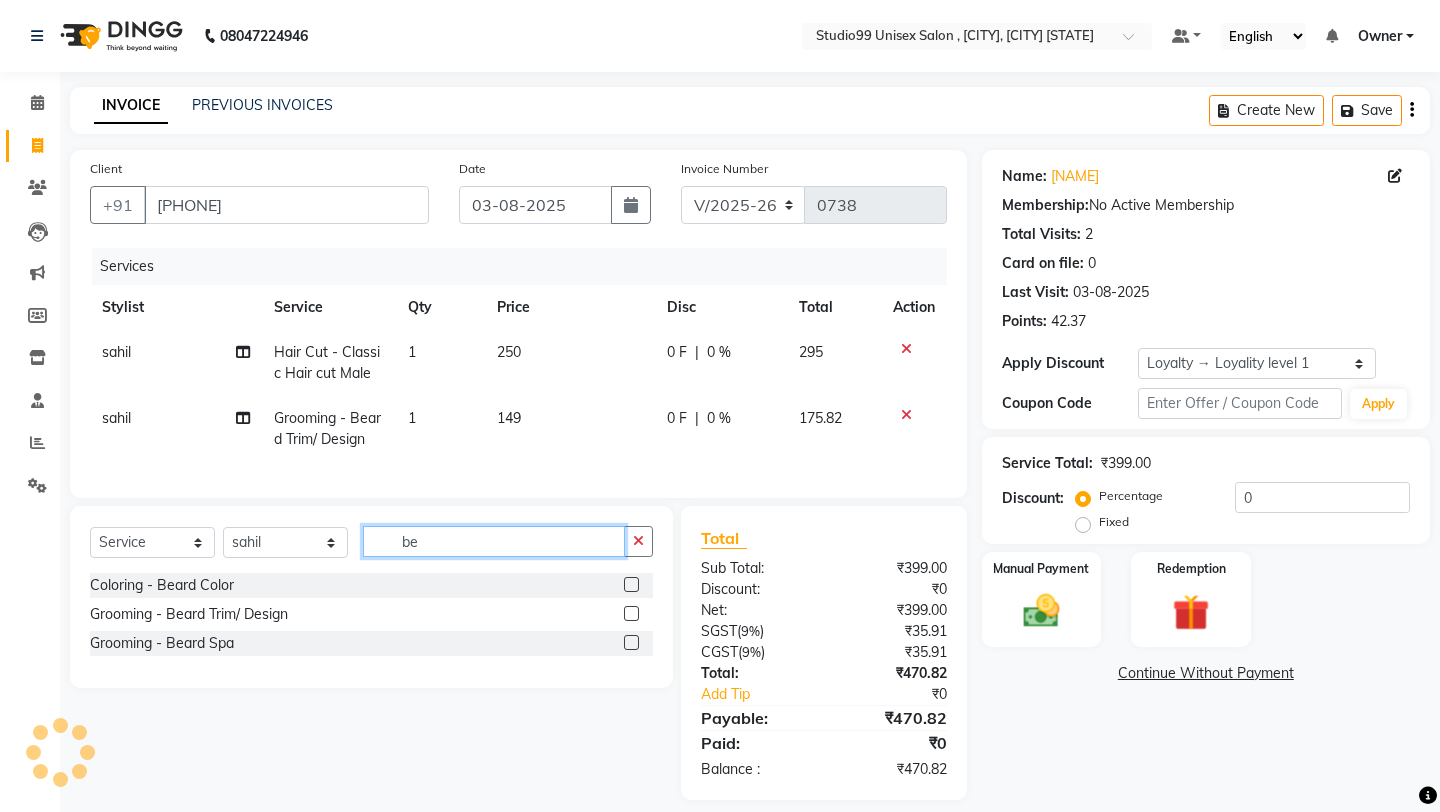 type on "b" 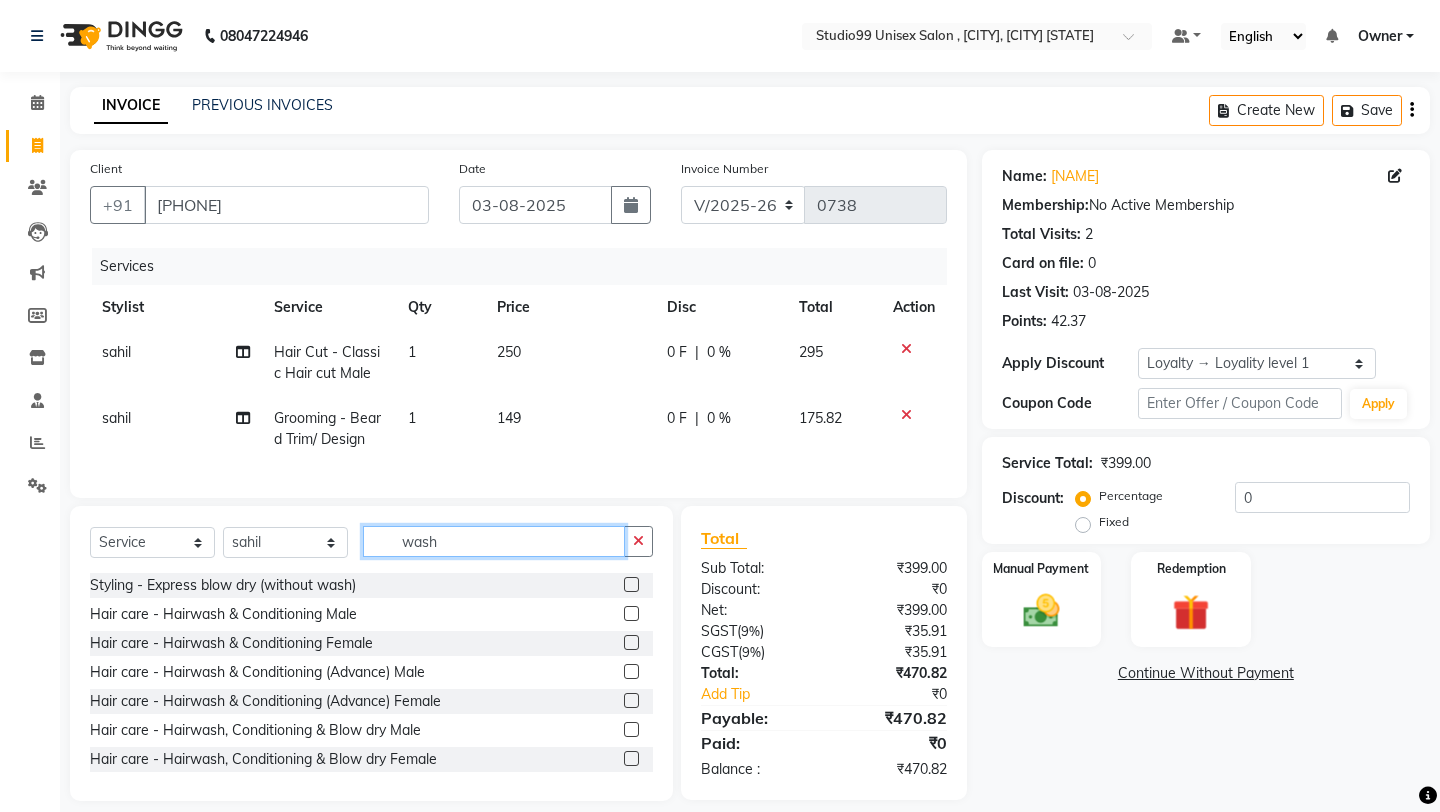 type on "wash" 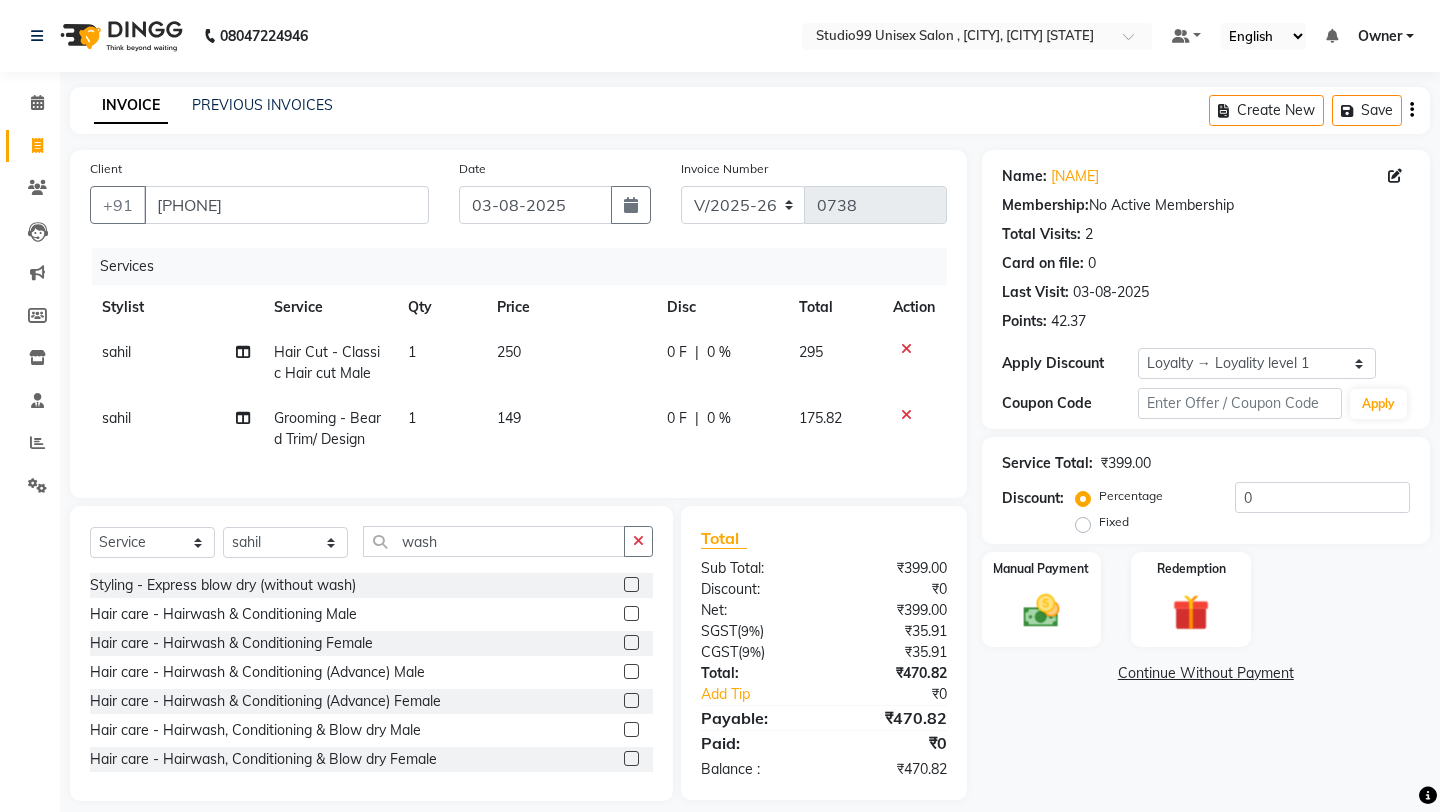 click 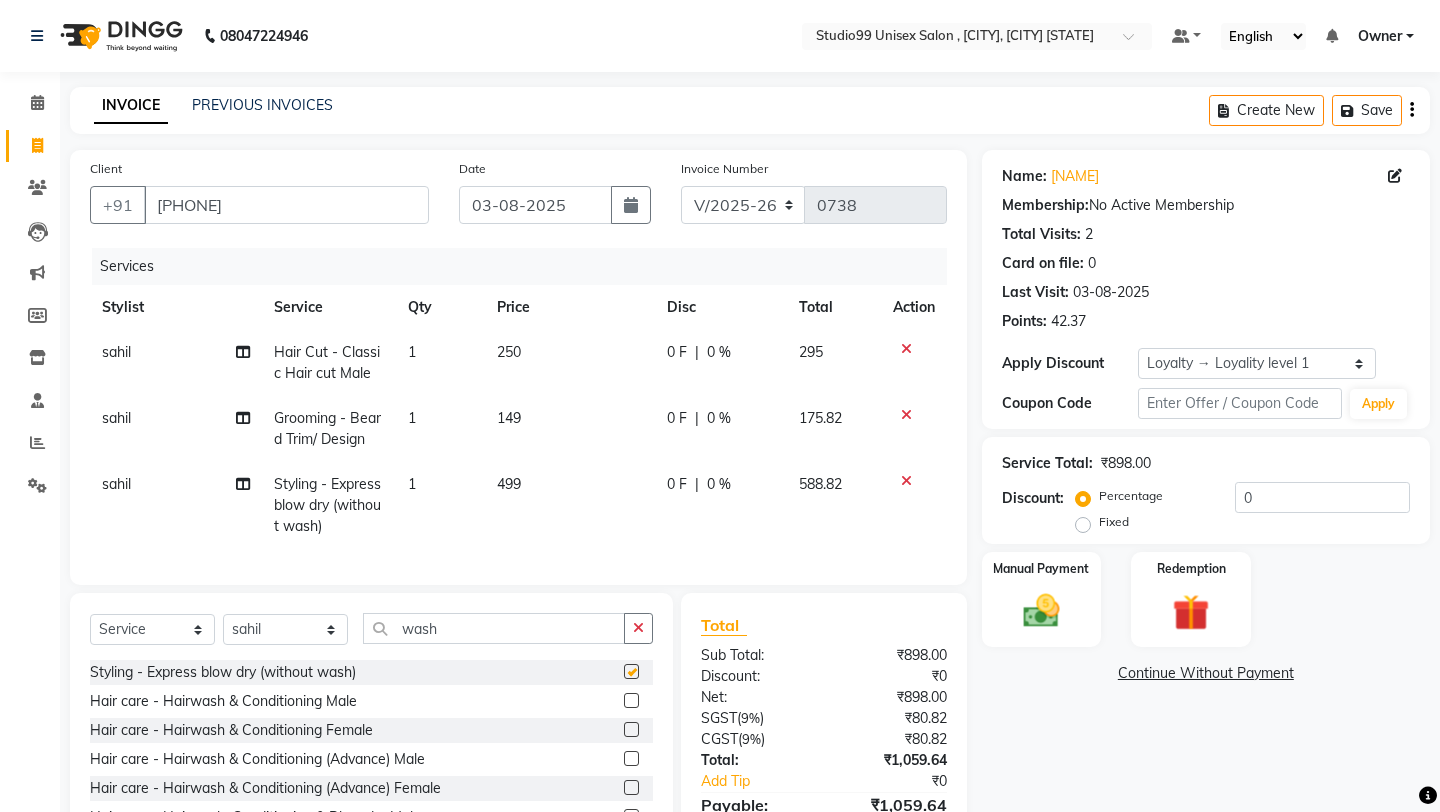 checkbox on "false" 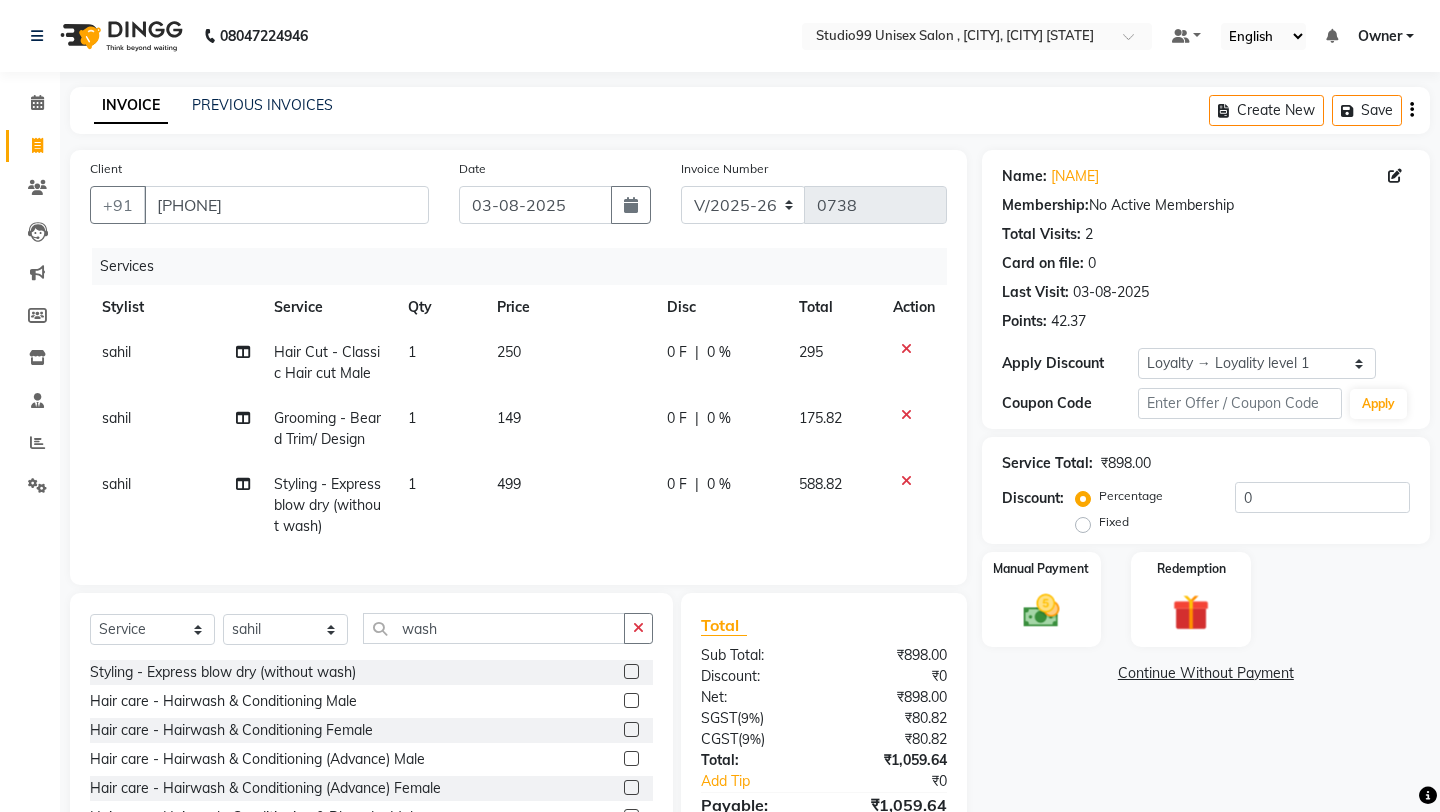 click on "499" 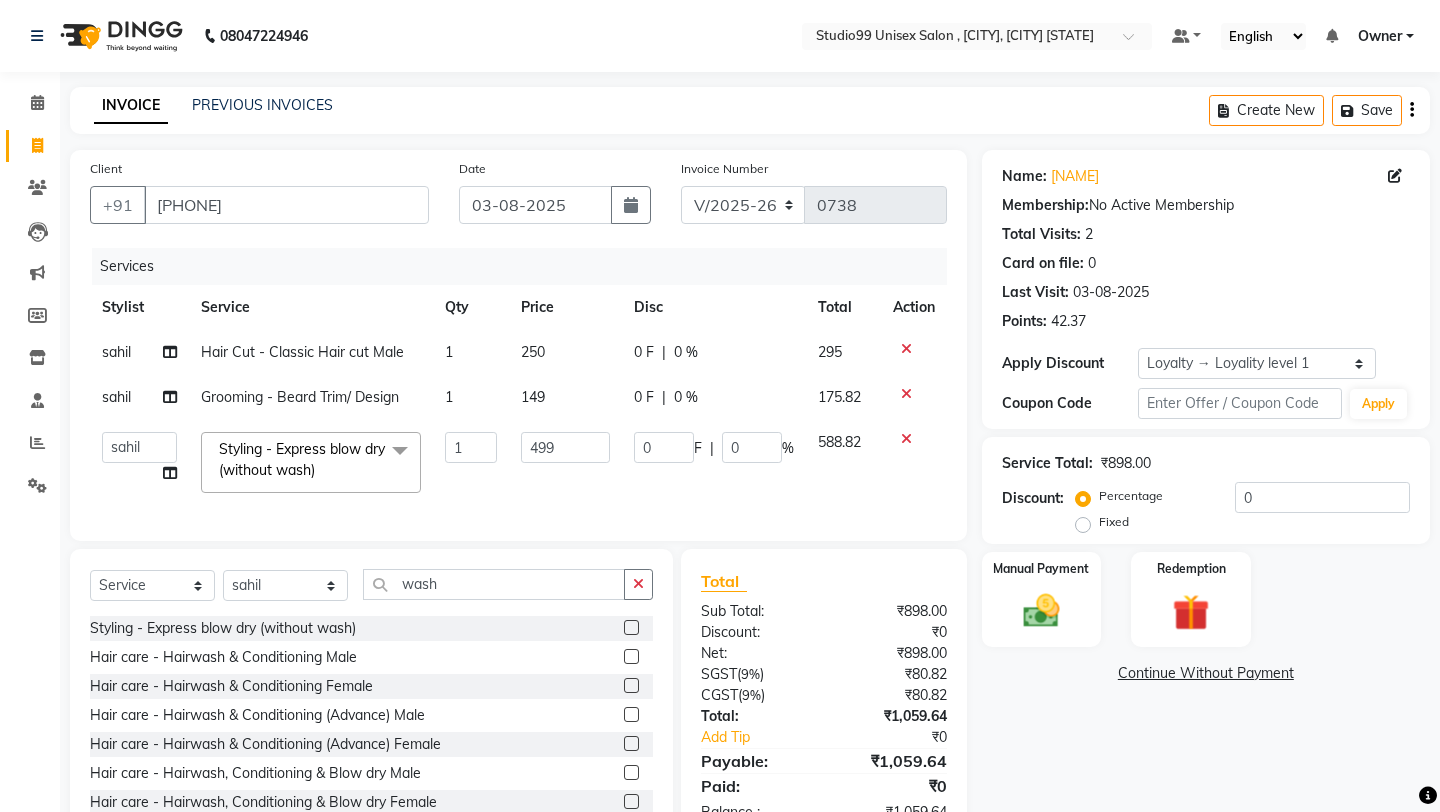 click 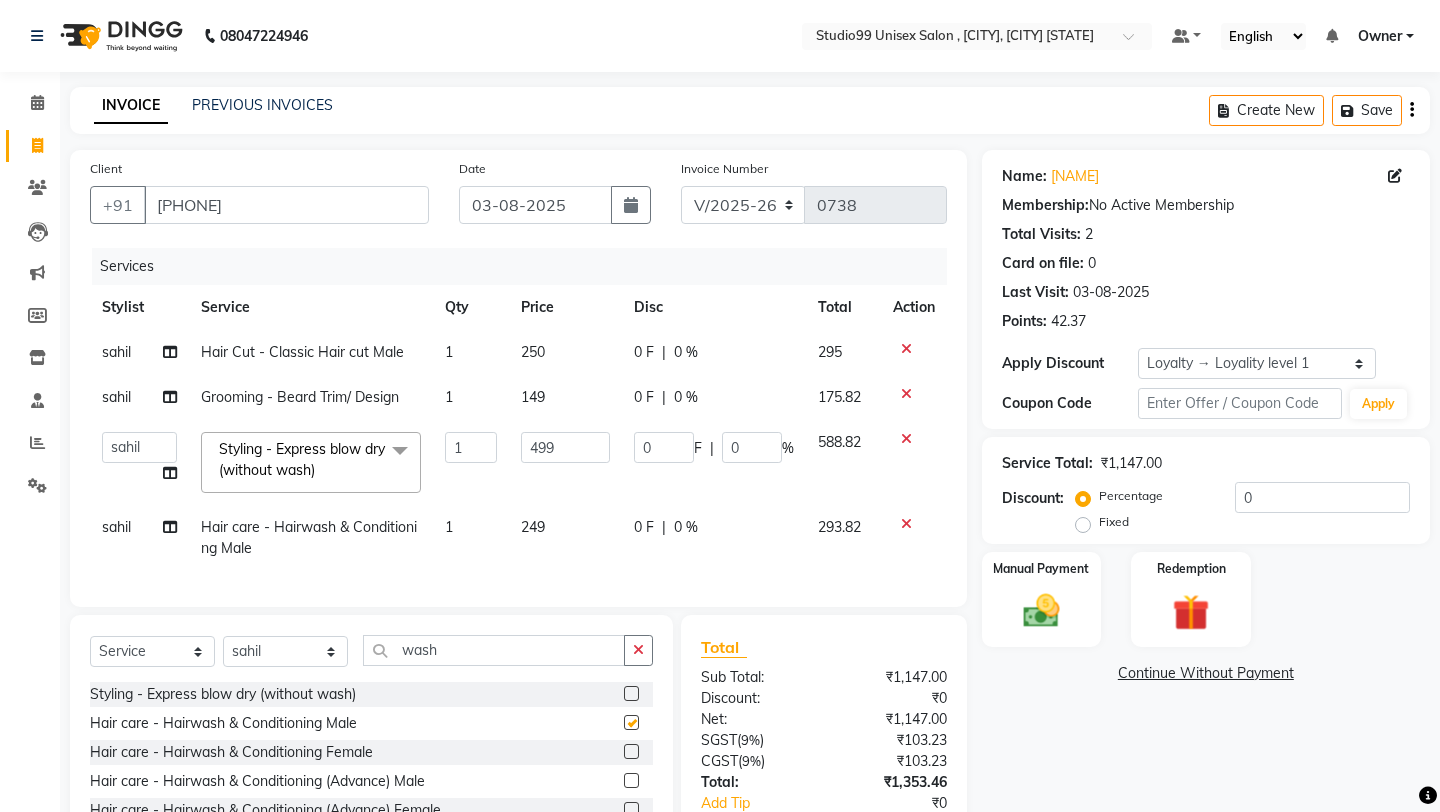 checkbox on "false" 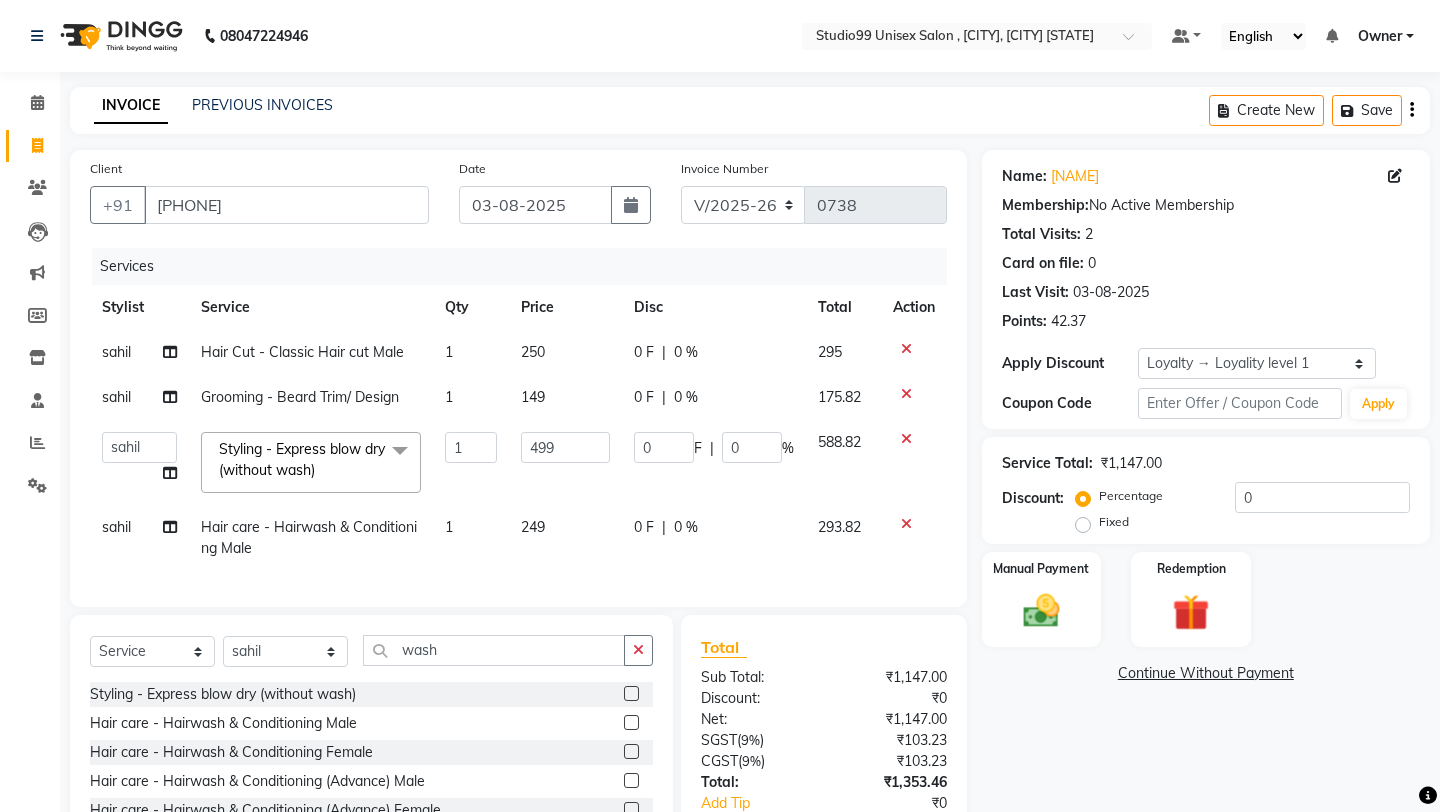 click 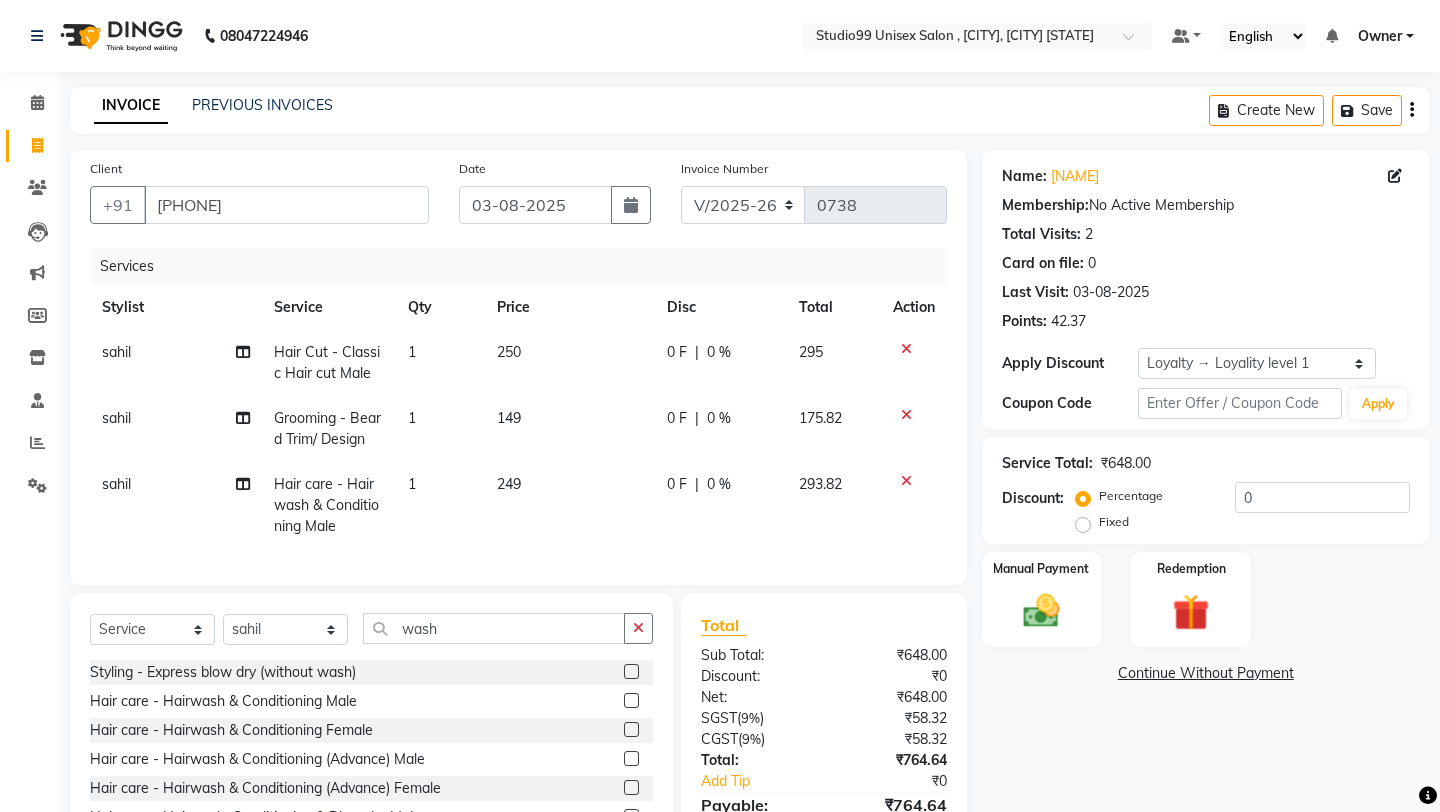 click on "249" 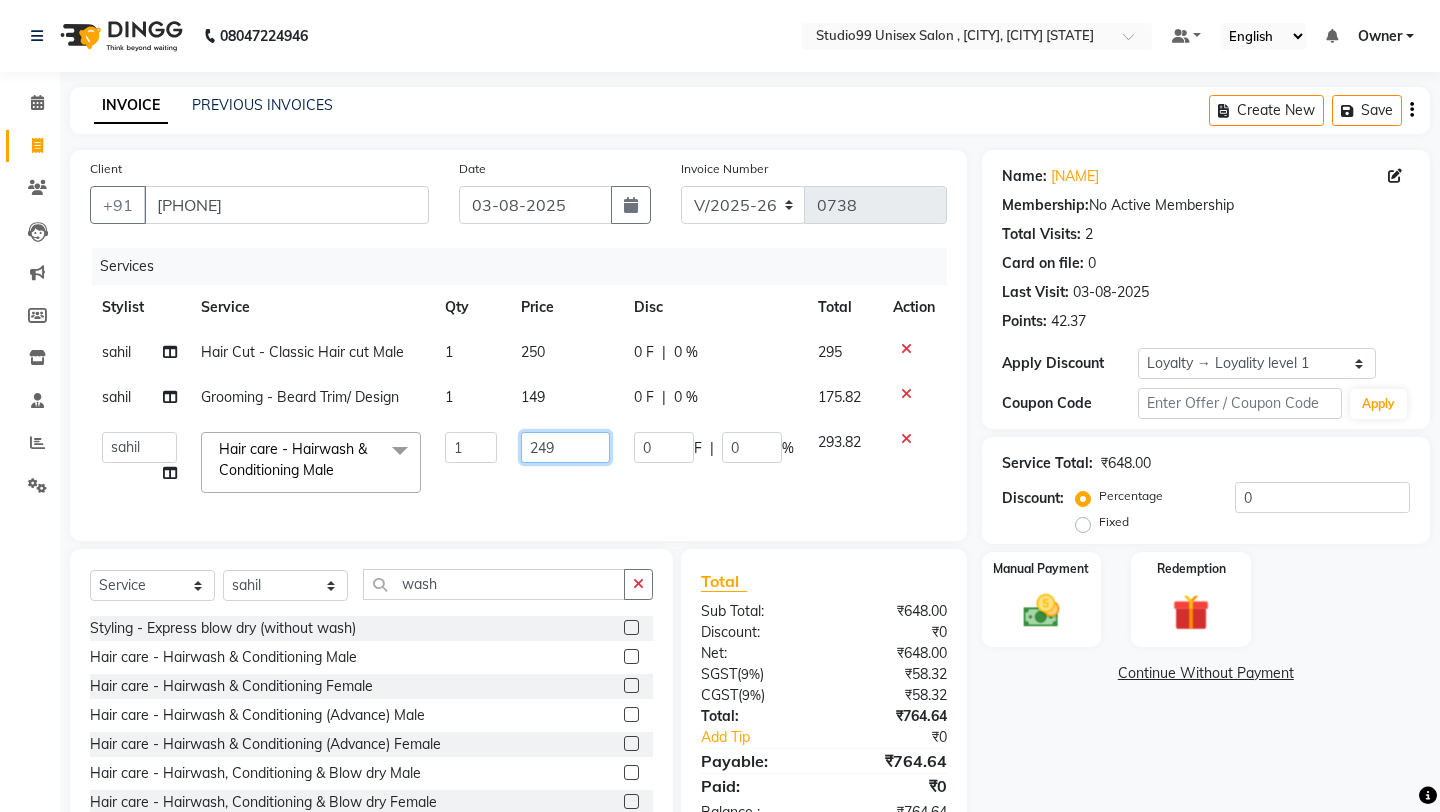 click on "249" 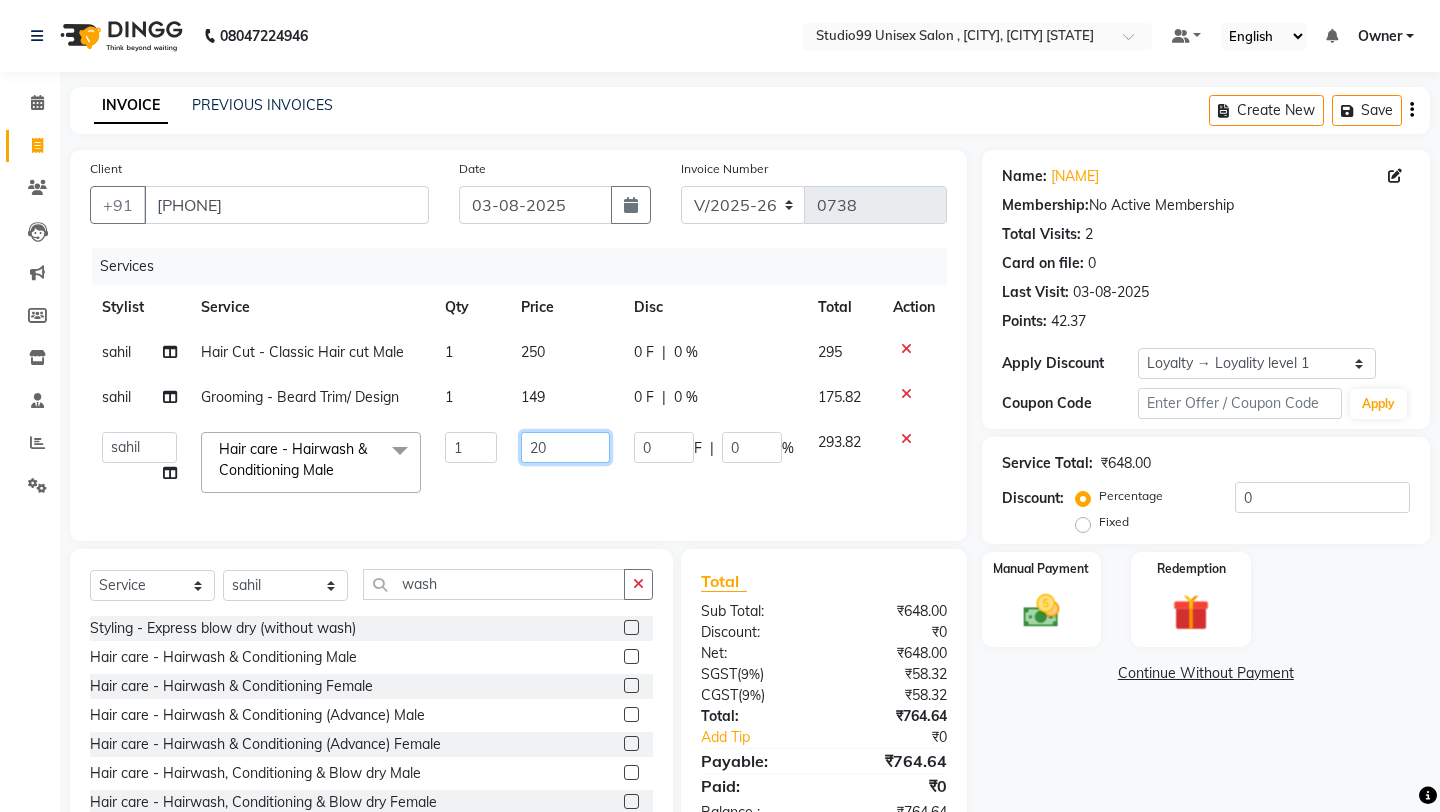 type on "200" 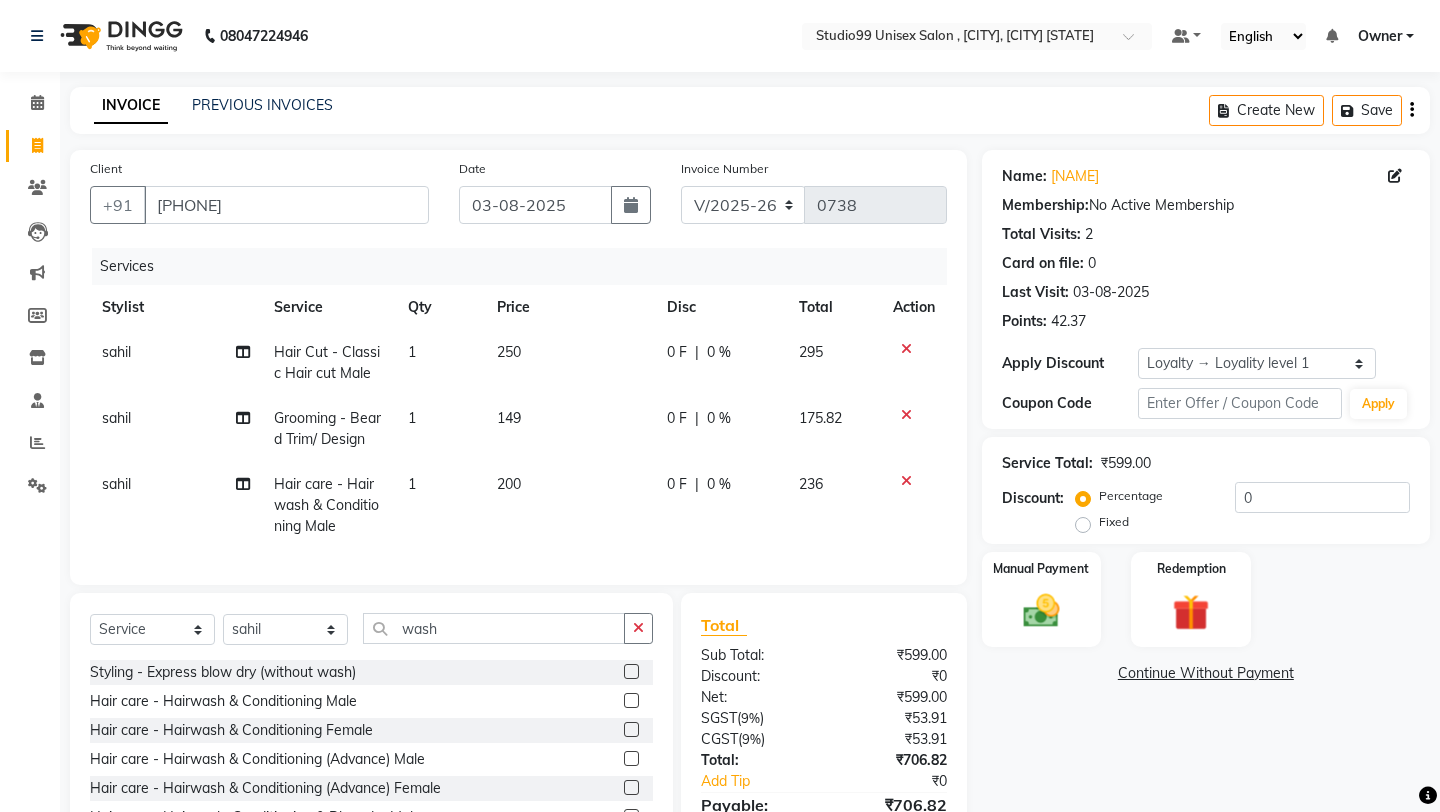 click on "0 F | 0 %" 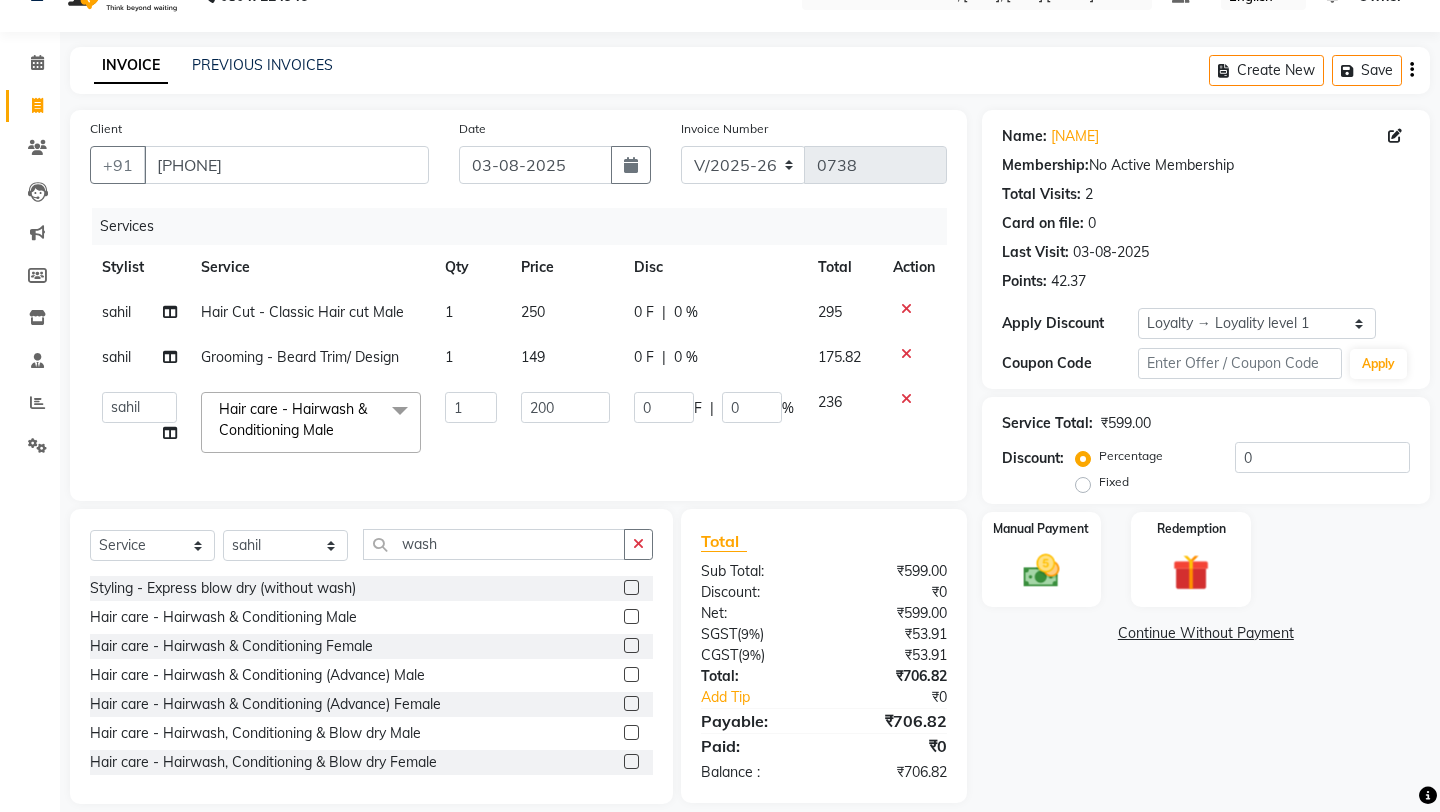 scroll, scrollTop: 62, scrollLeft: 0, axis: vertical 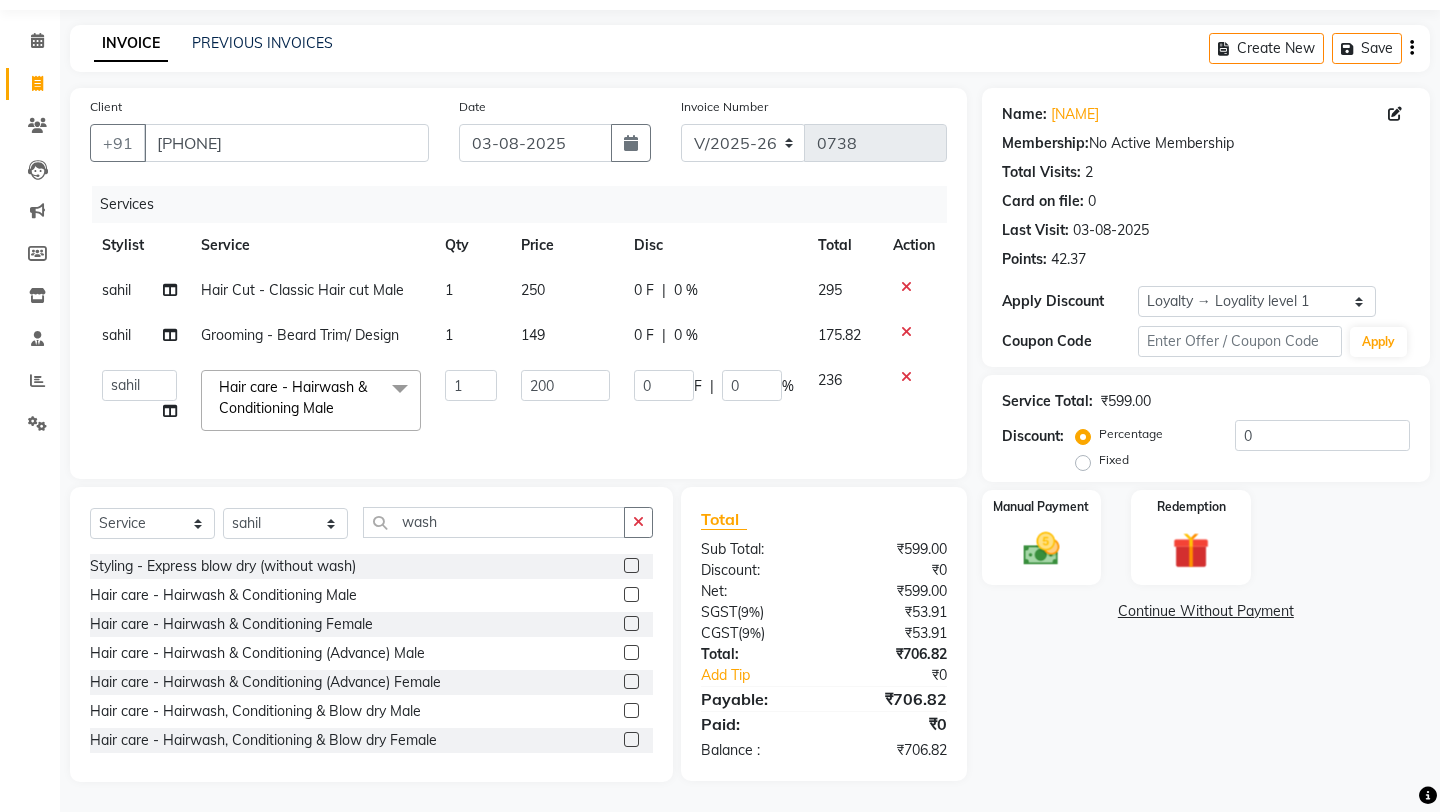 click on "Fixed" 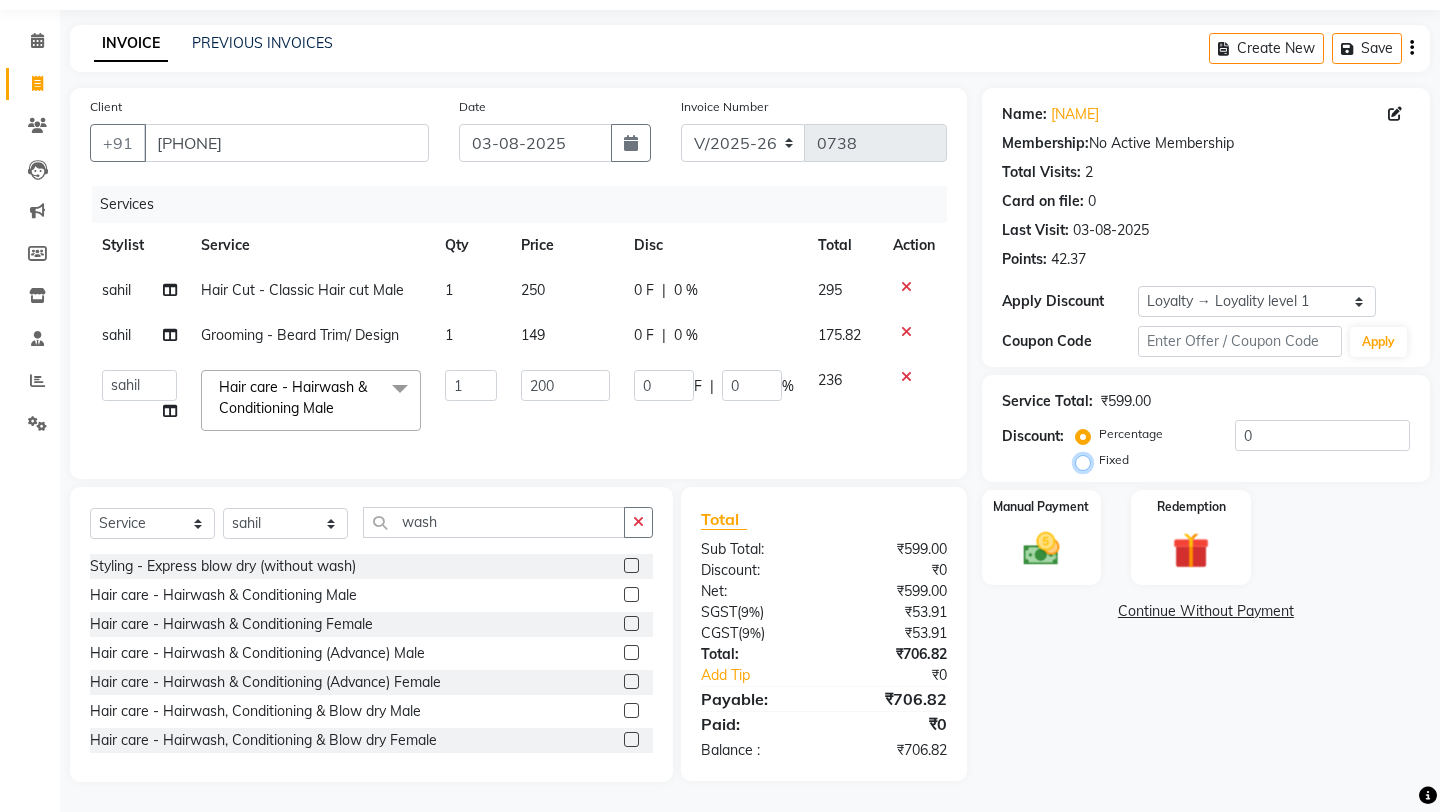 click on "Fixed" at bounding box center [1087, 460] 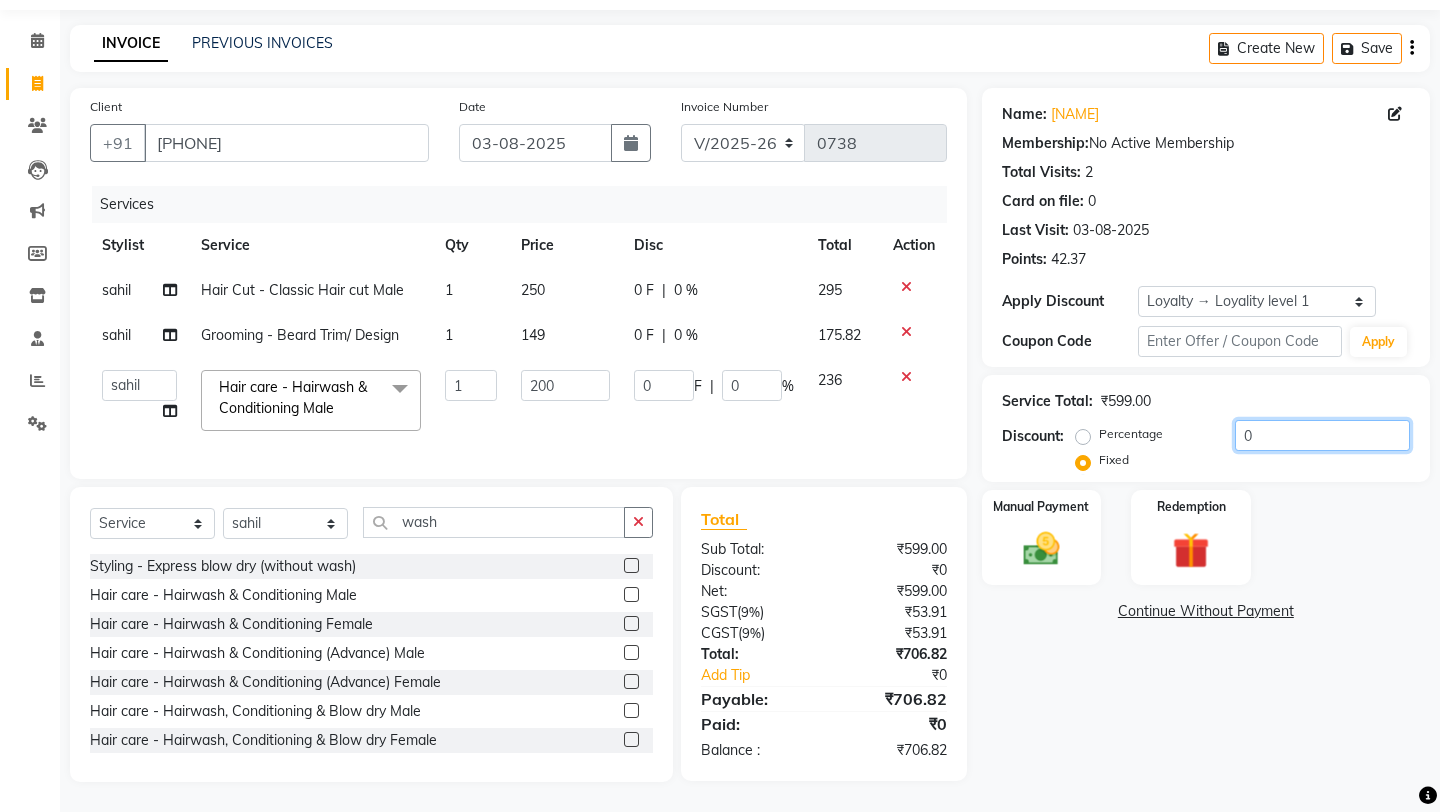 click on "0" 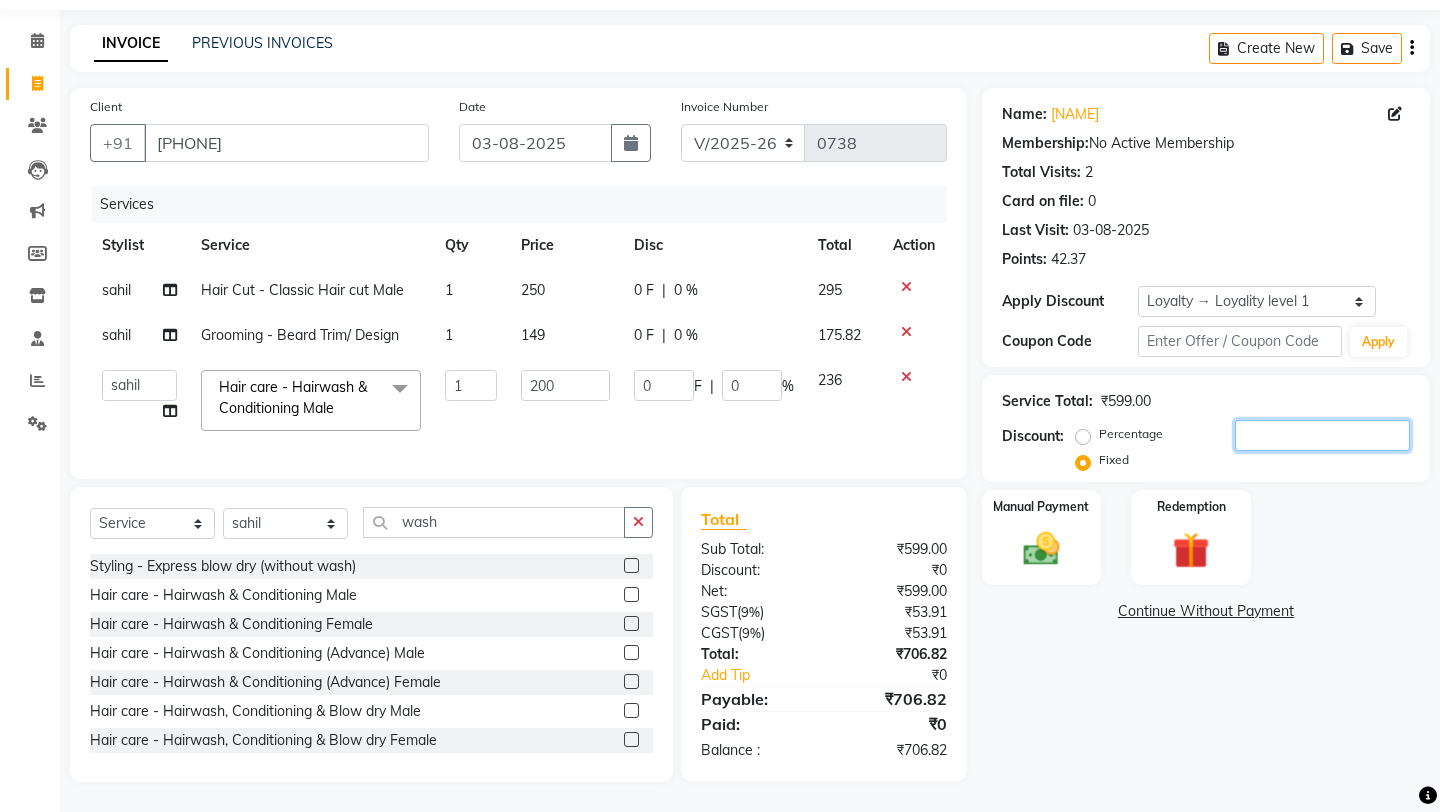 type on "6" 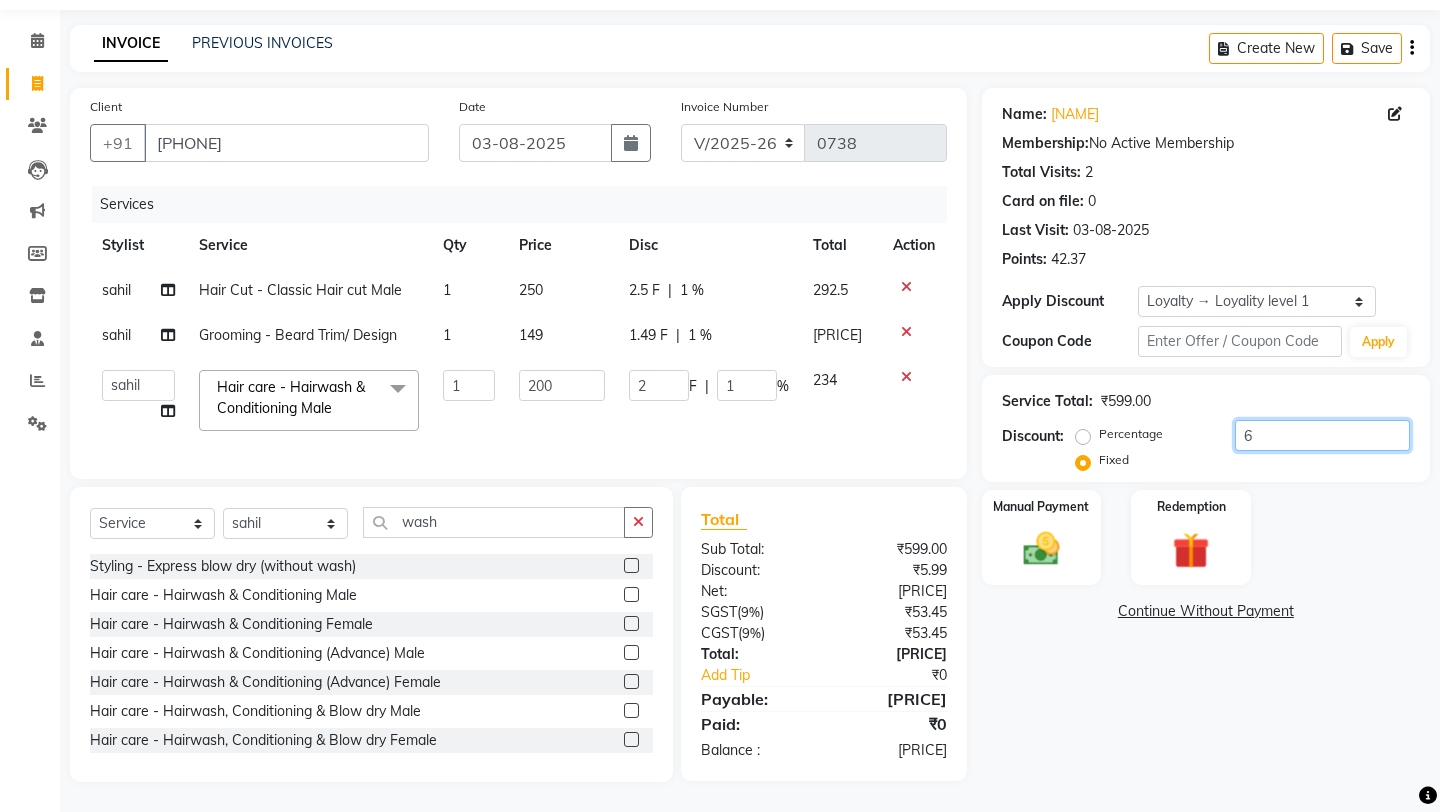 type on "6.8" 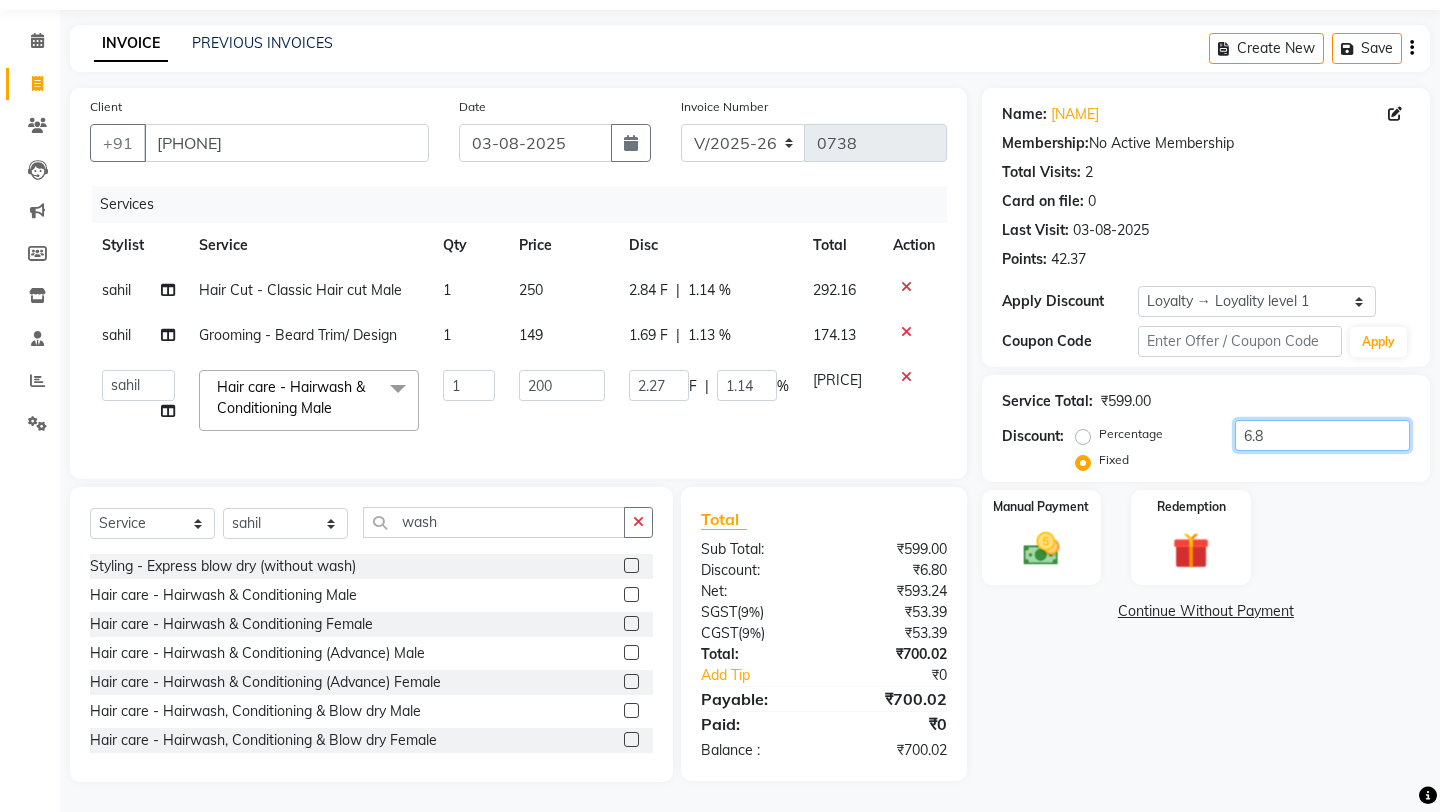 type on "[PRICE]" 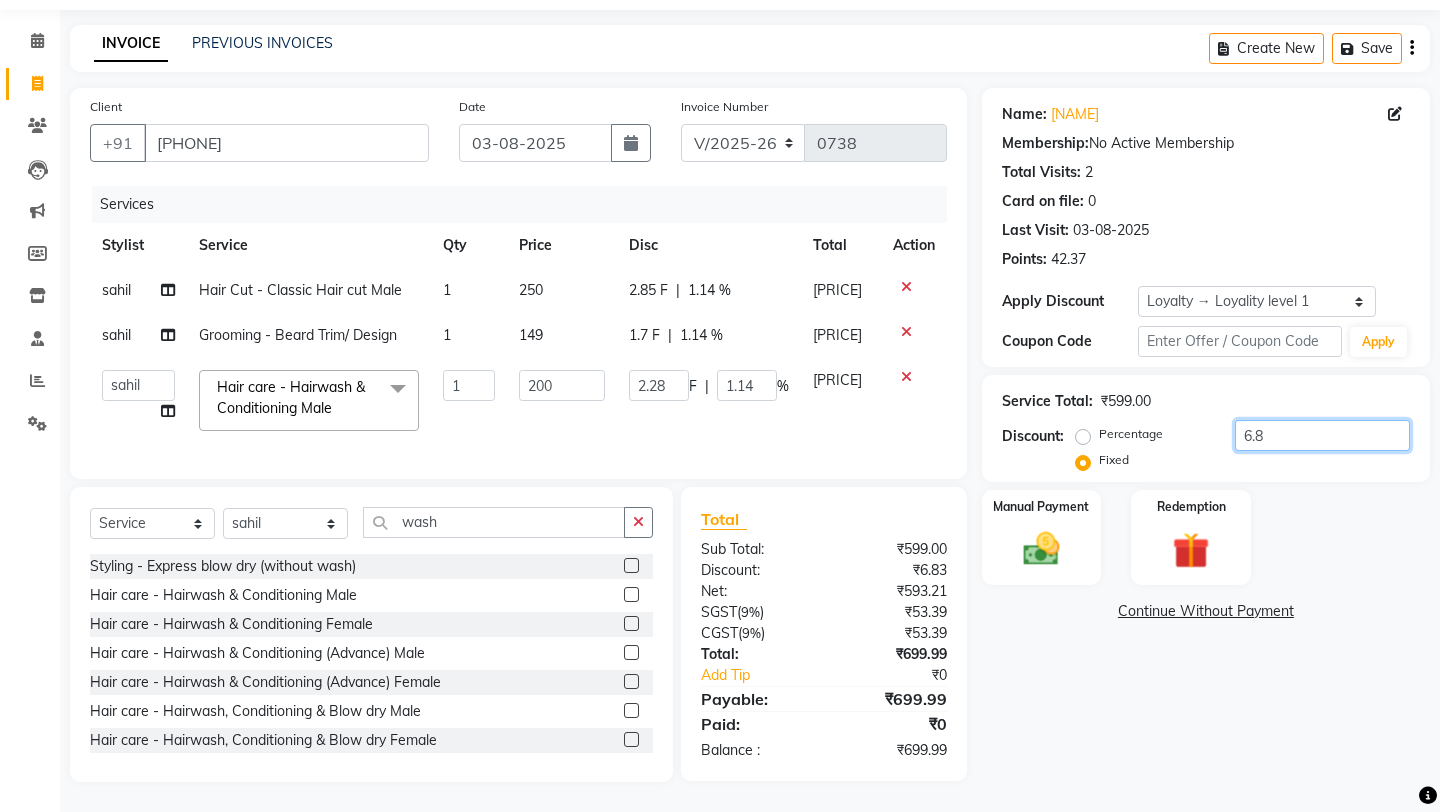 type on "6.8" 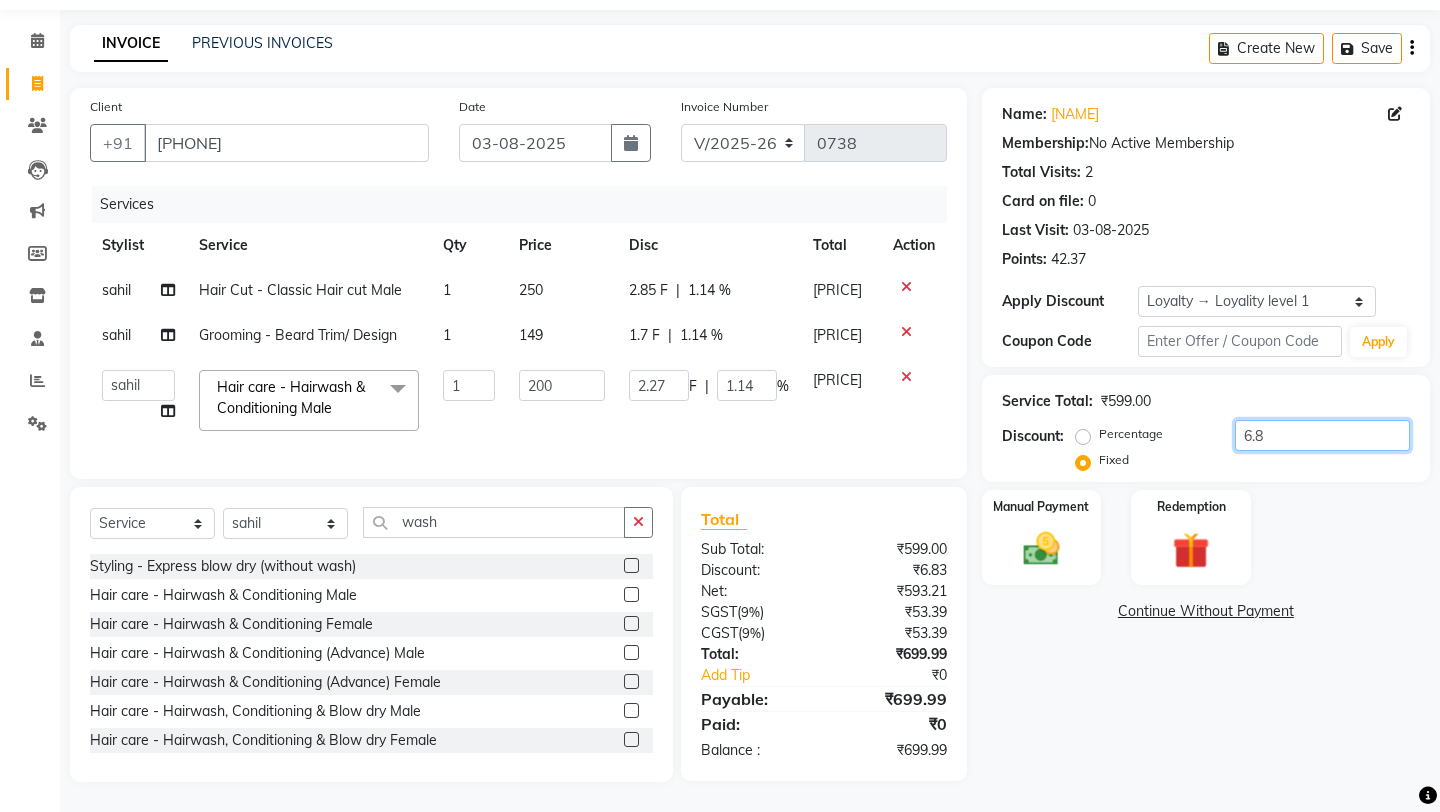 type on "6.82" 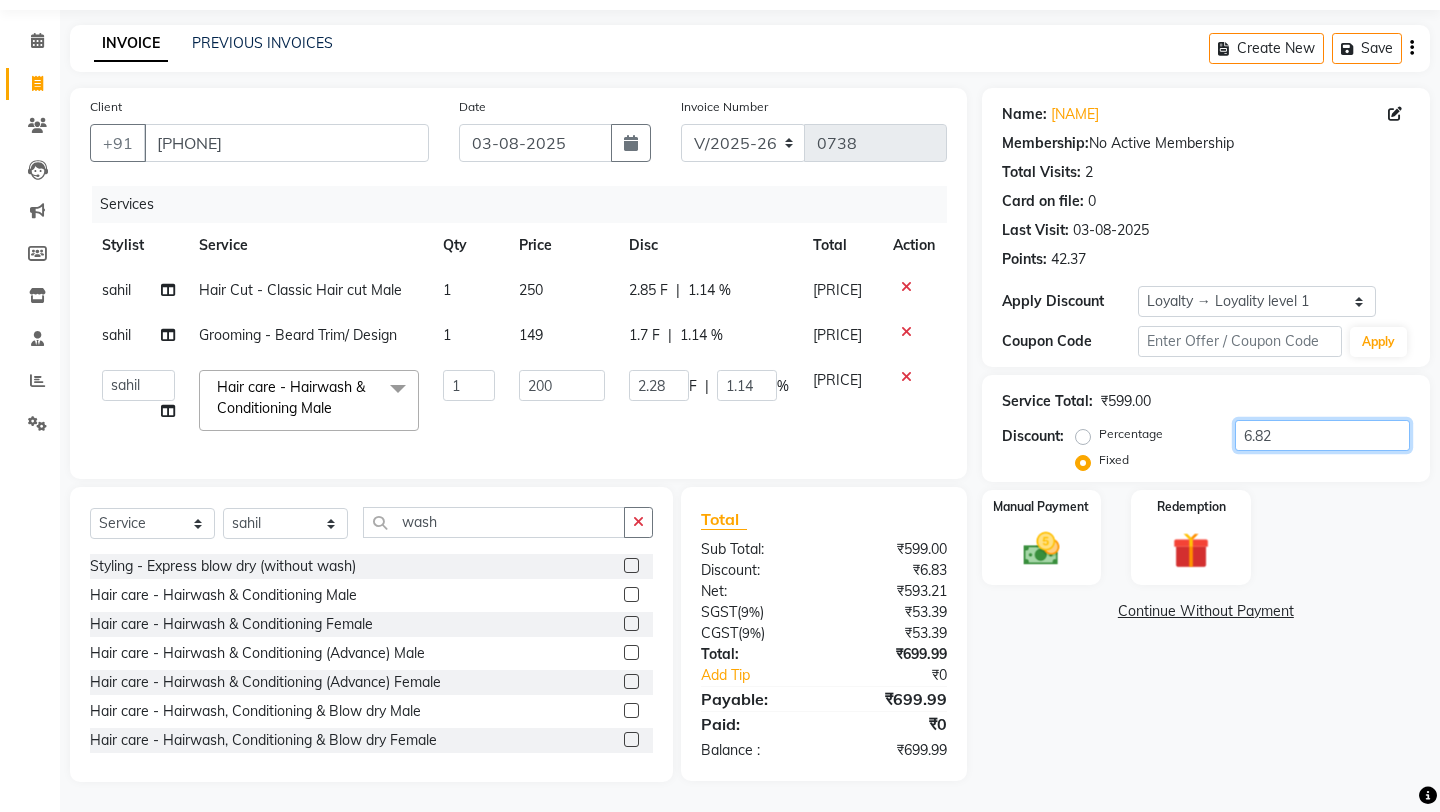 type on "6.8" 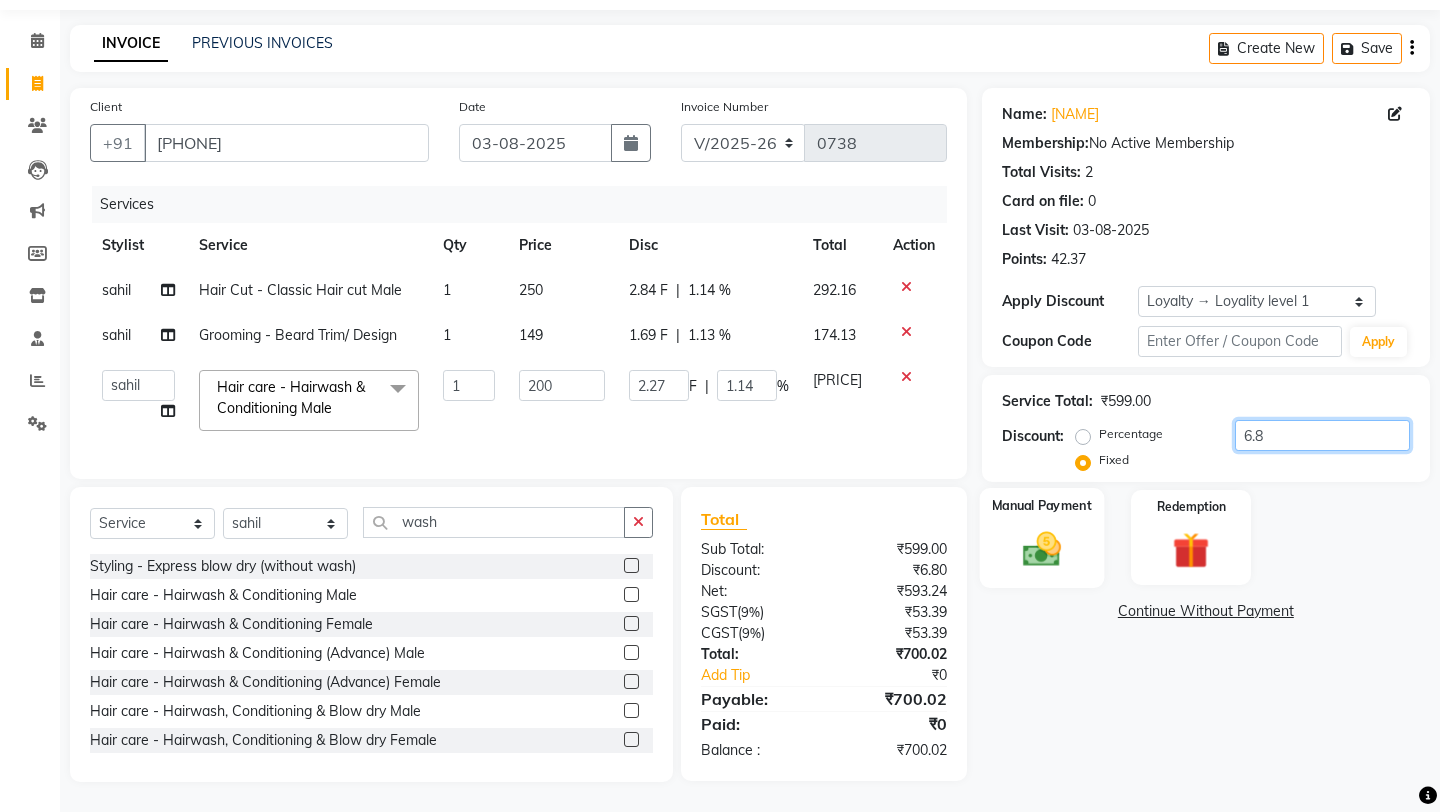 type on "6.8" 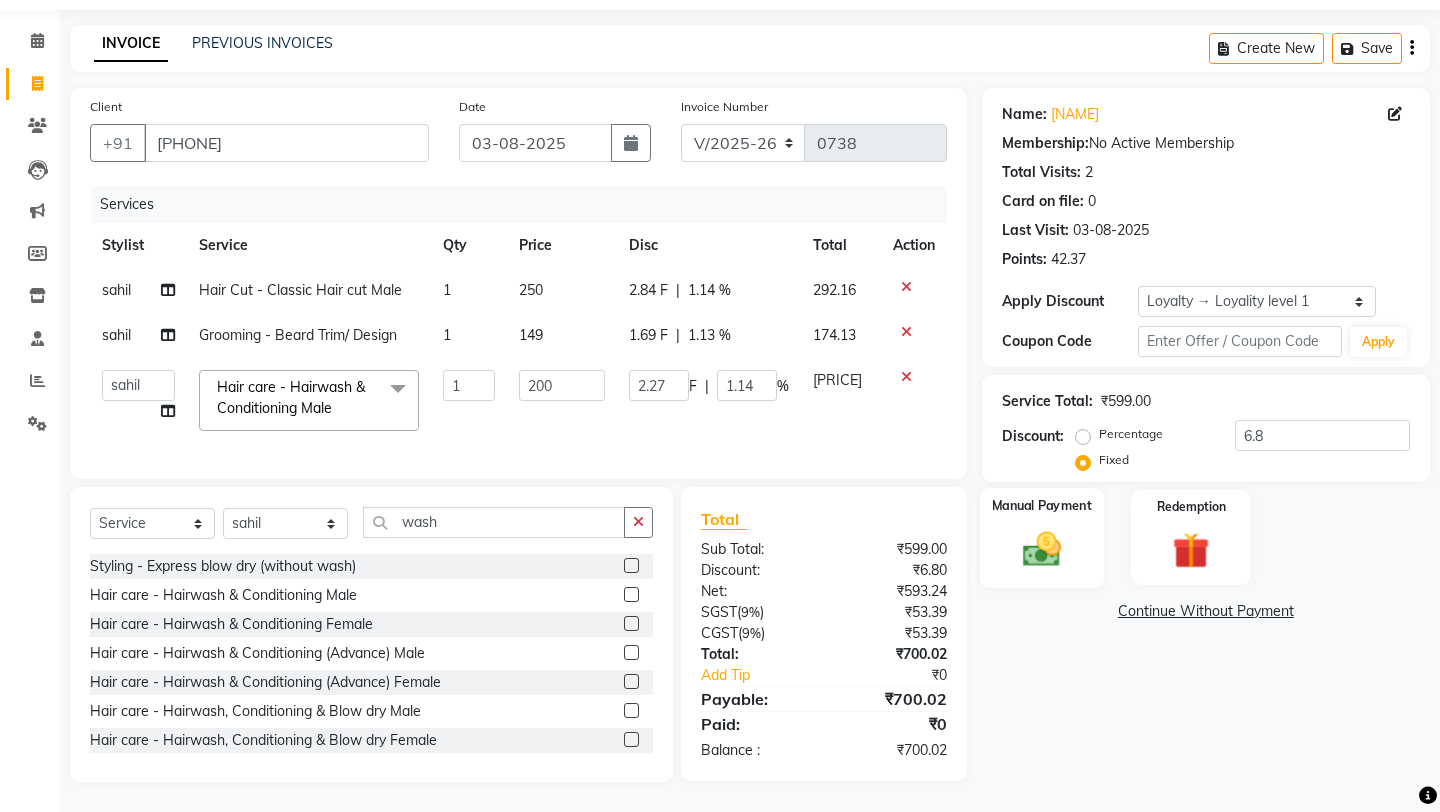 click on "Manual Payment" 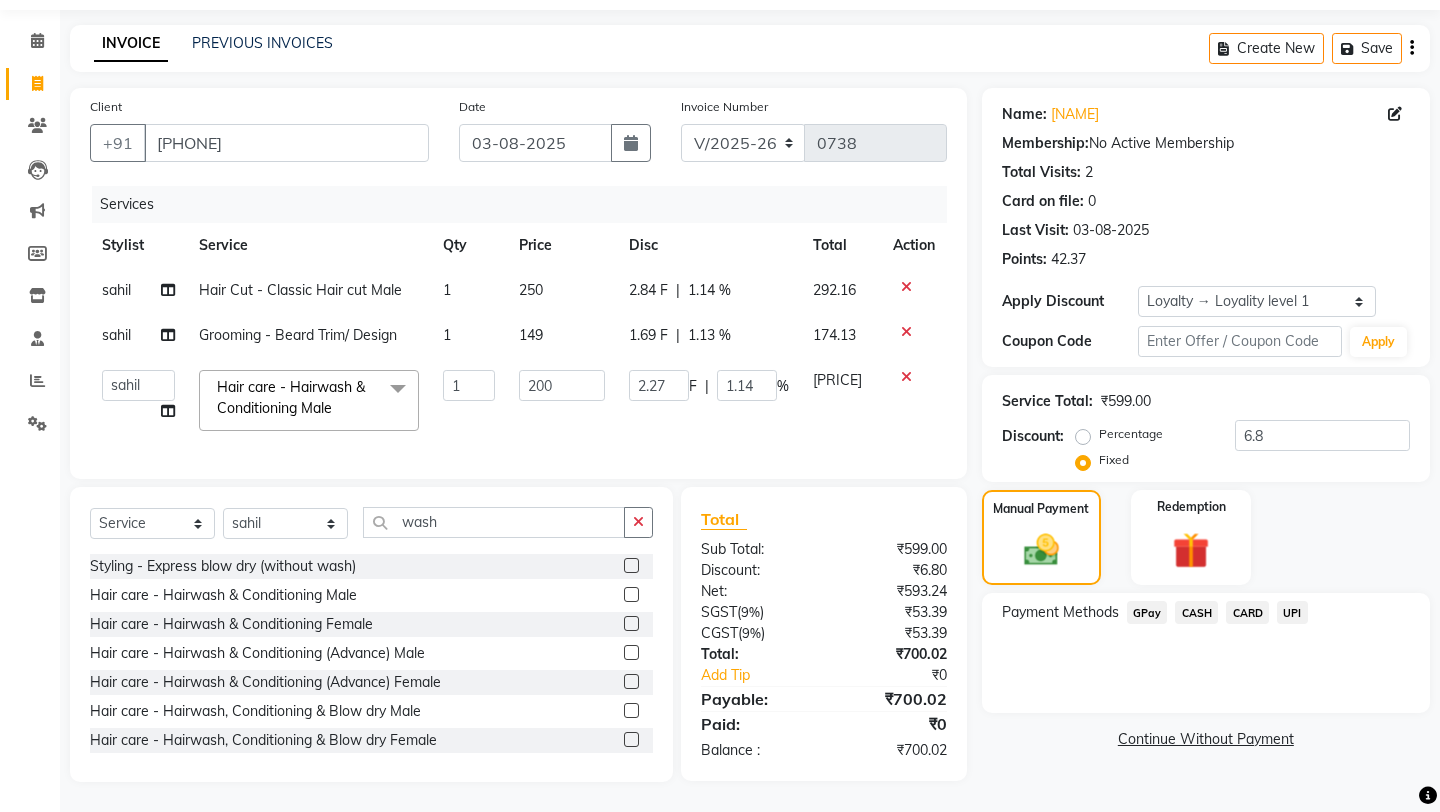 click on "CASH" 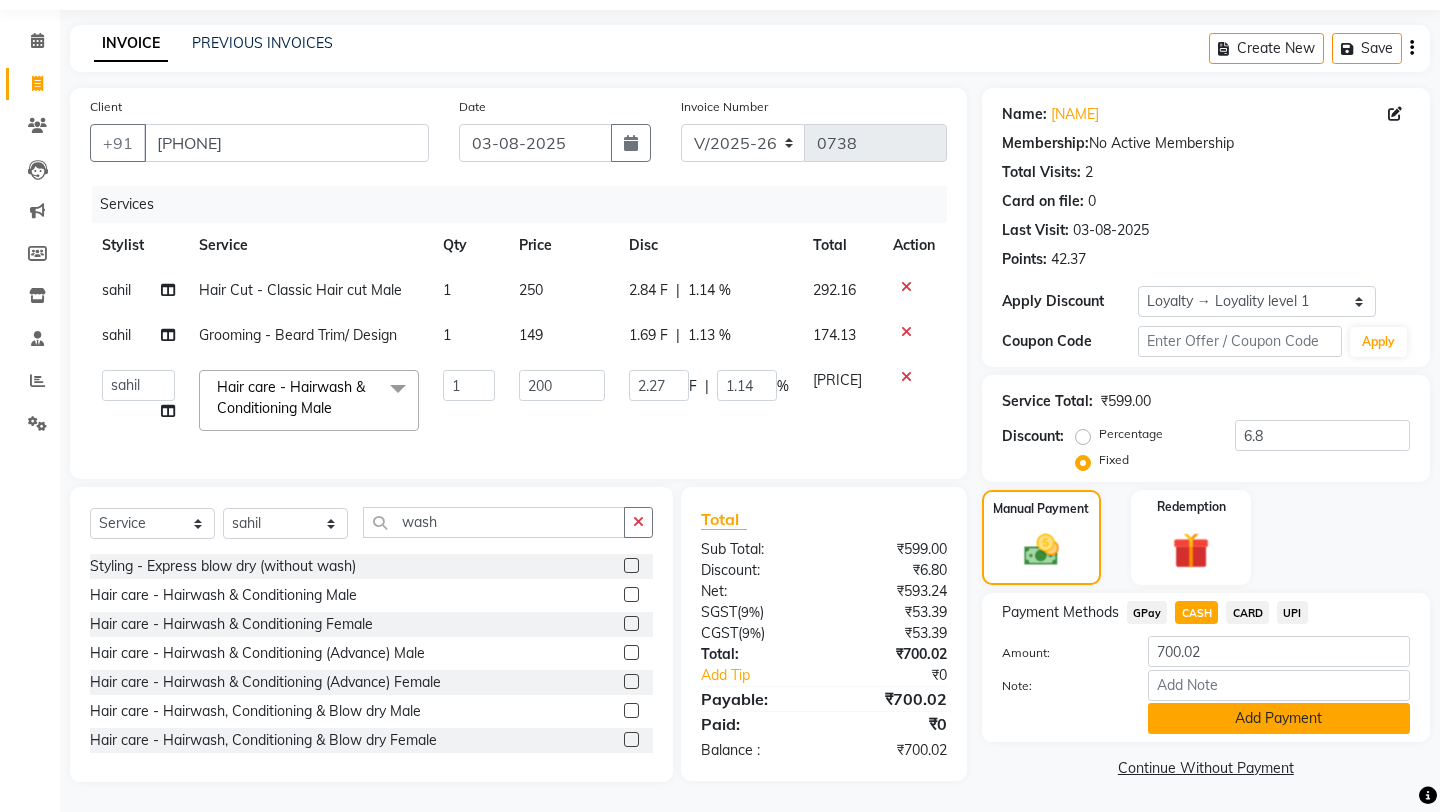 click on "Add Payment" 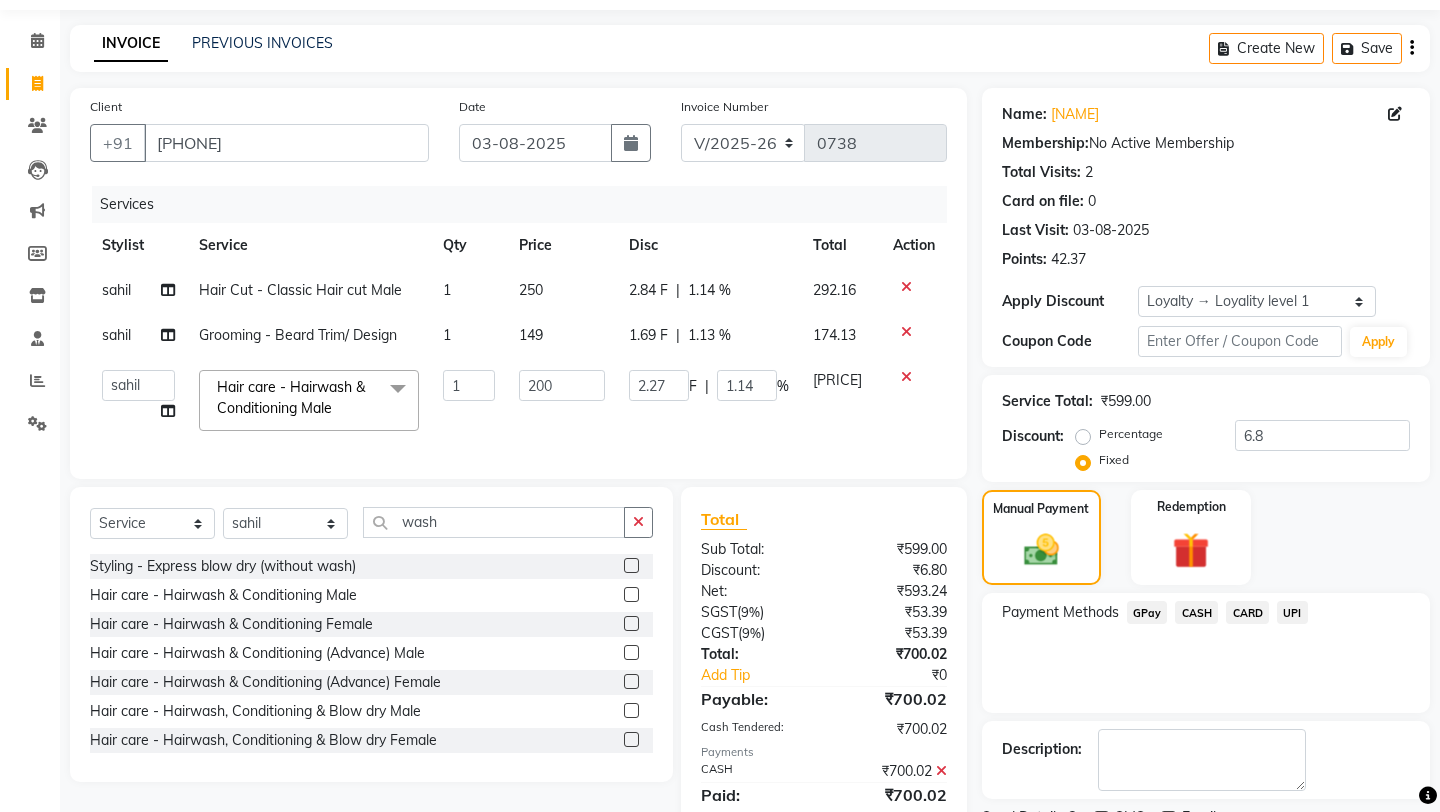 click on "Payment Methods  GPay   CASH   CARD   UPI" 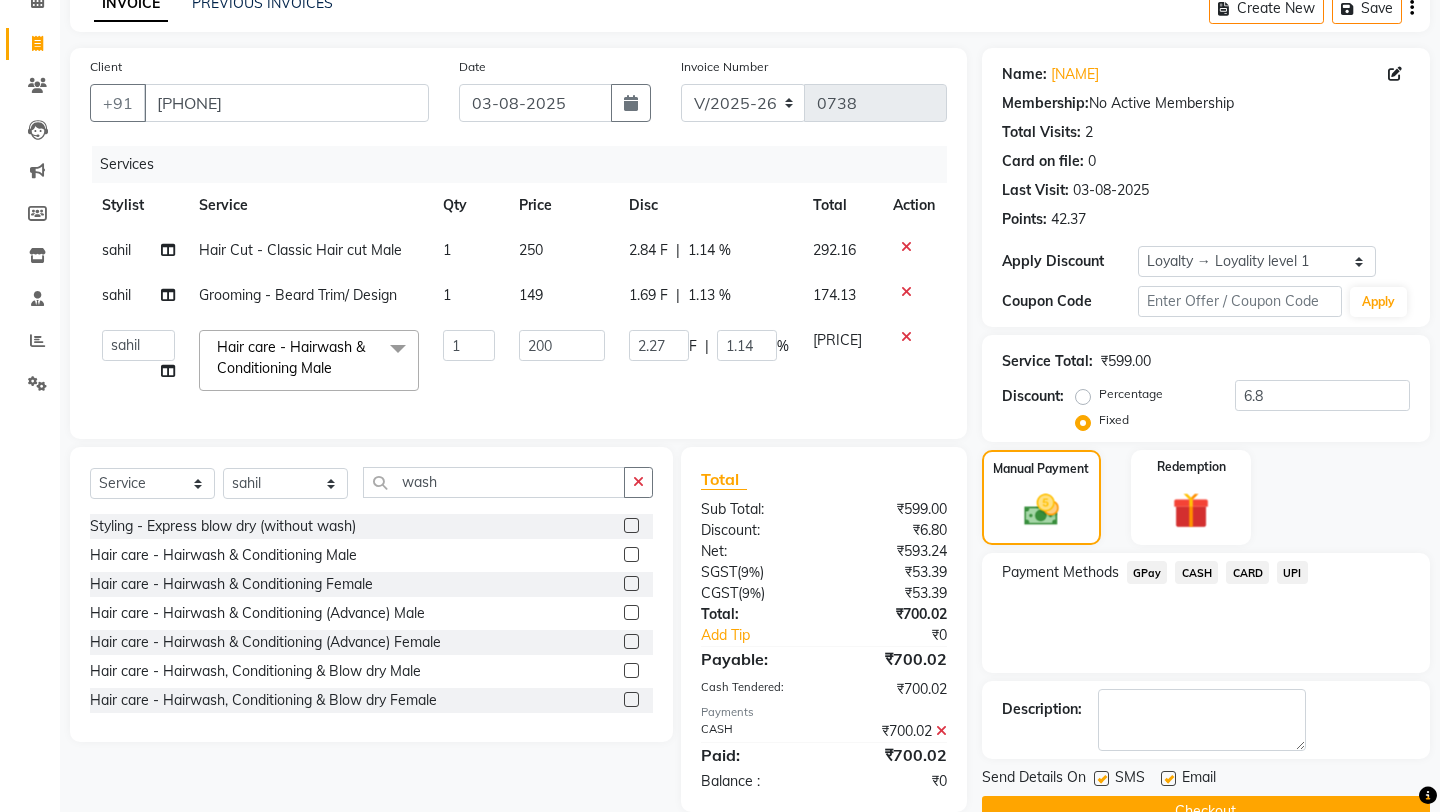 scroll, scrollTop: 230, scrollLeft: 0, axis: vertical 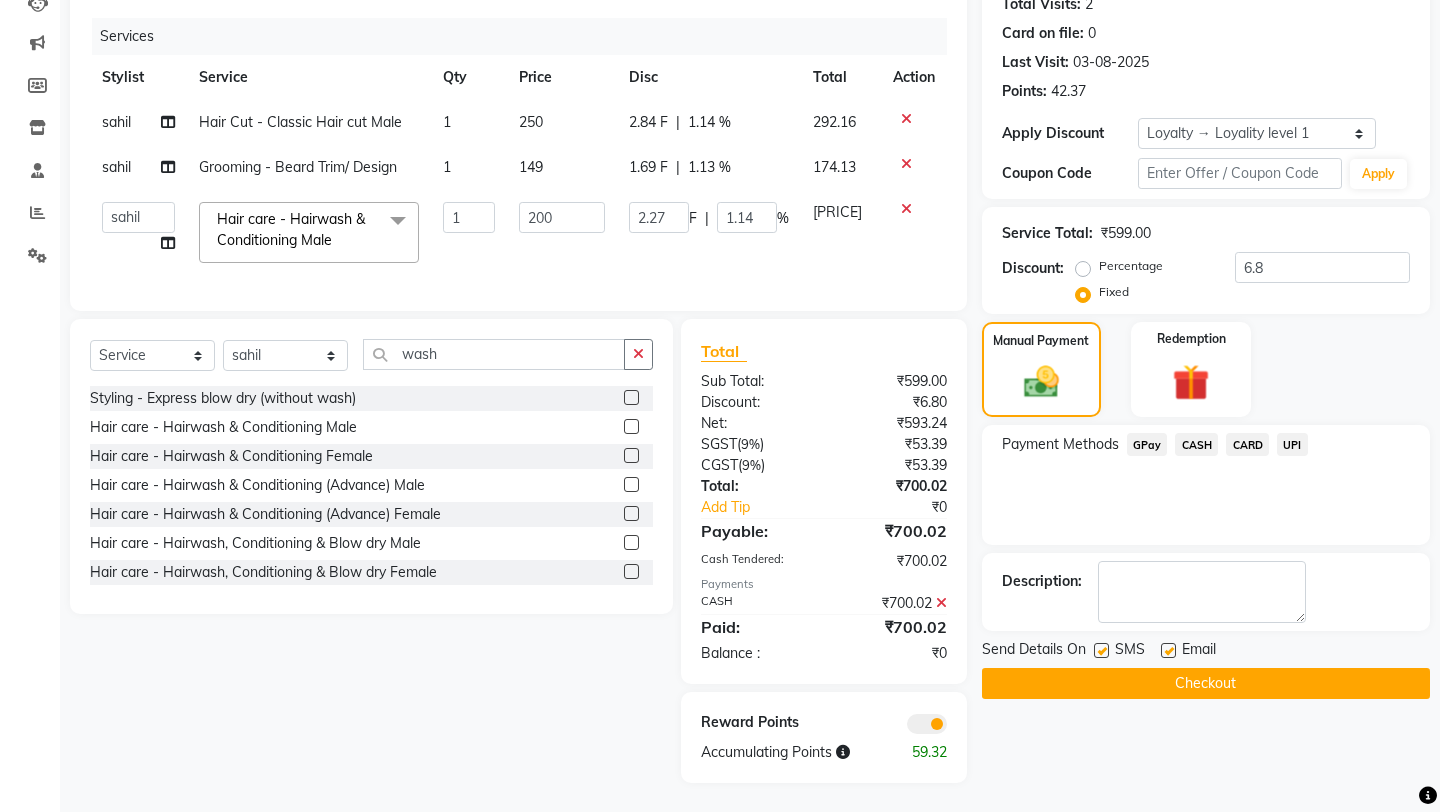 click on "Checkout" 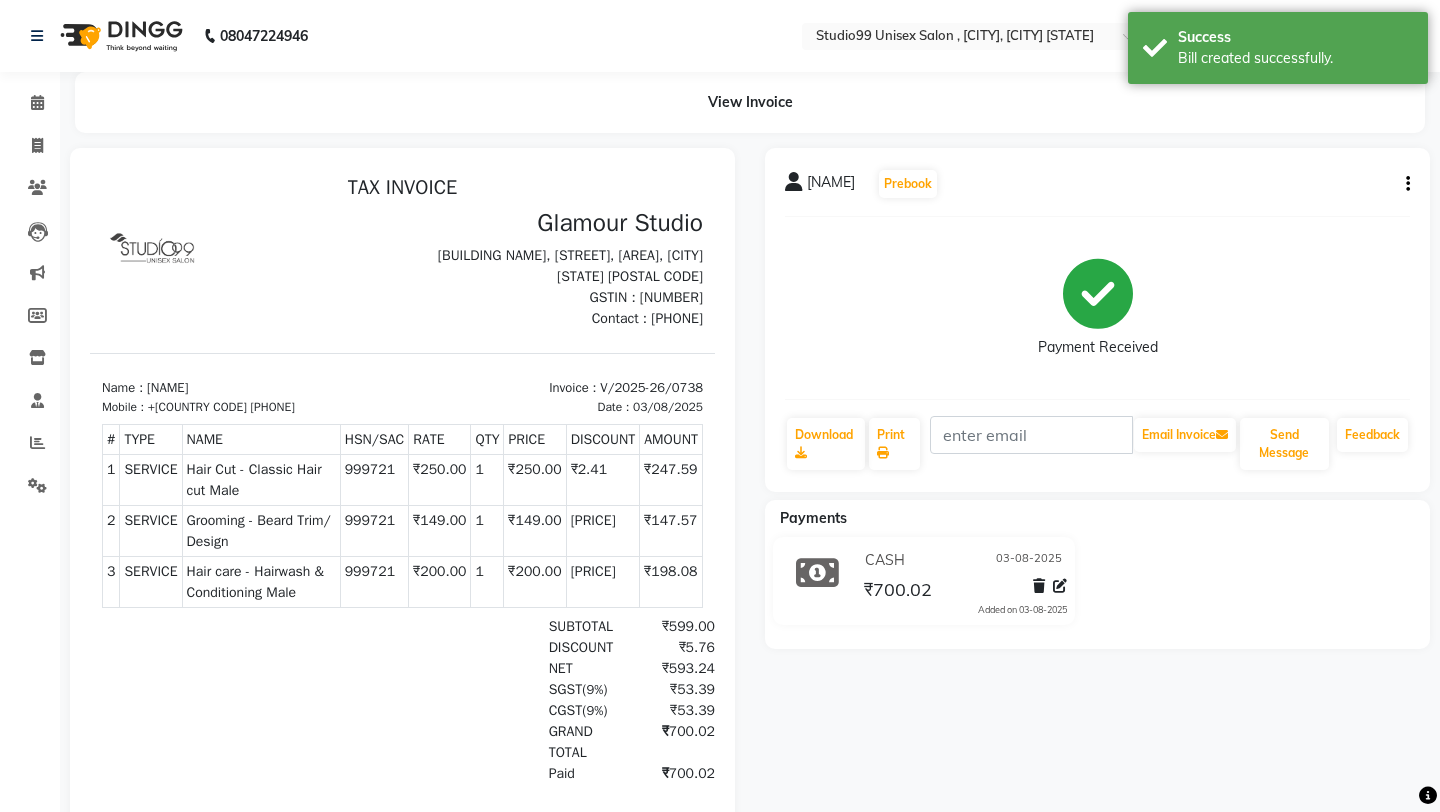 scroll, scrollTop: 0, scrollLeft: 0, axis: both 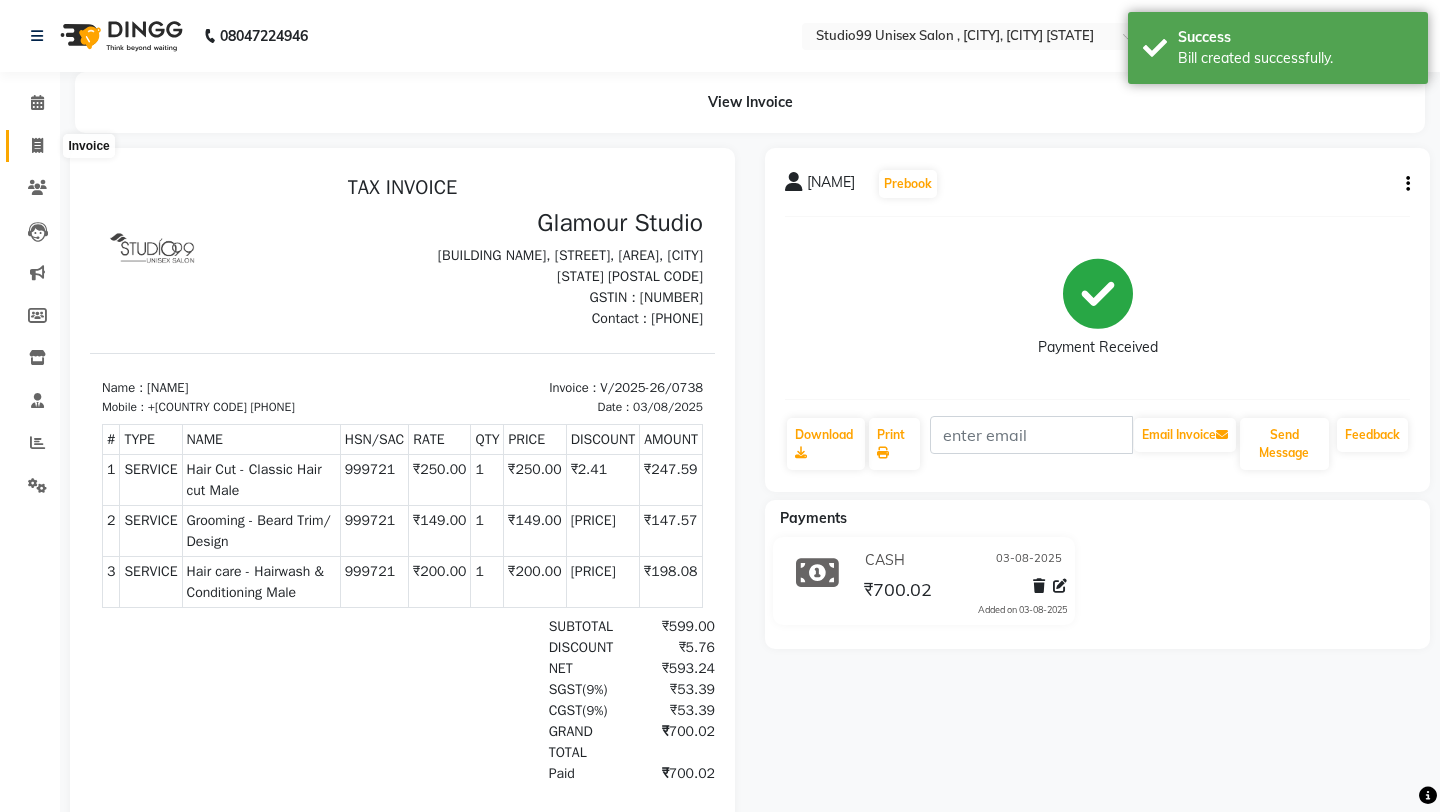 click 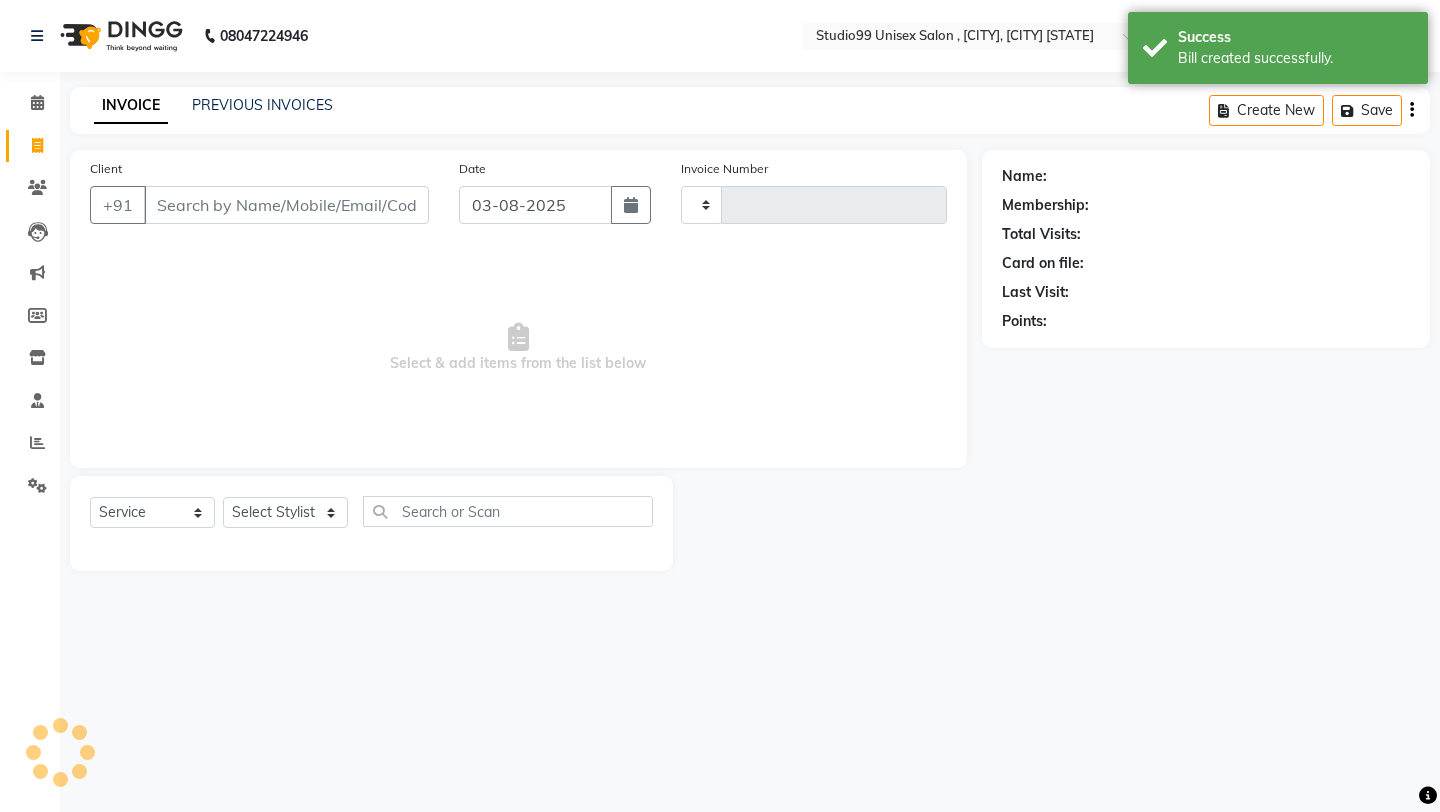 type on "0739" 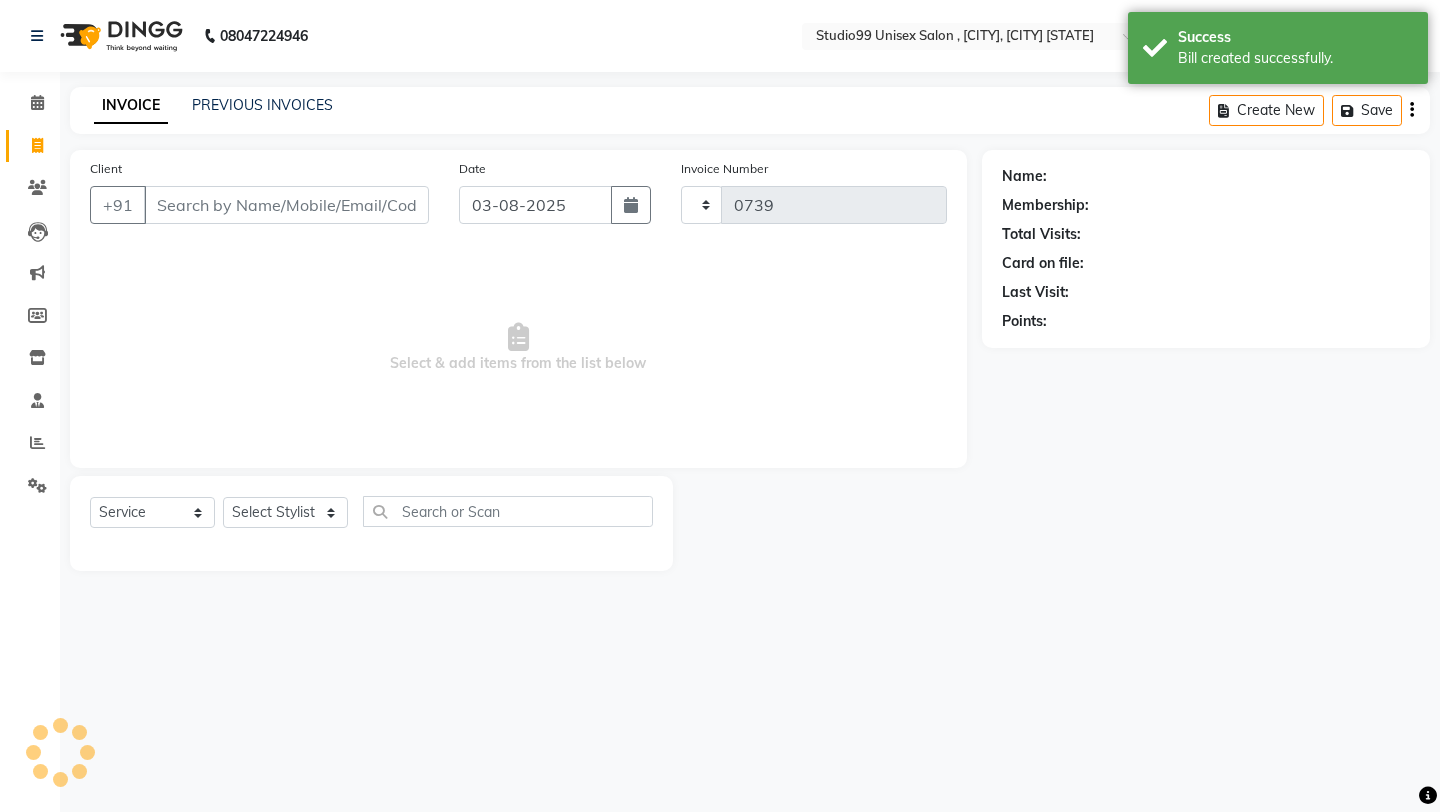 select on "8117" 